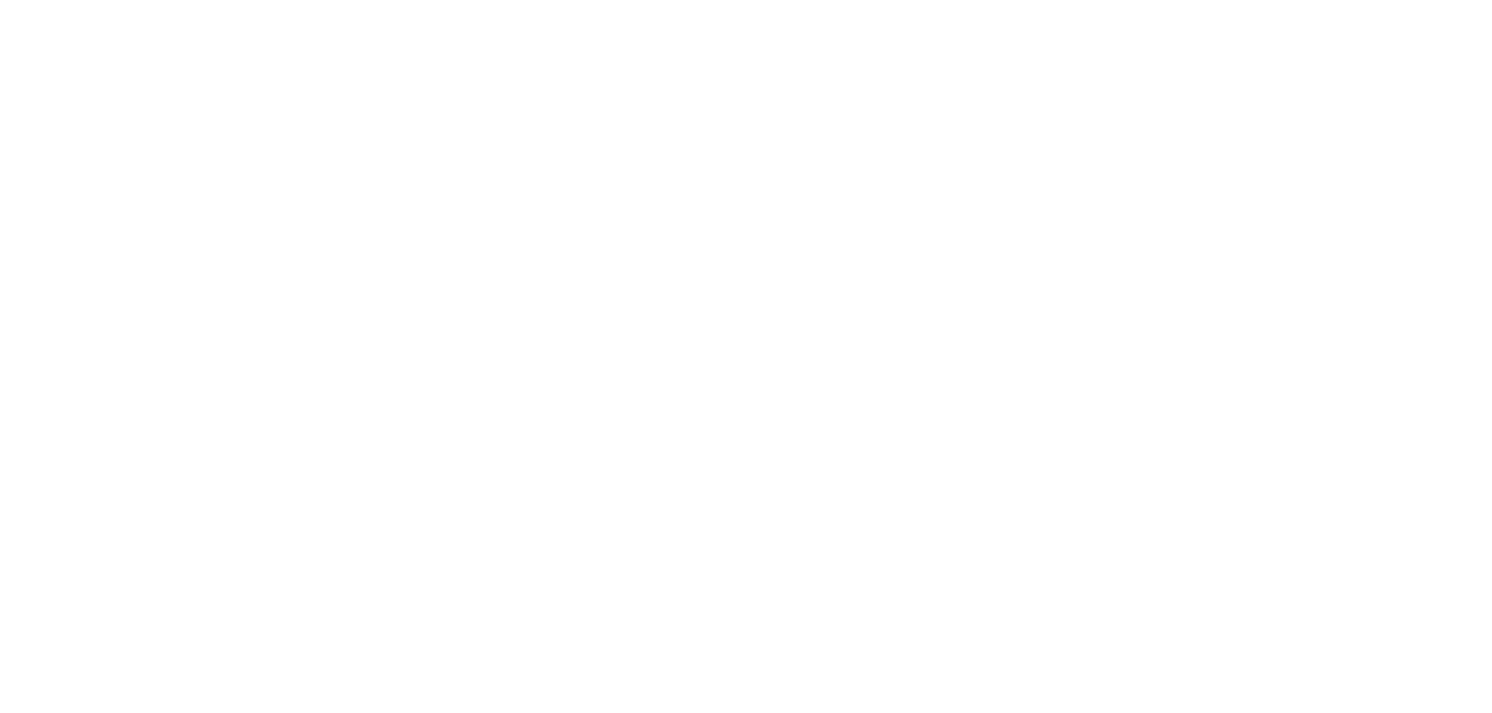 scroll, scrollTop: 0, scrollLeft: 0, axis: both 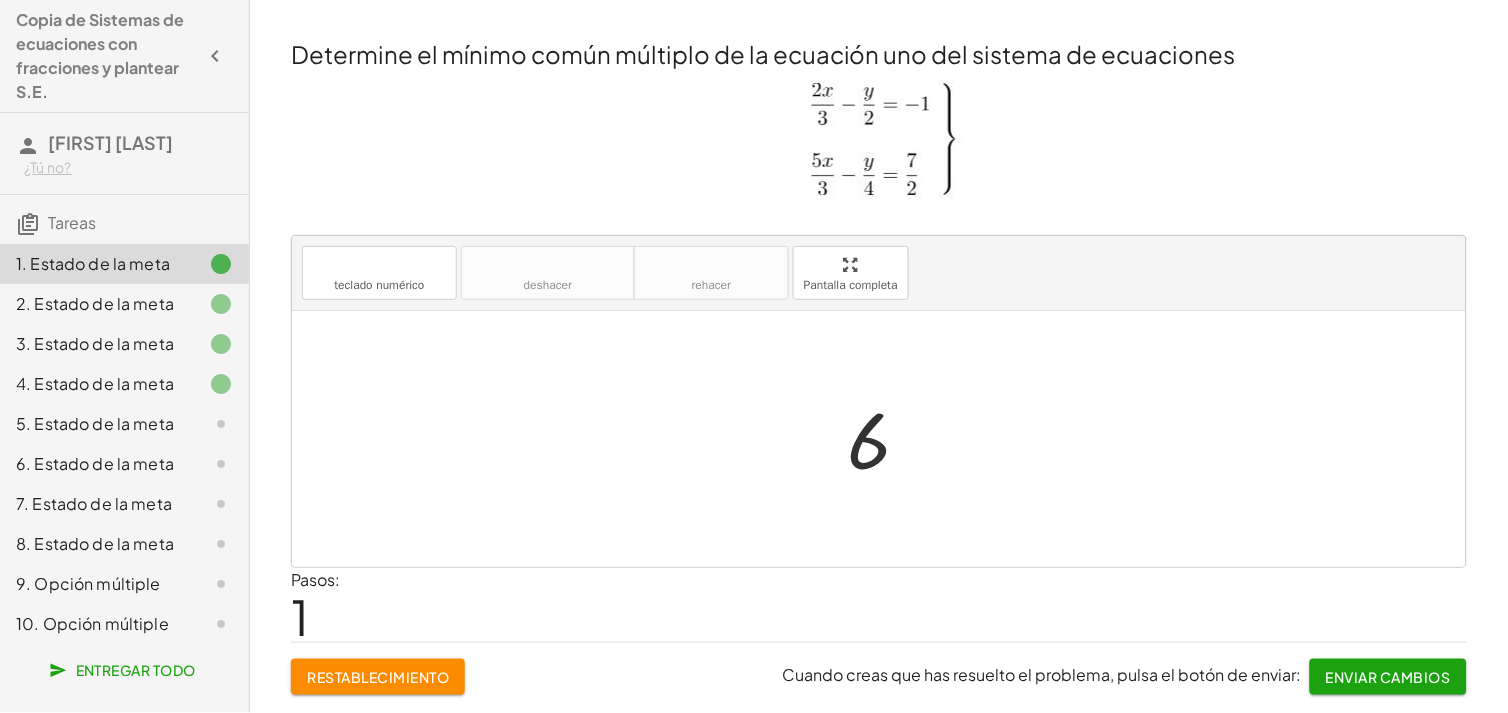 click on "2. Estado de la meta" 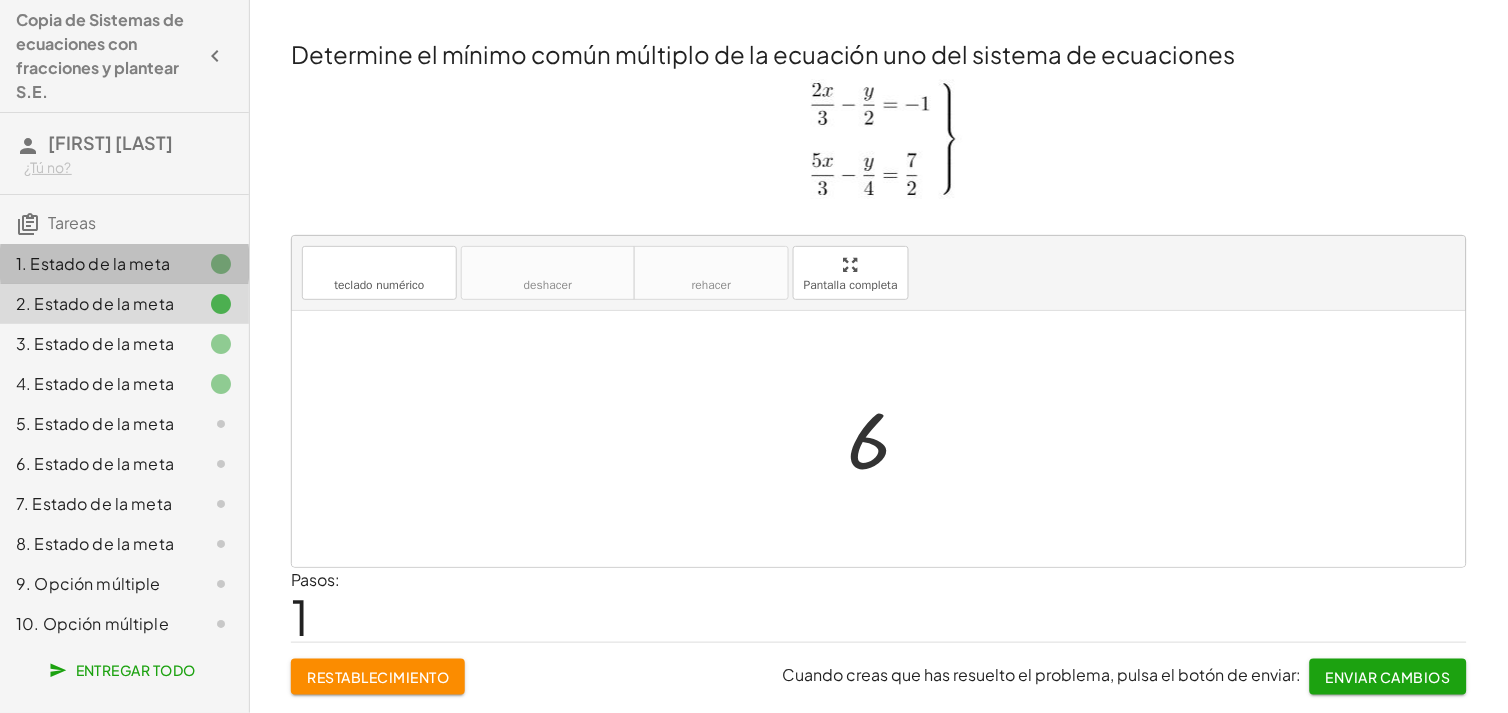 click on "1. Estado de la meta" 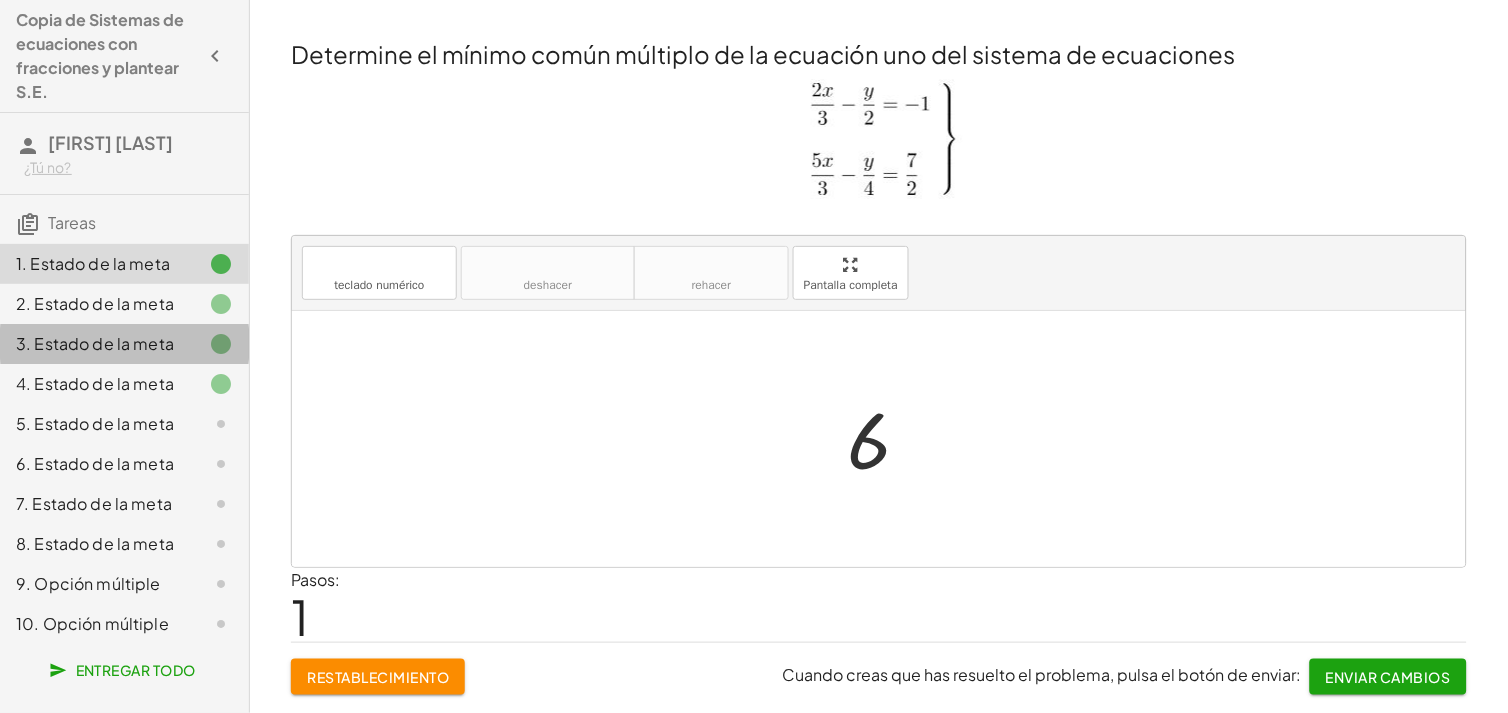 click on "3. Estado de la meta" 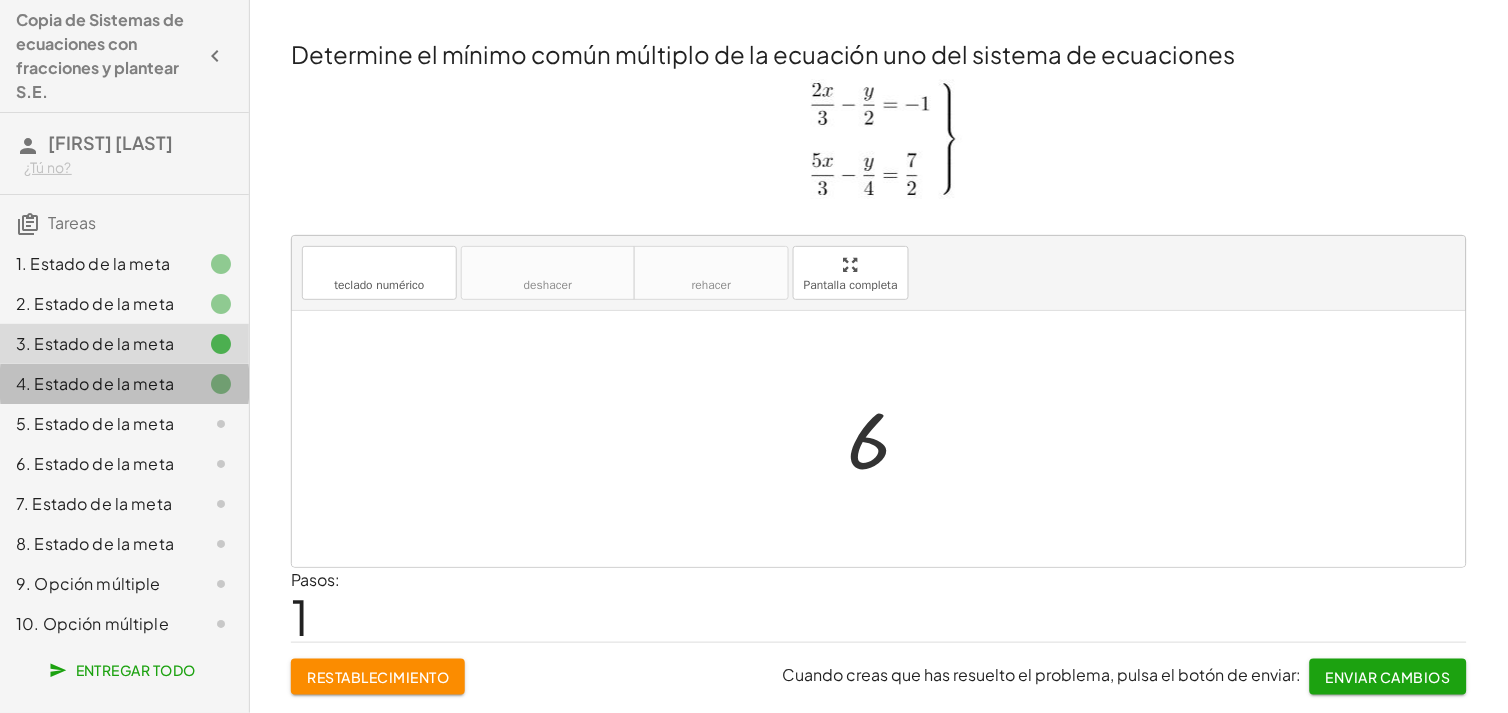 click on "4. Estado de la meta" 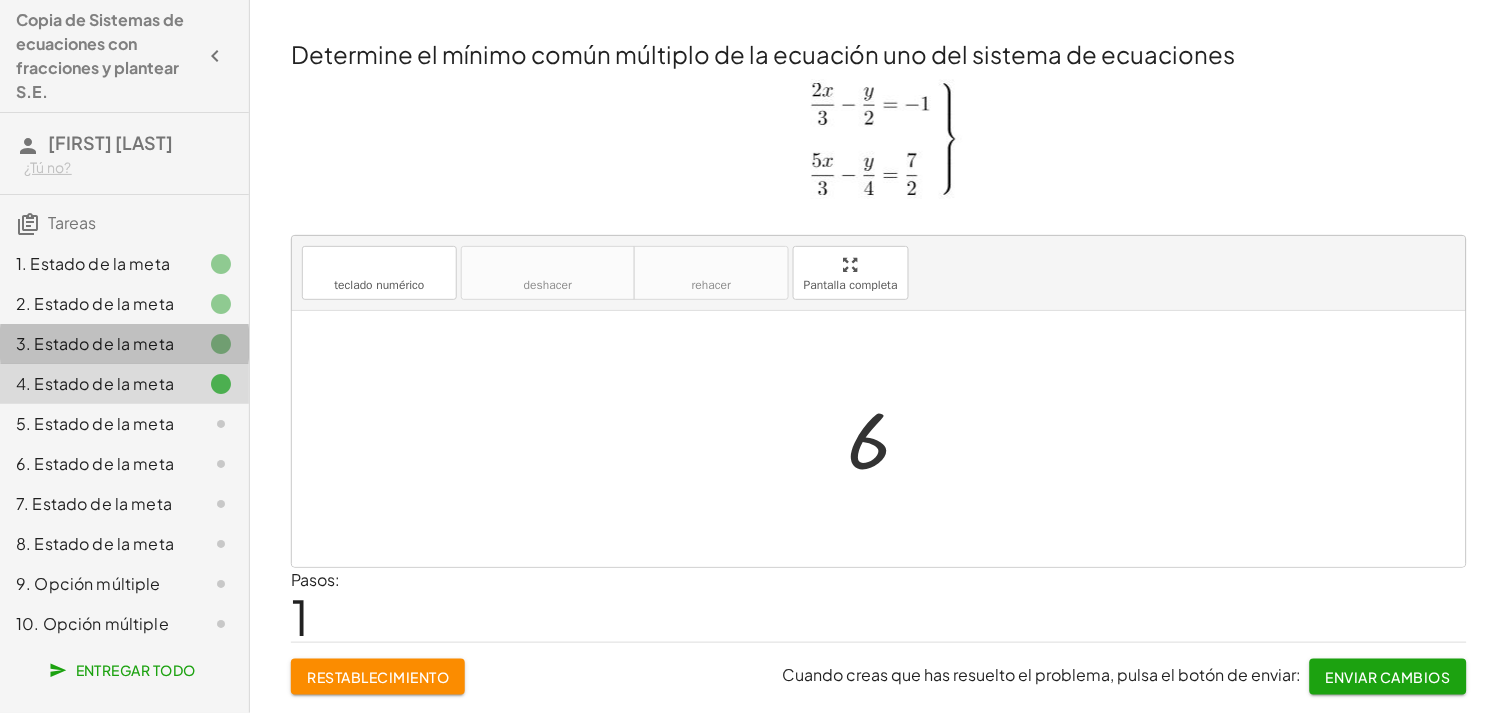 click on "3. Estado de la meta" 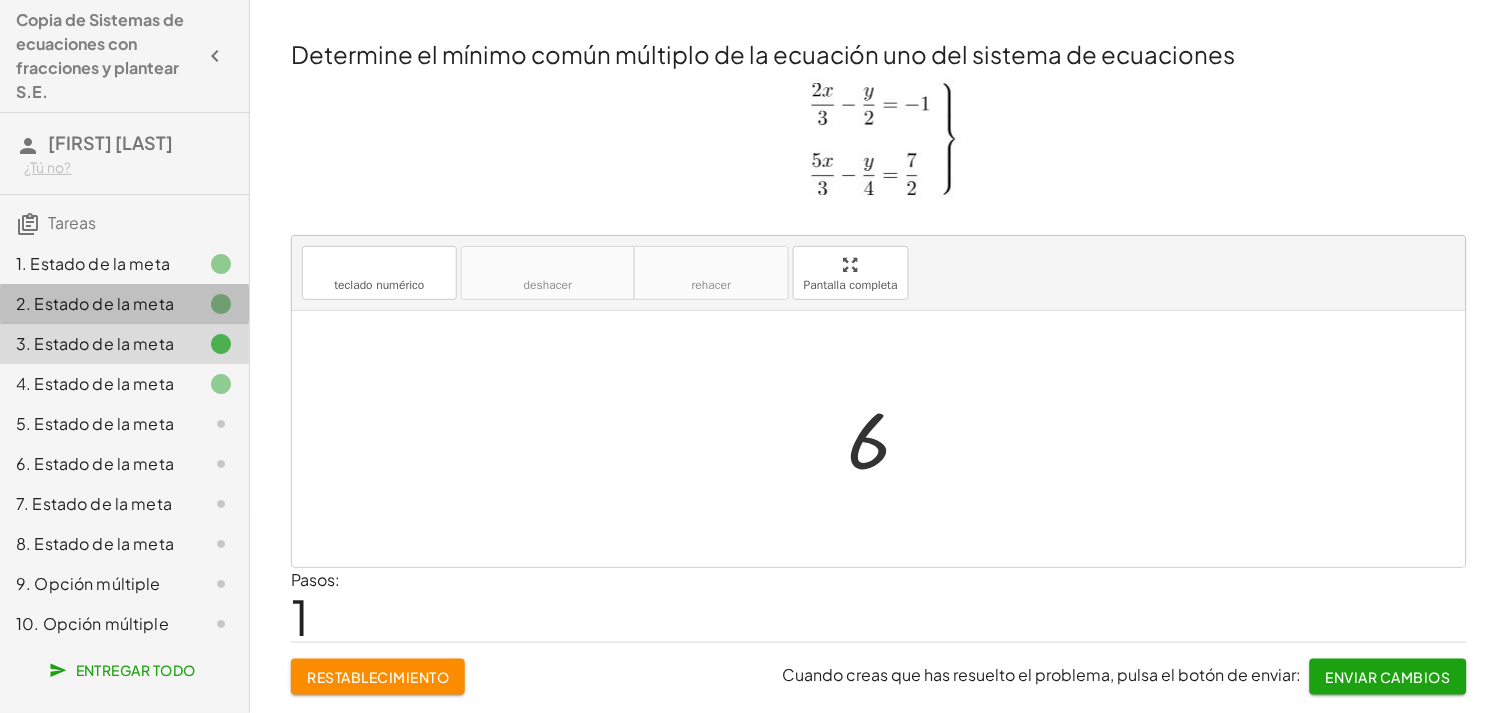 click on "2. Estado de la meta" 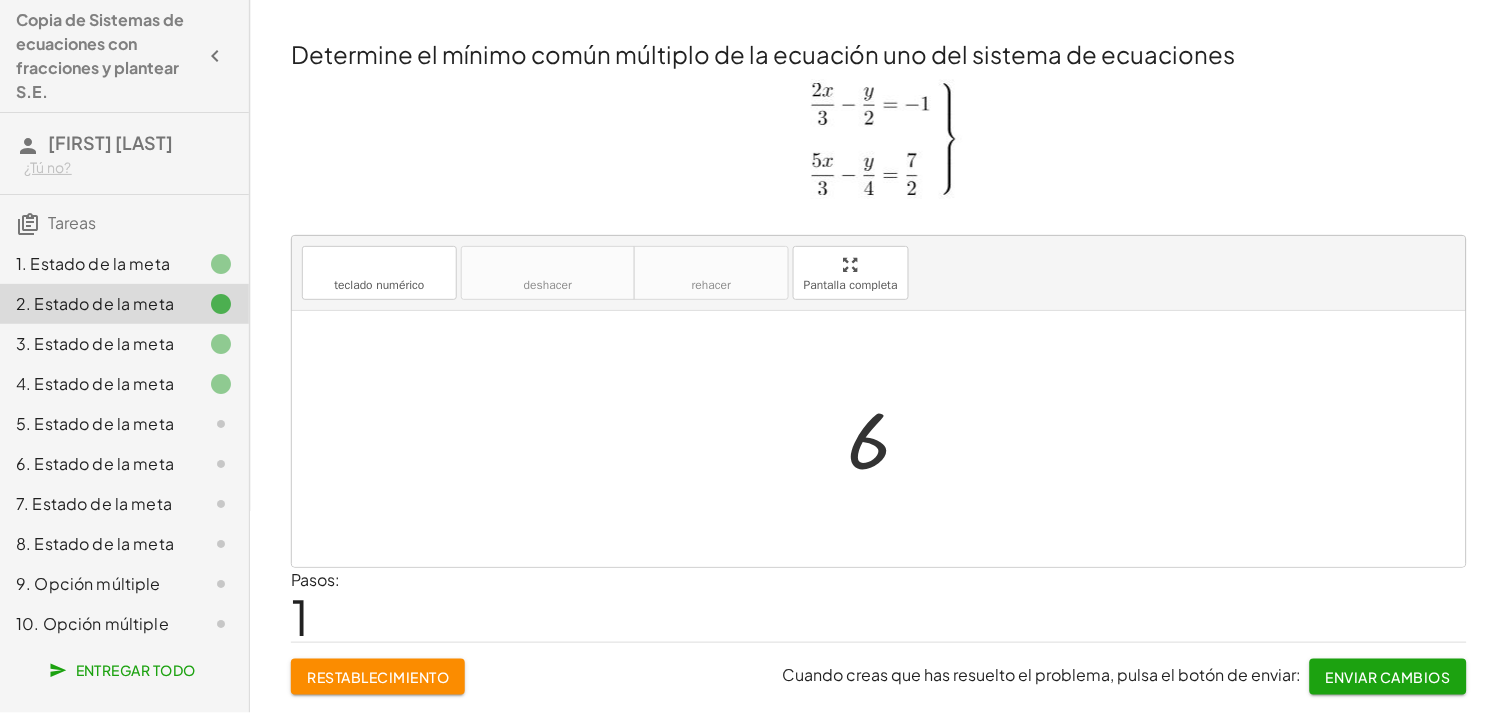 click on "5. Estado de la meta" 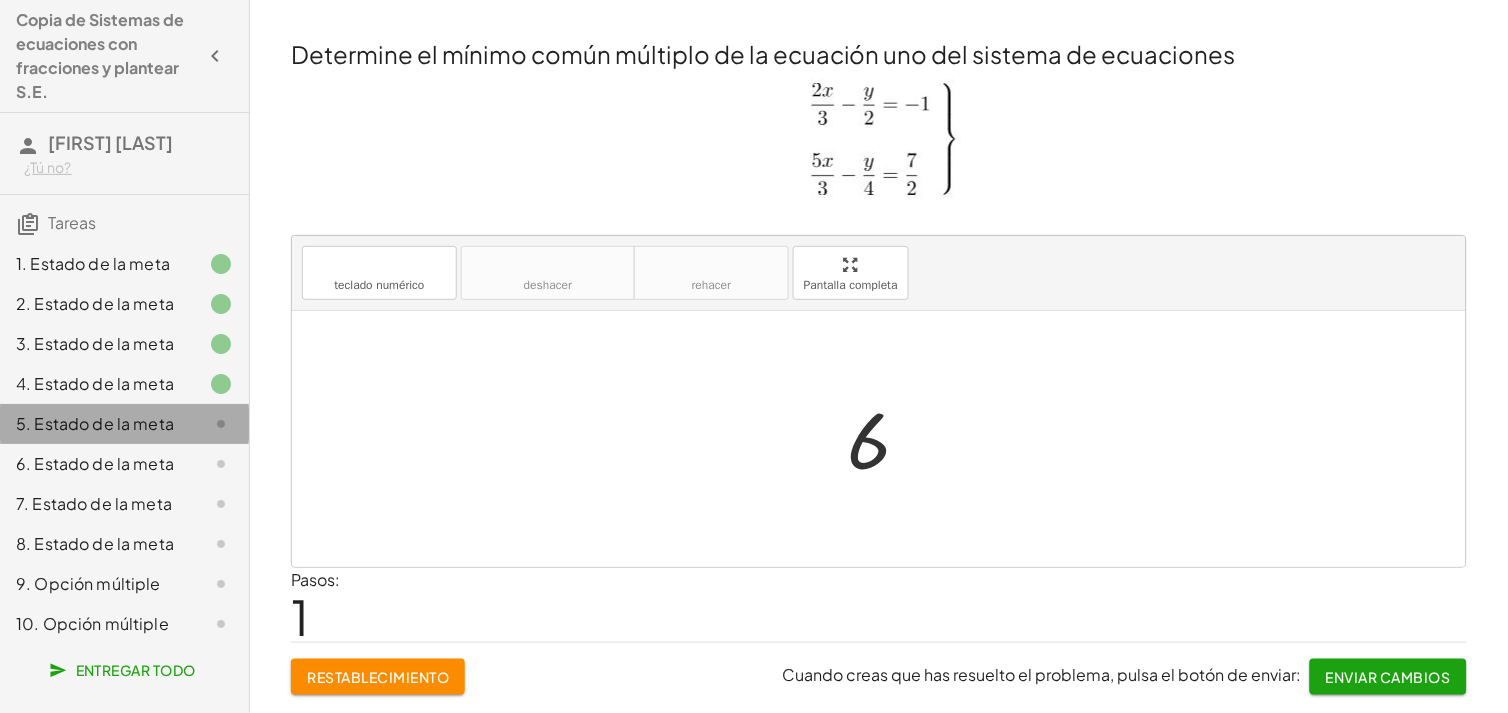 click on "5. Estado de la meta" 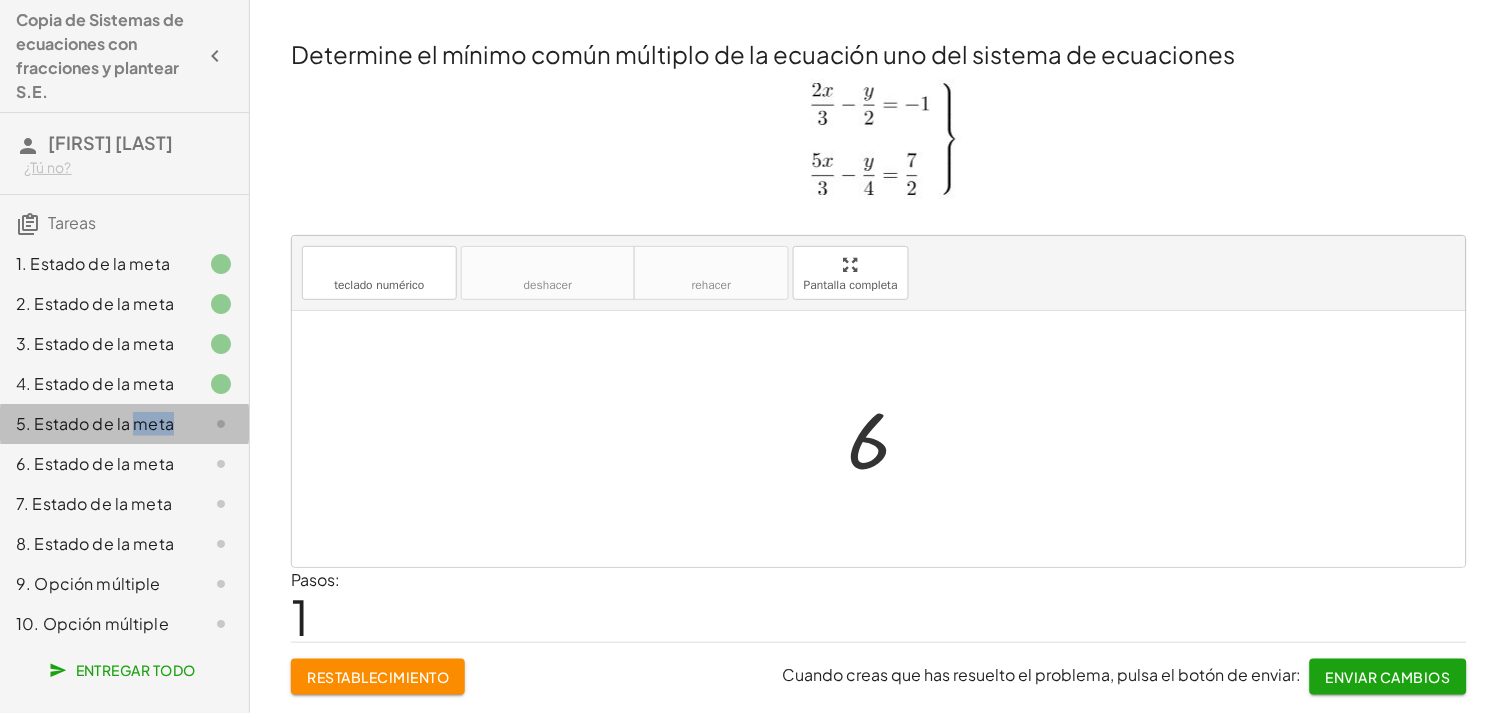 click on "5. Estado de la meta" 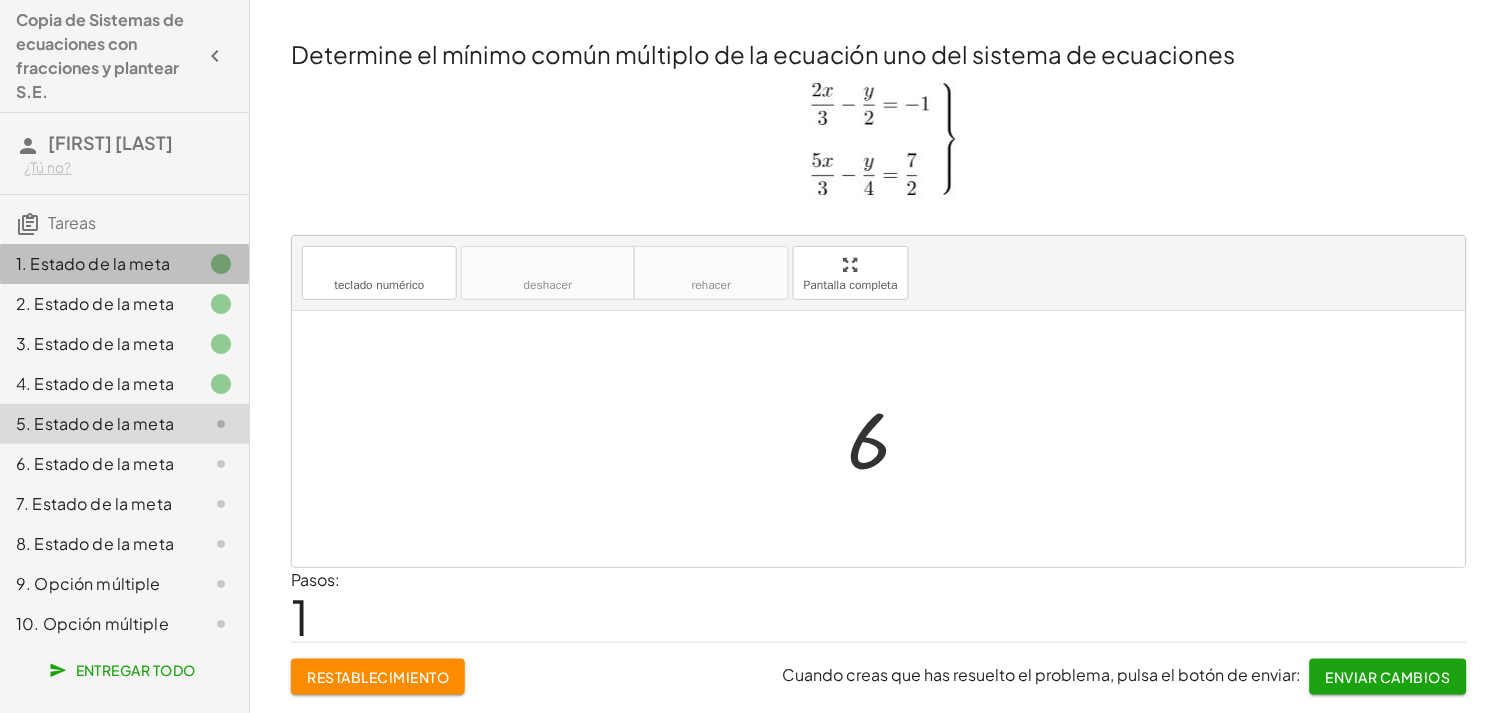drag, startPoint x: 141, startPoint y: 412, endPoint x: 124, endPoint y: 263, distance: 149.96666 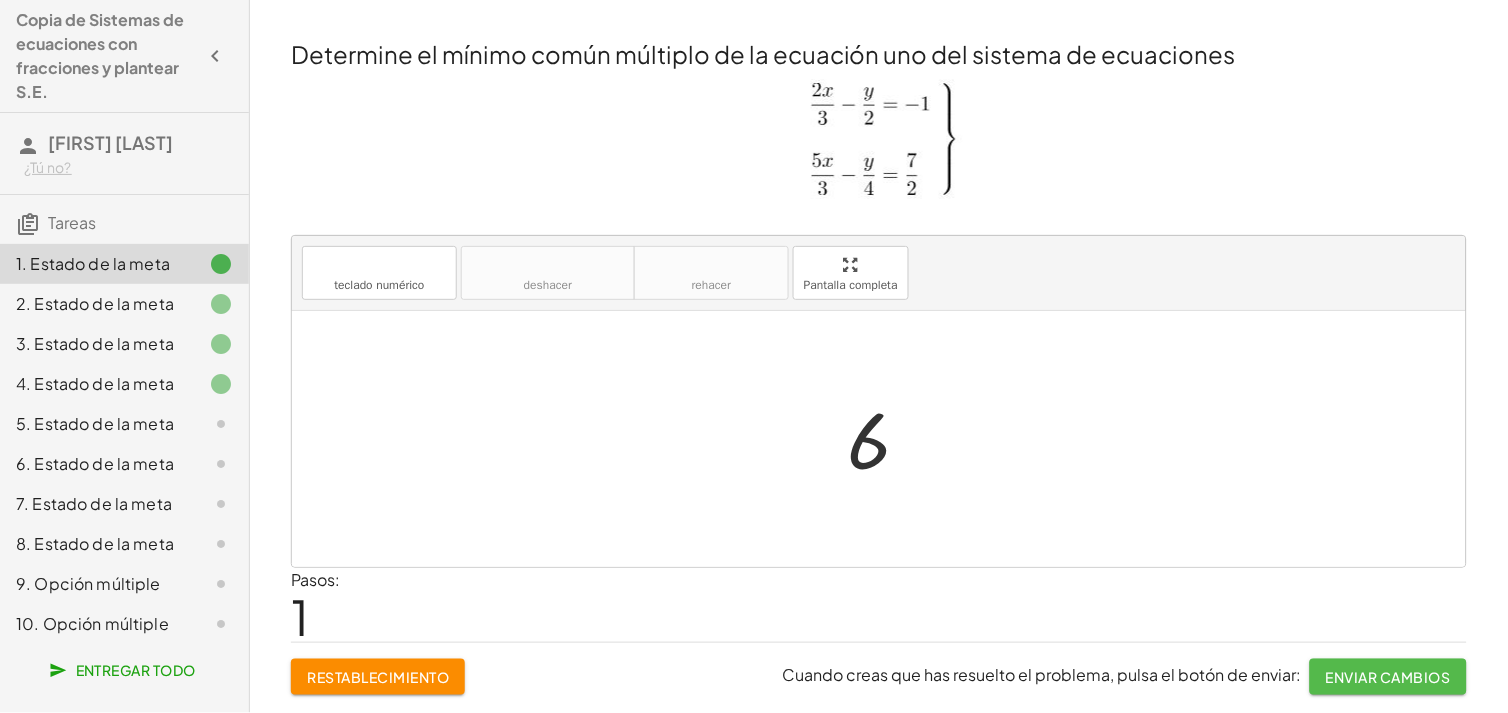 click on "Enviar cambios" 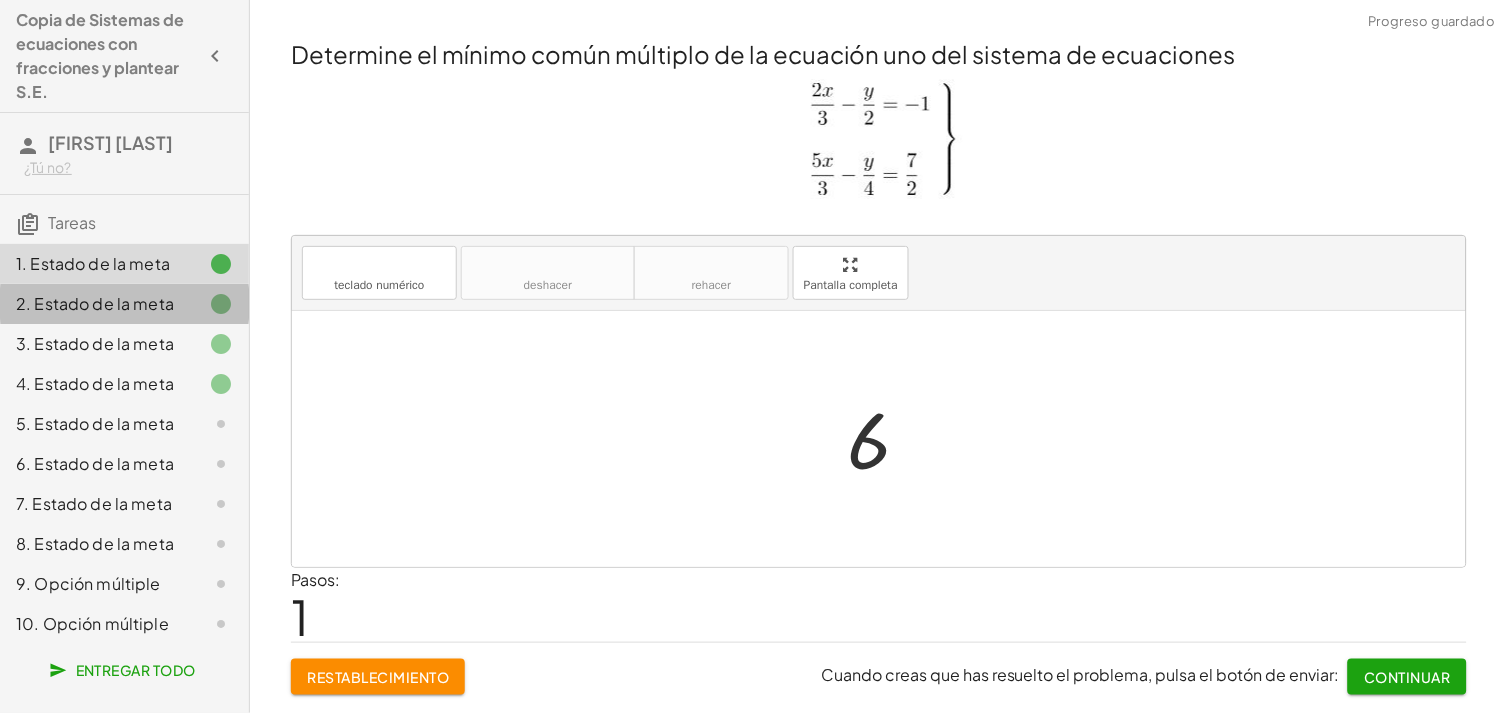 click on "2. Estado de la meta" 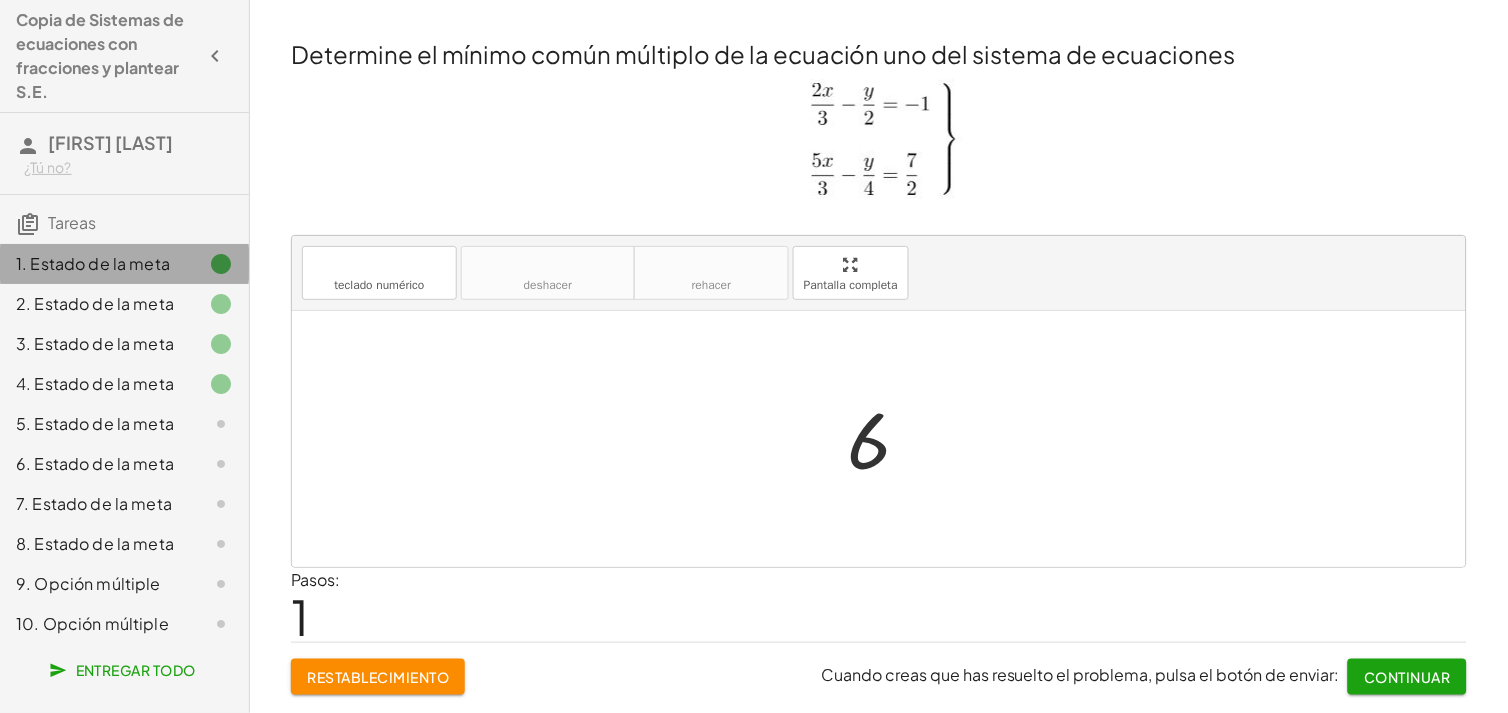 click on "1. Estado de la meta" 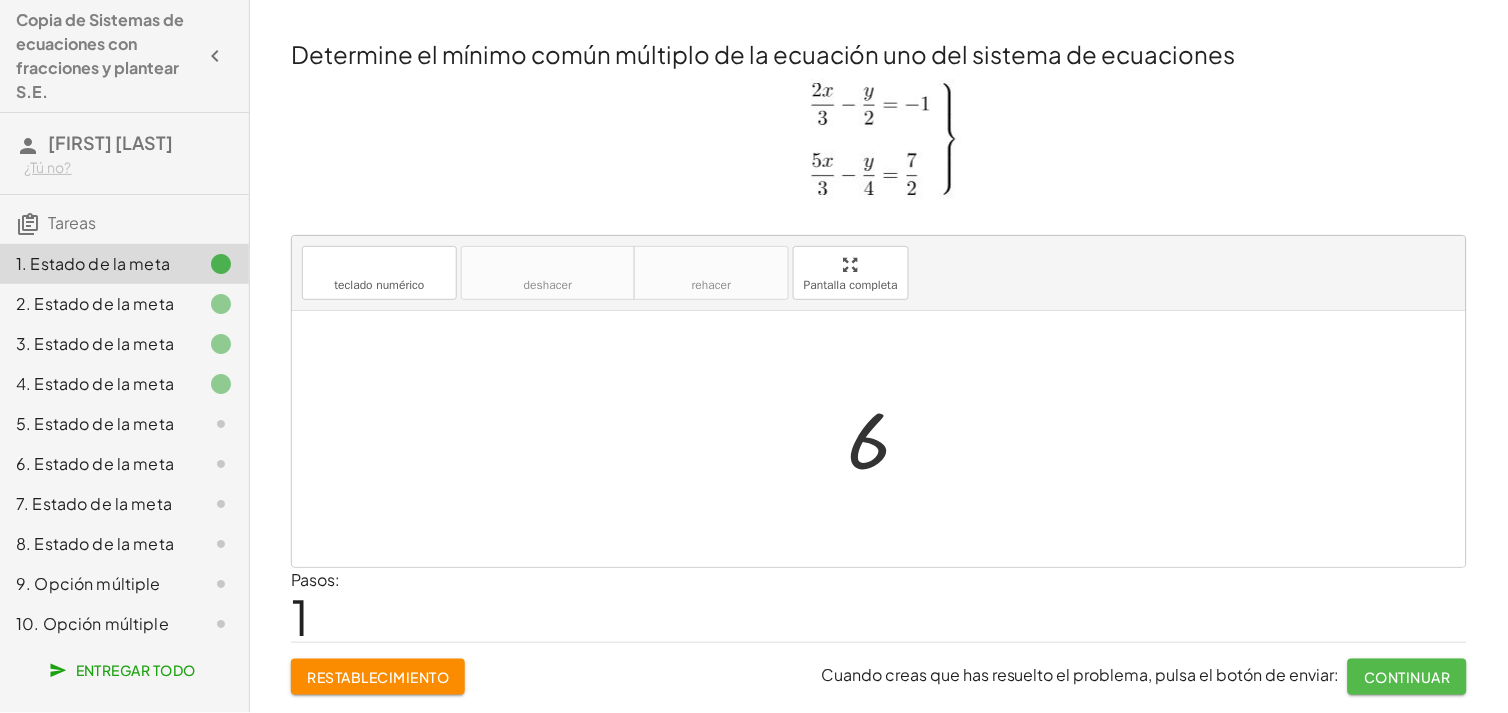 click on "Continuar" 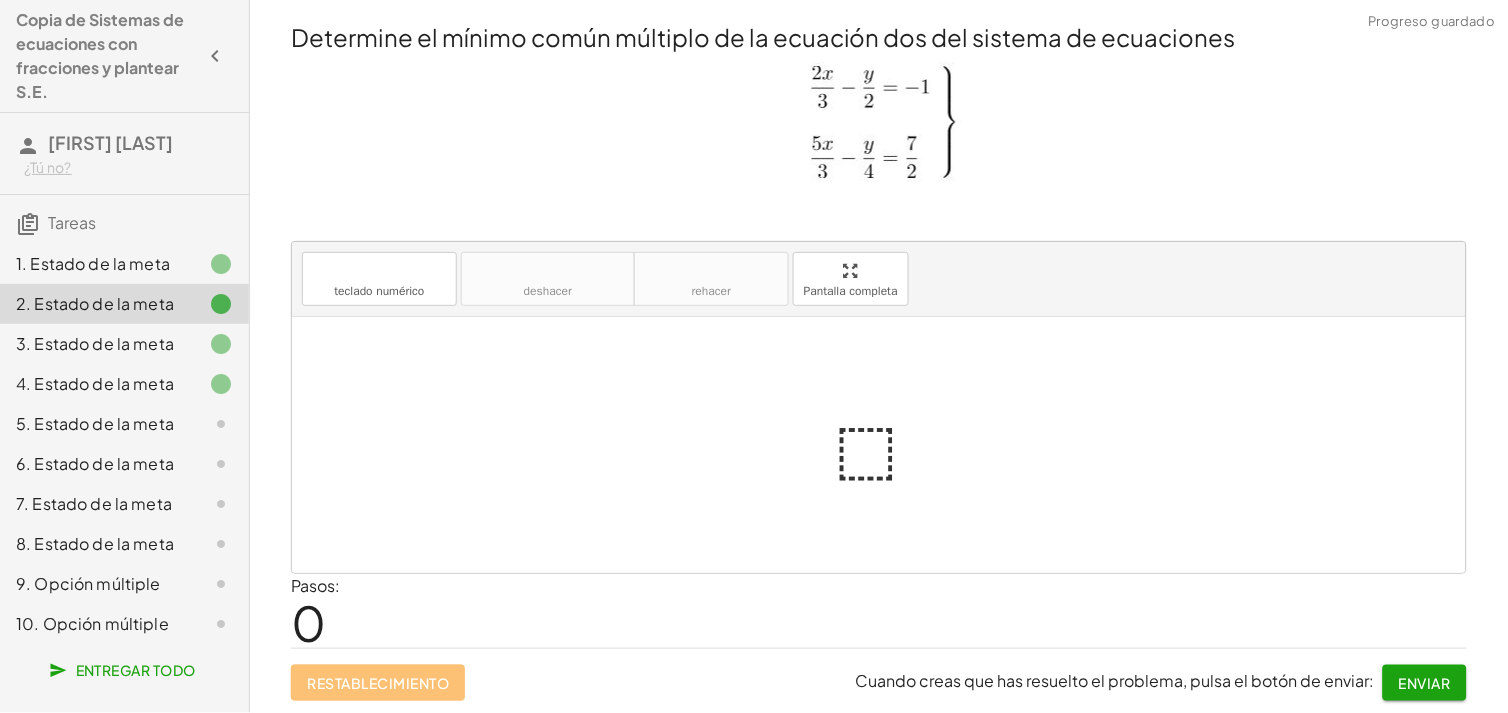 click at bounding box center [887, 445] 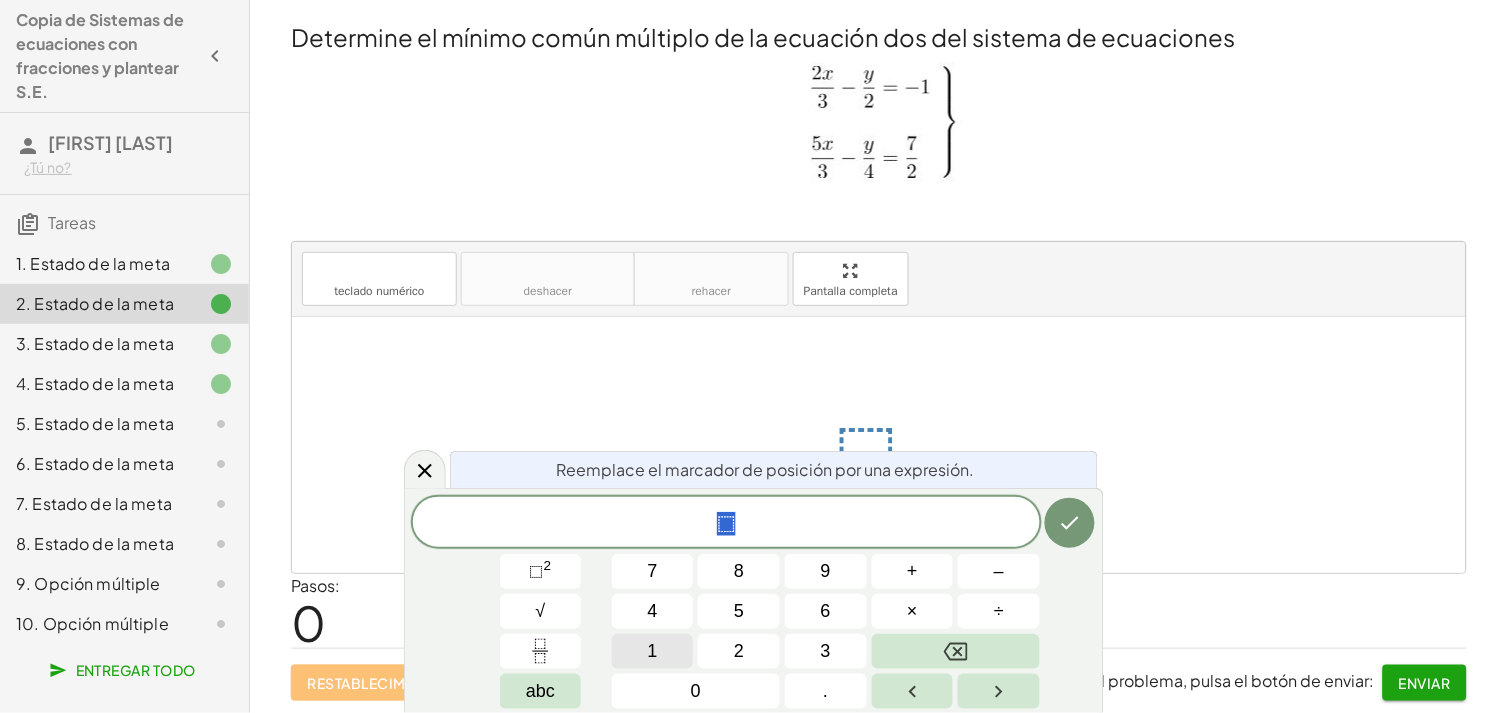 click on "1" at bounding box center [653, 651] 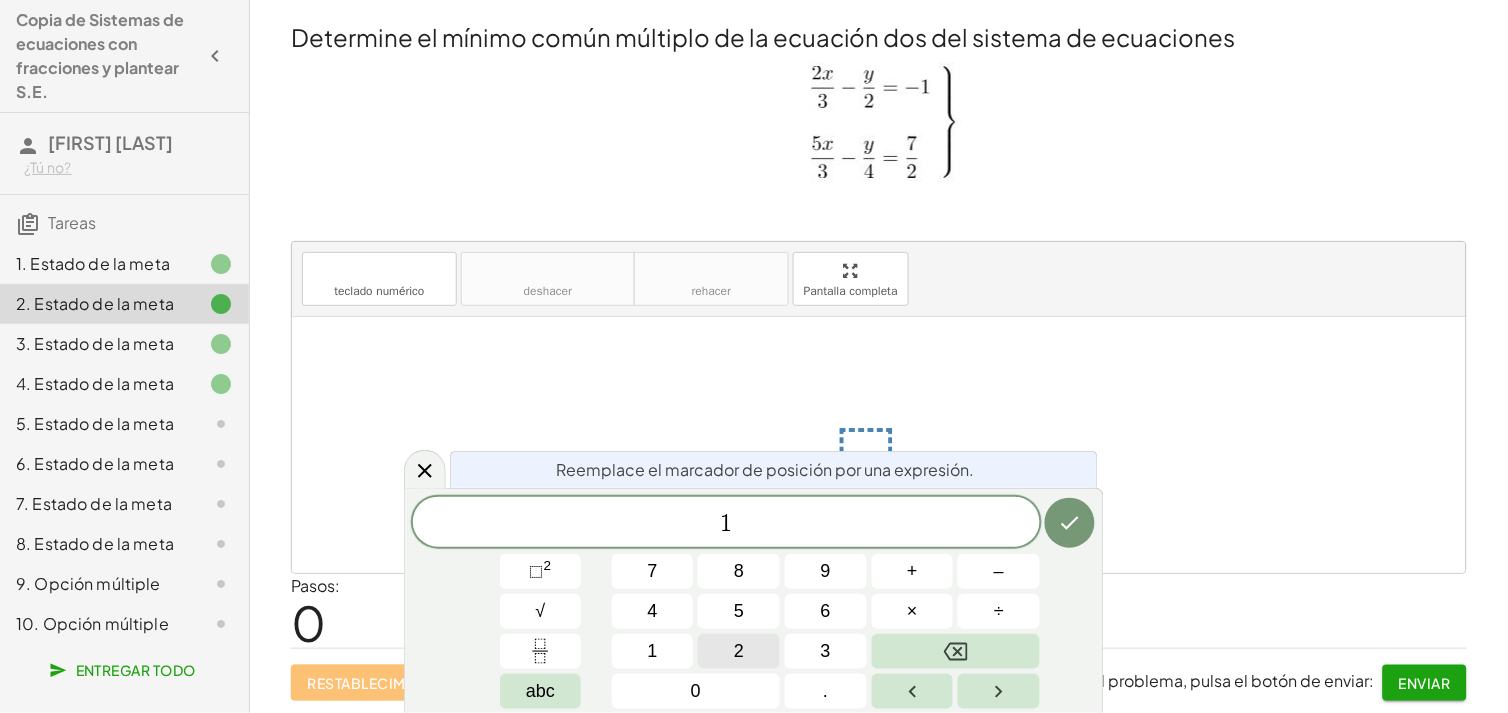 click on "2" at bounding box center [739, 651] 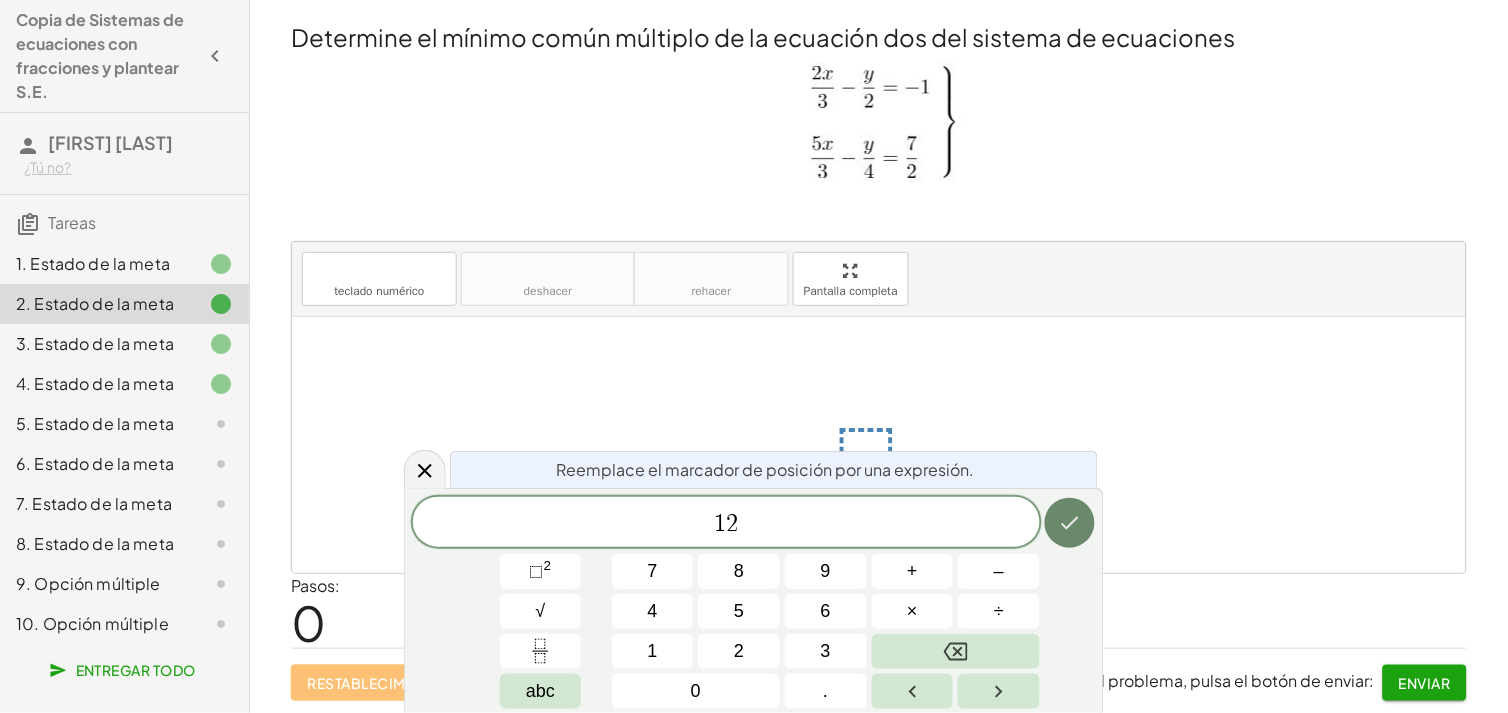 click at bounding box center (1070, 523) 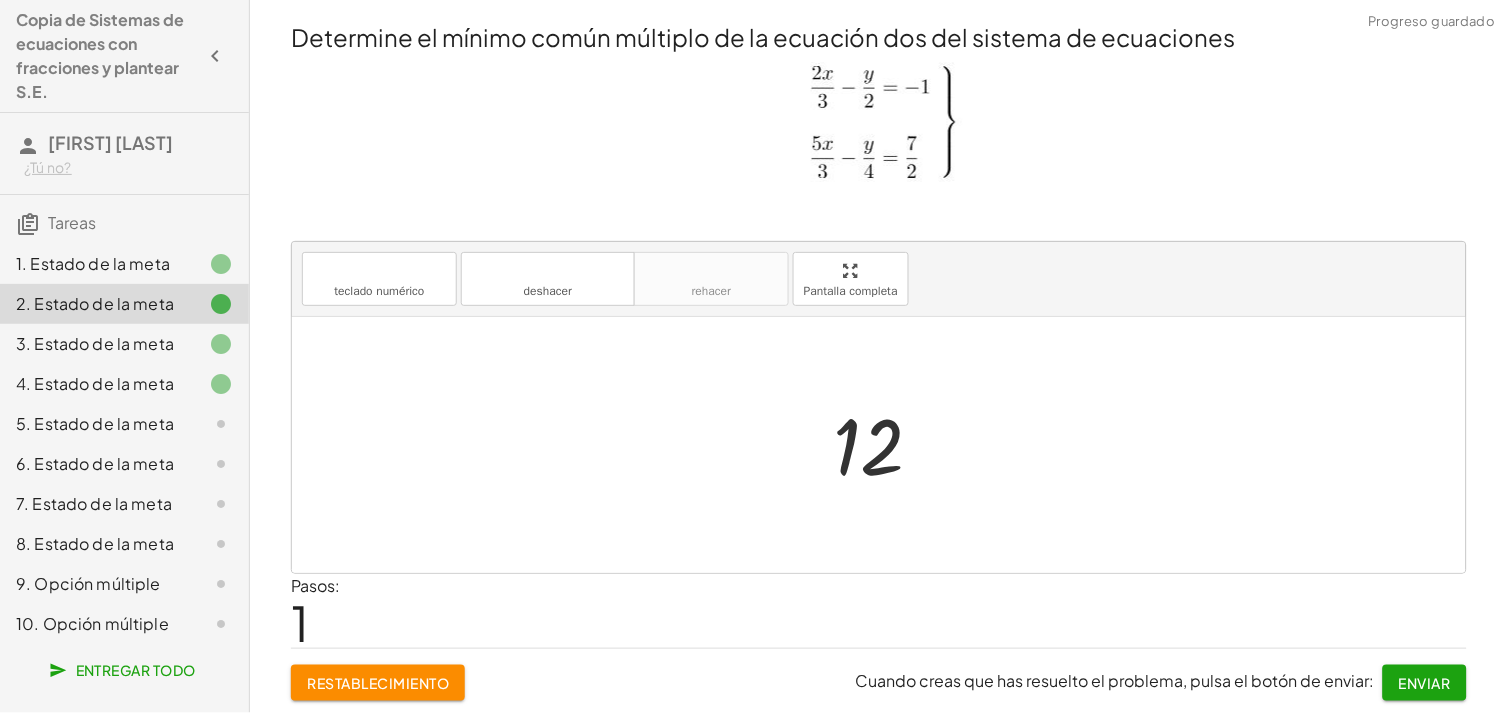 click on "Enviar" 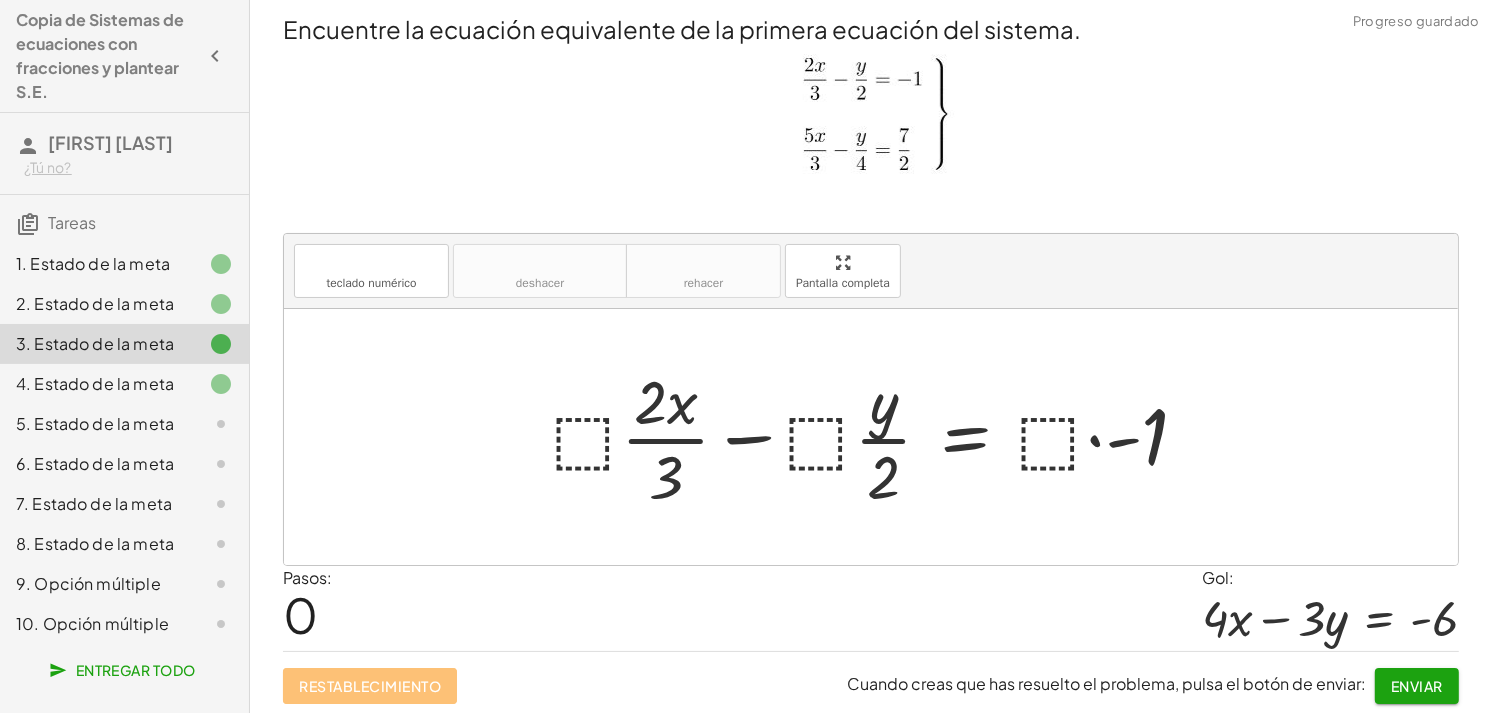 click at bounding box center (878, 437) 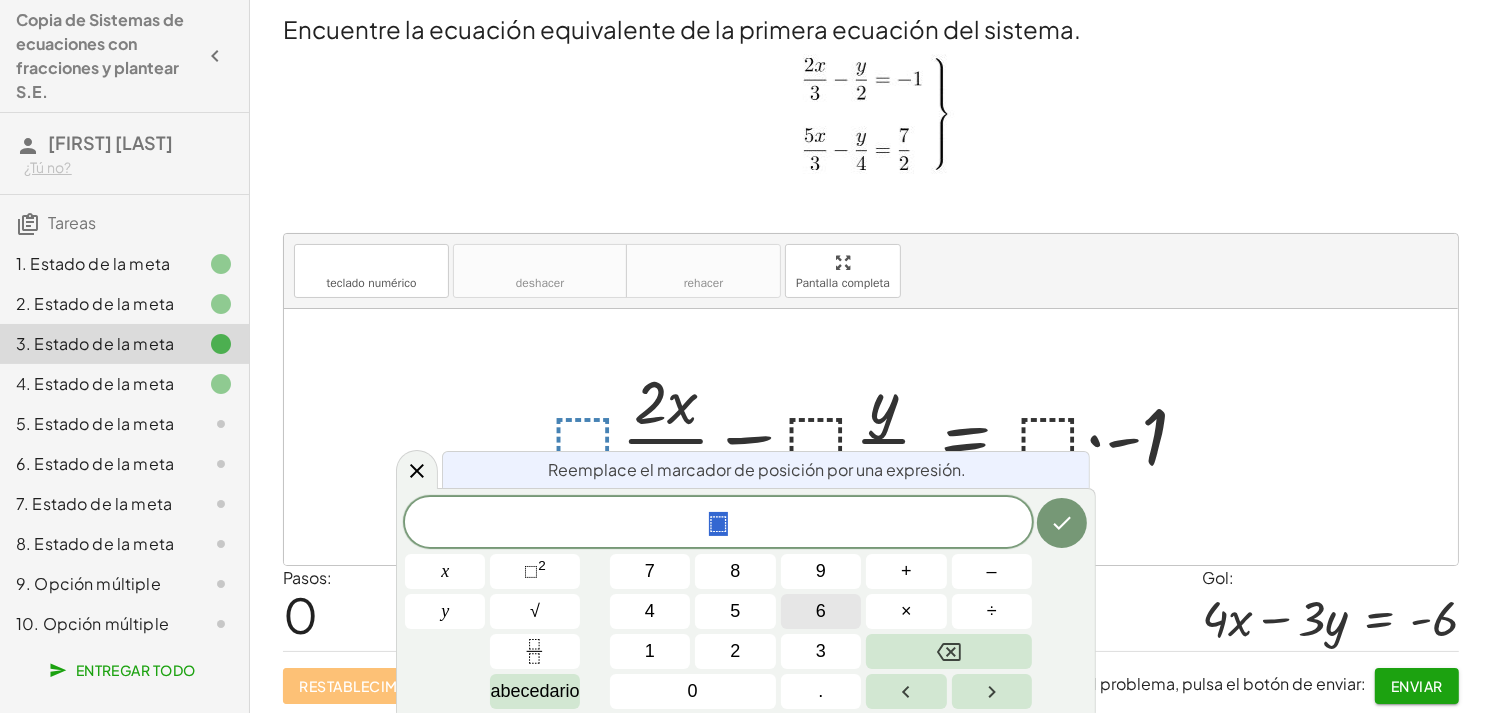 click on "6" at bounding box center (821, 611) 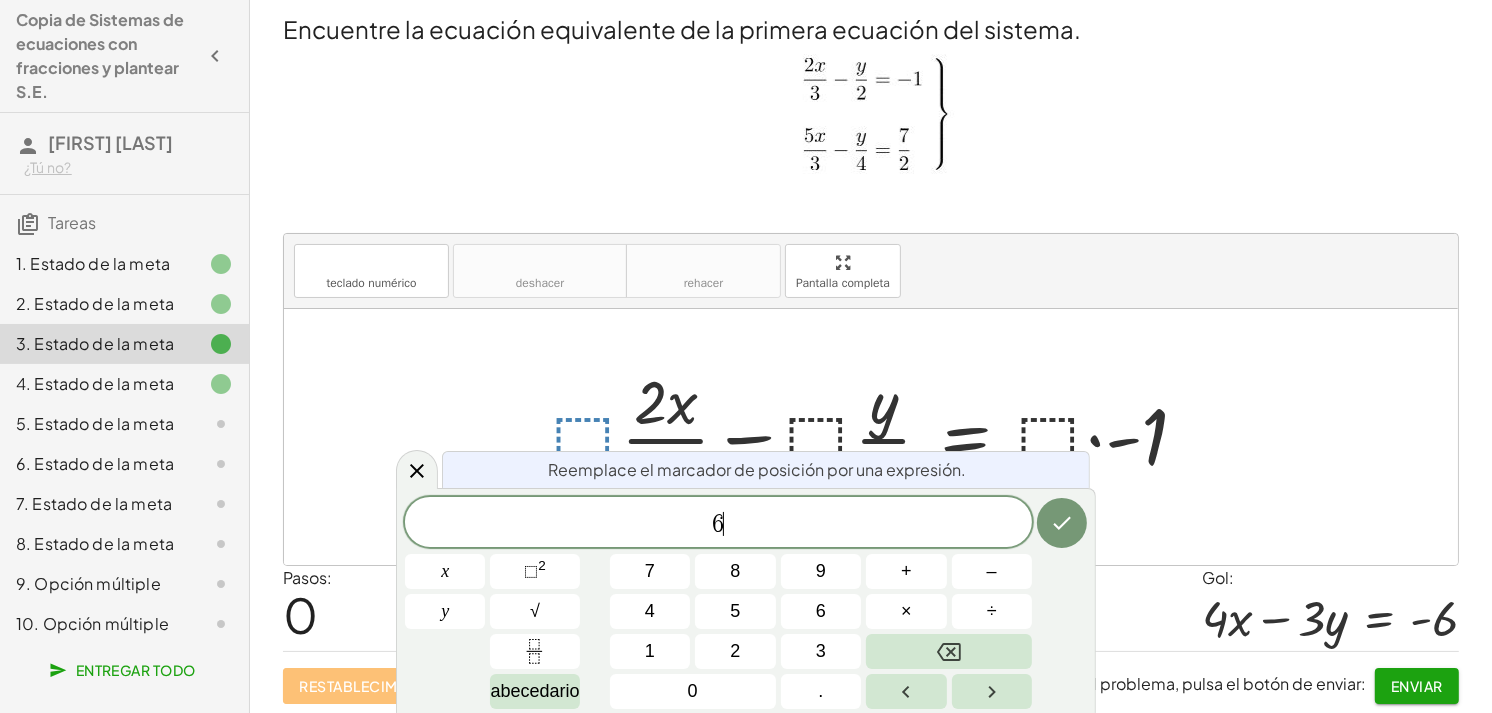 click at bounding box center (878, 437) 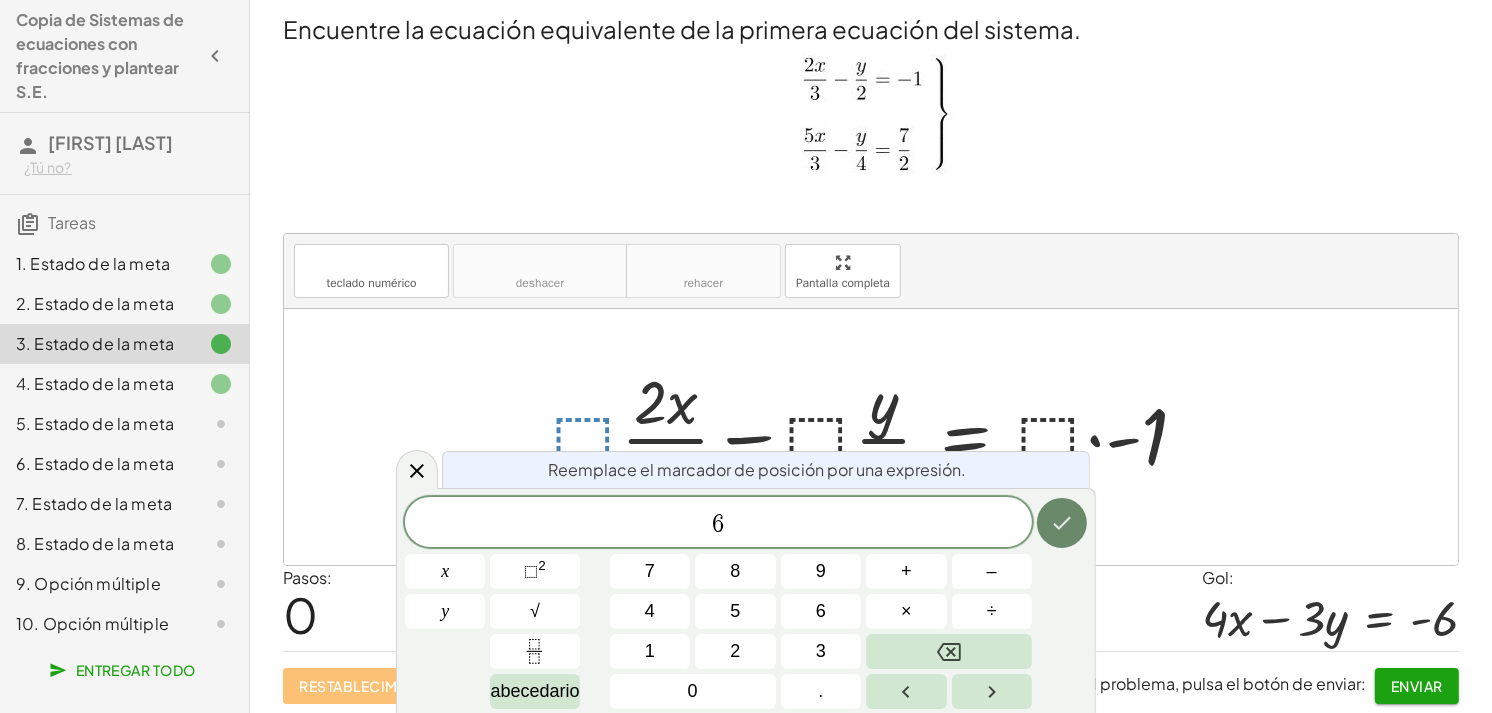 click 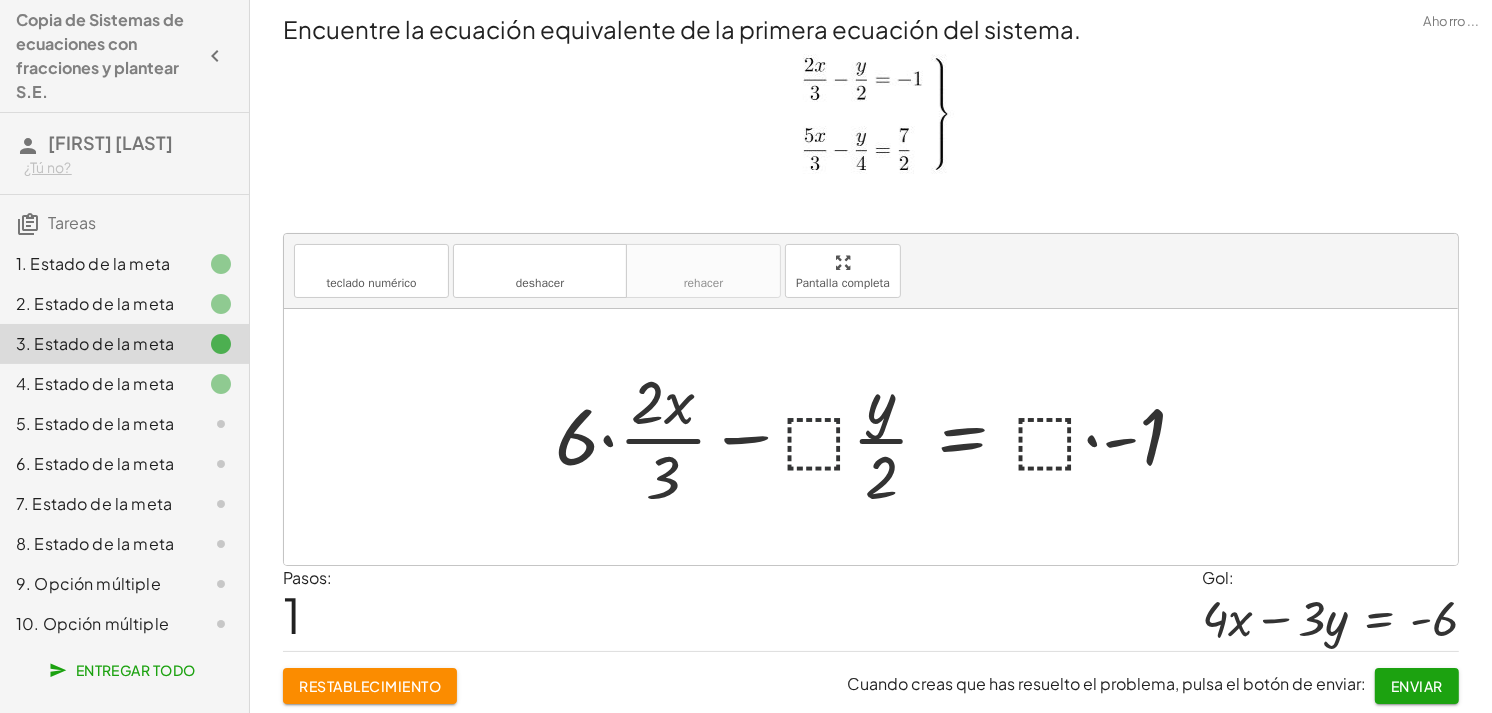 click at bounding box center (878, 437) 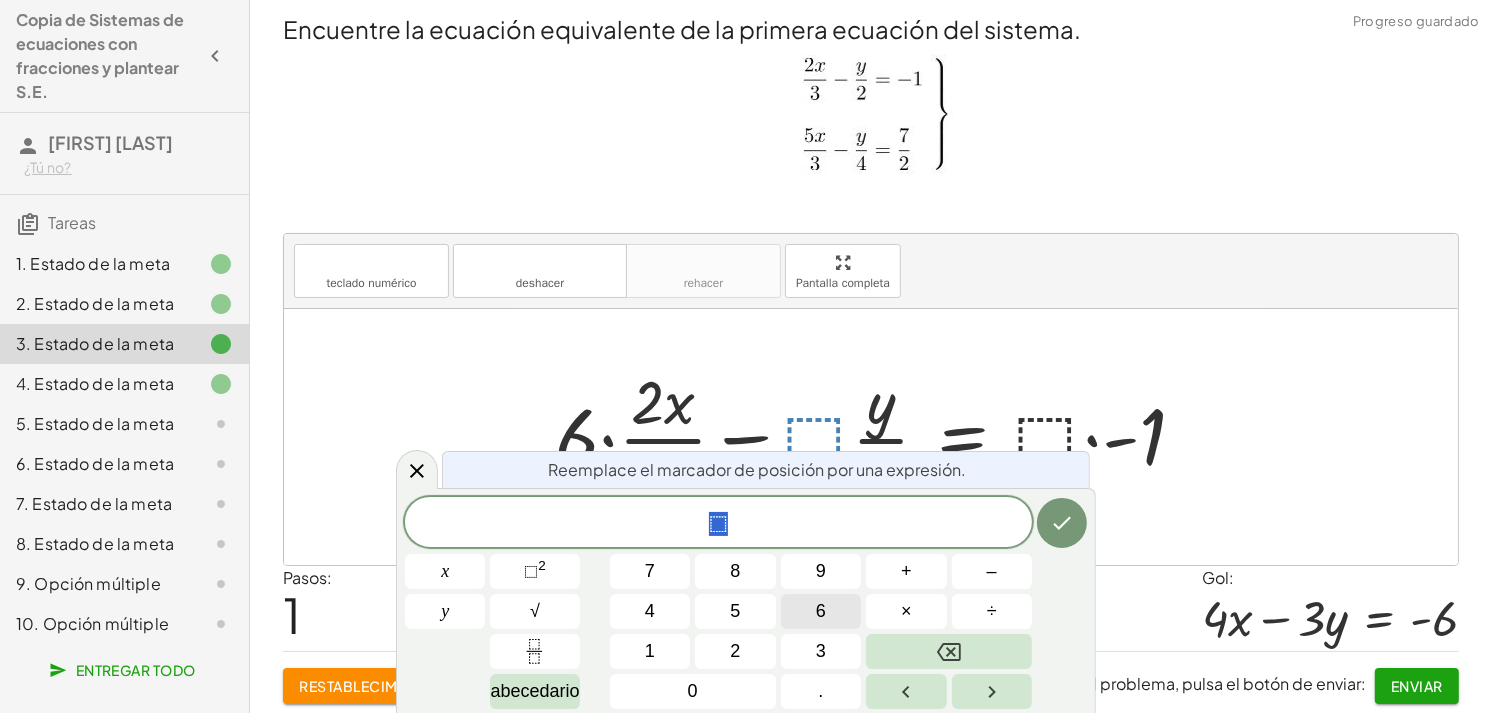 click on "6" at bounding box center (821, 611) 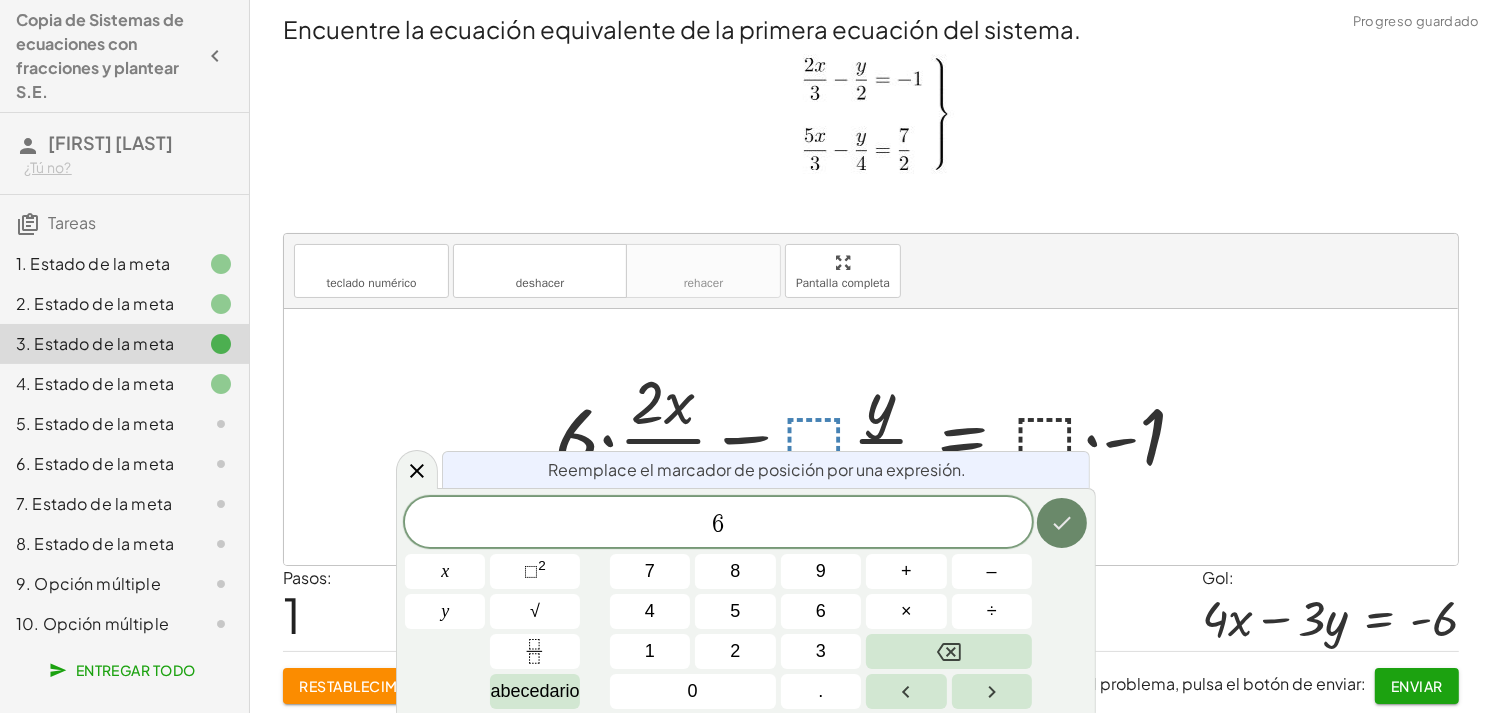 click at bounding box center [1062, 523] 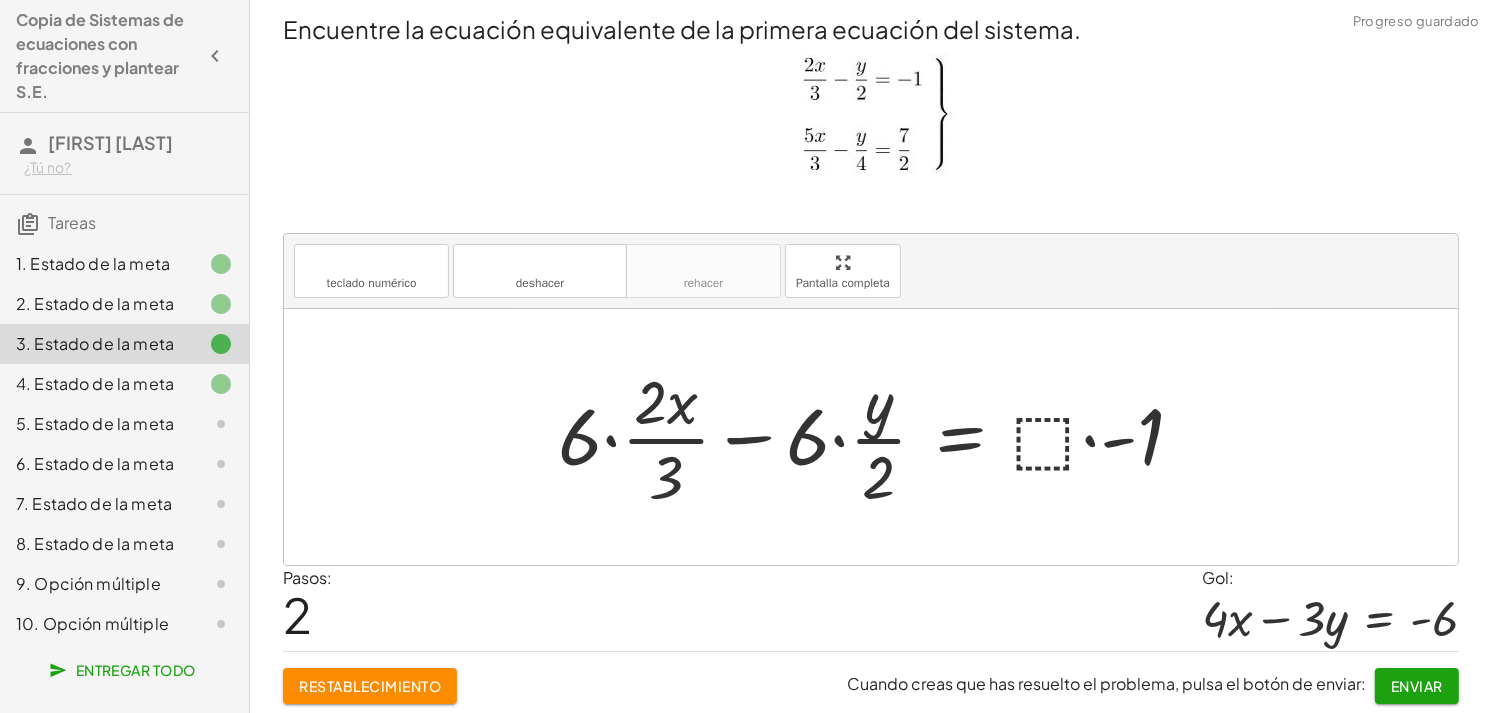 click at bounding box center [878, 437] 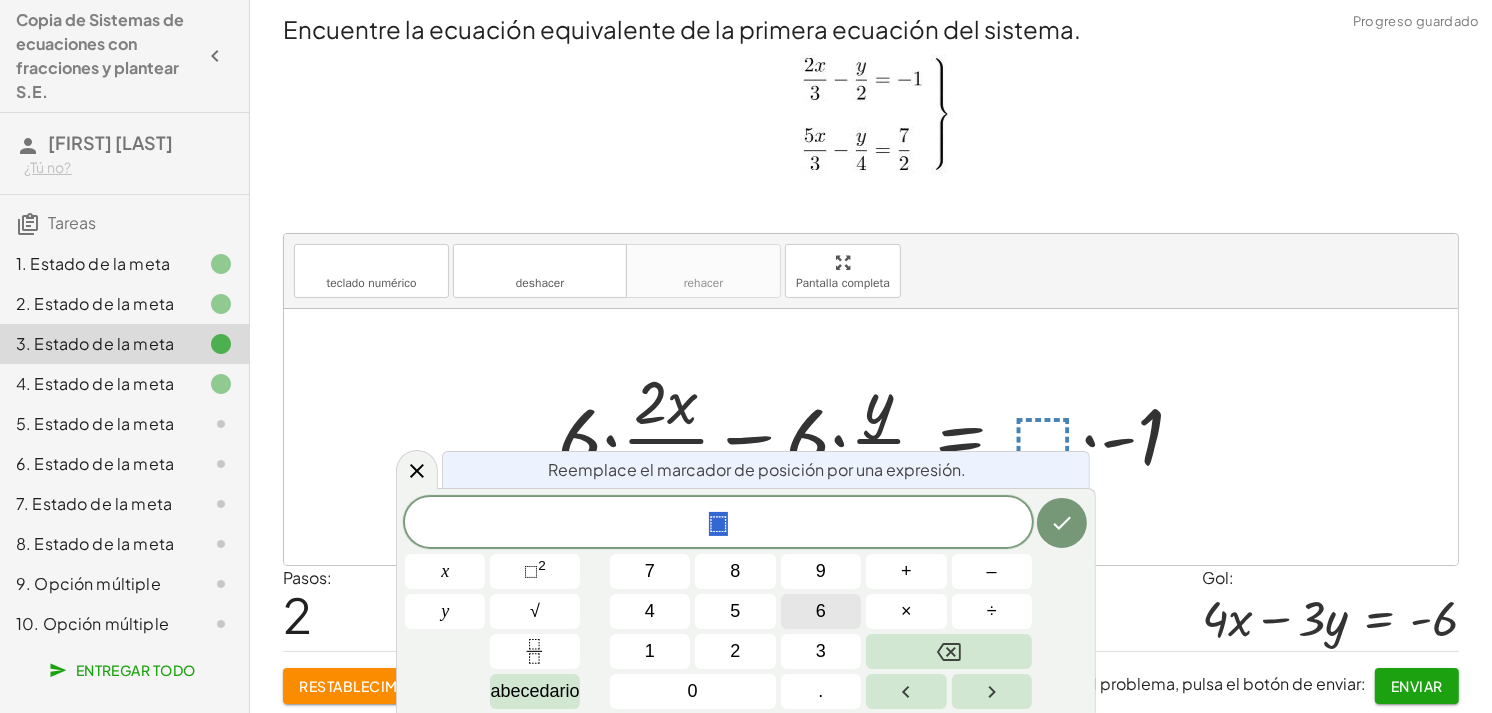 click on "6" at bounding box center [821, 611] 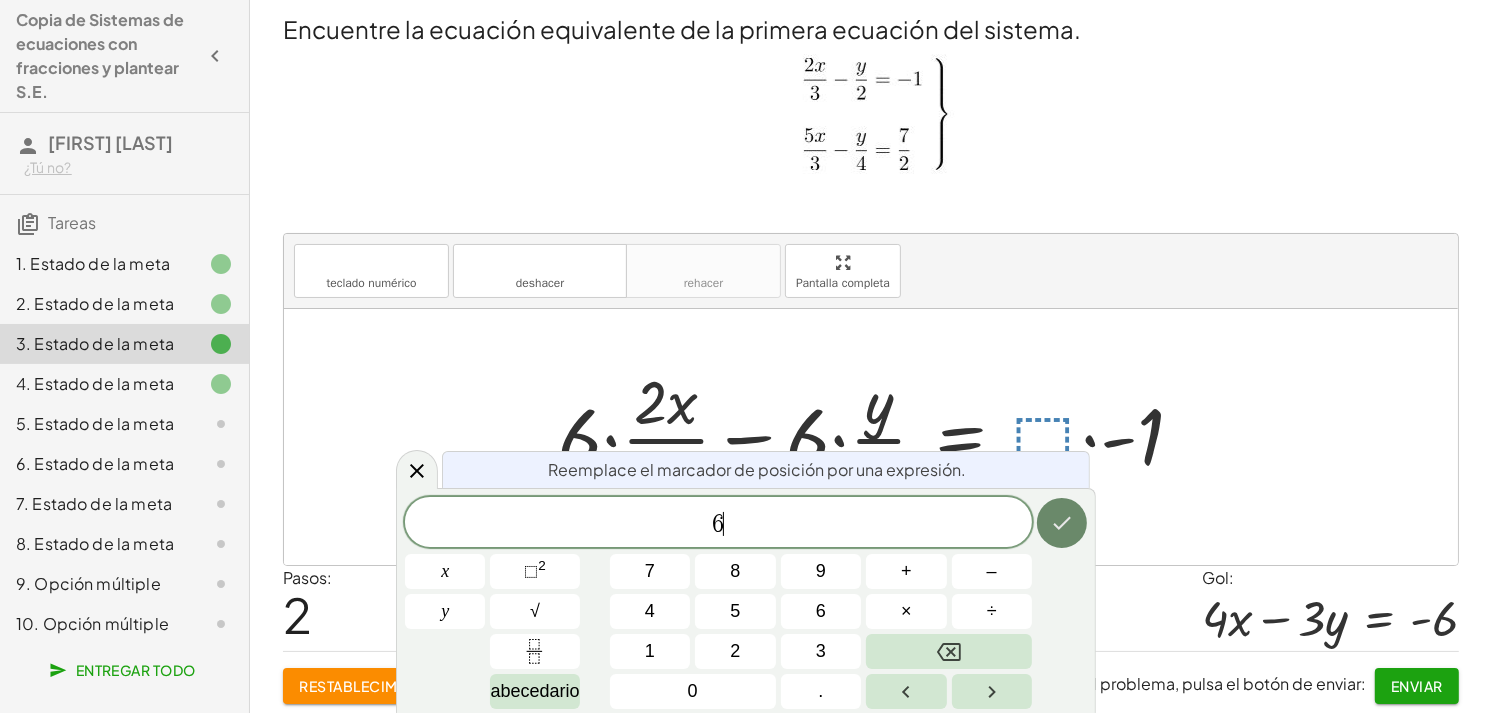 click 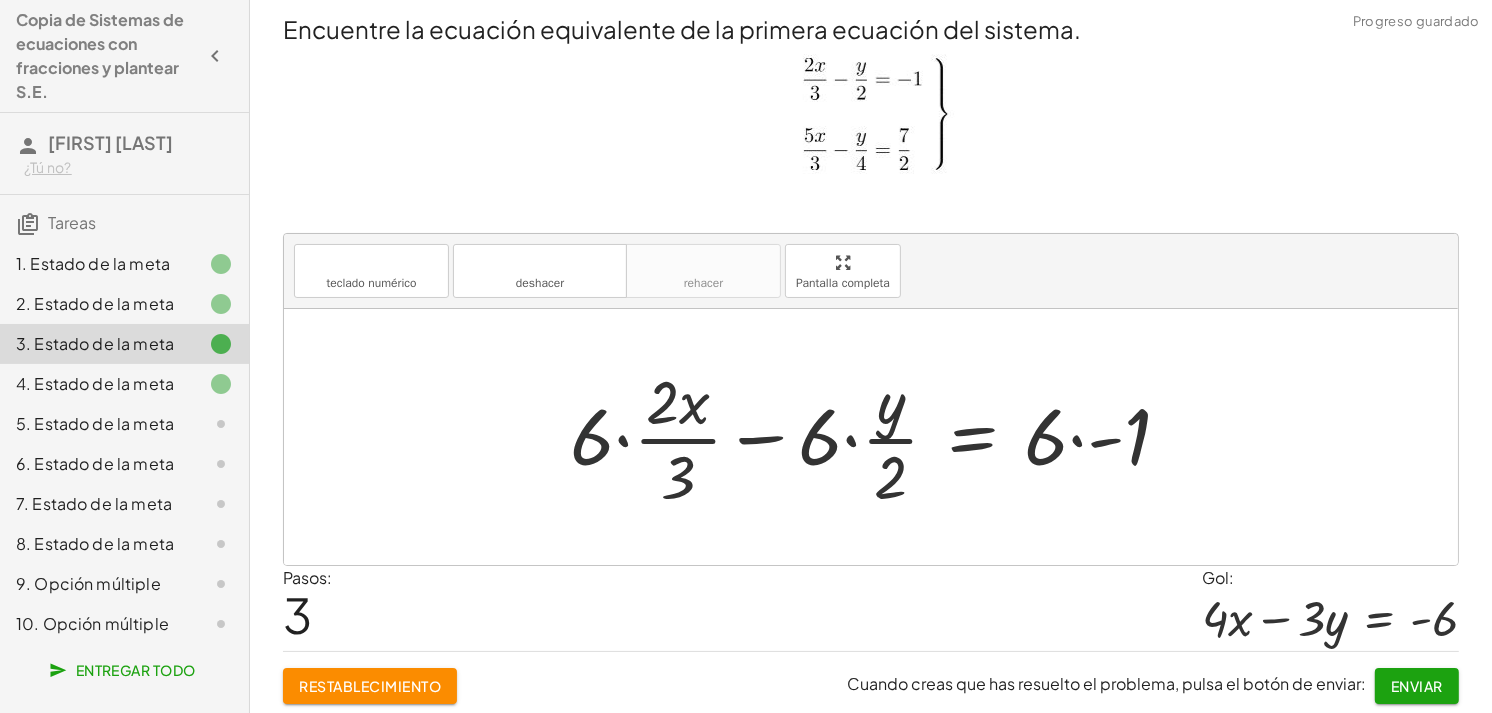 click at bounding box center [878, 437] 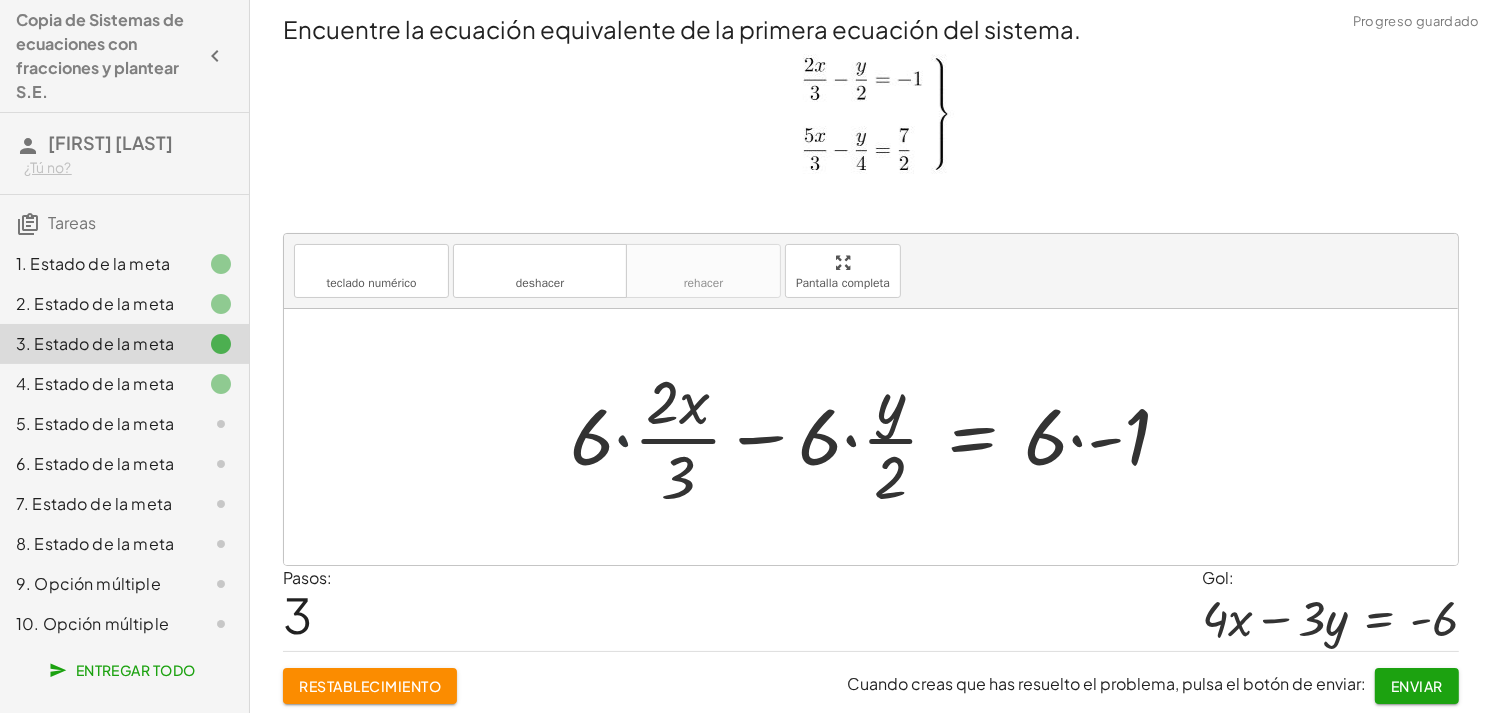 click at bounding box center (878, 437) 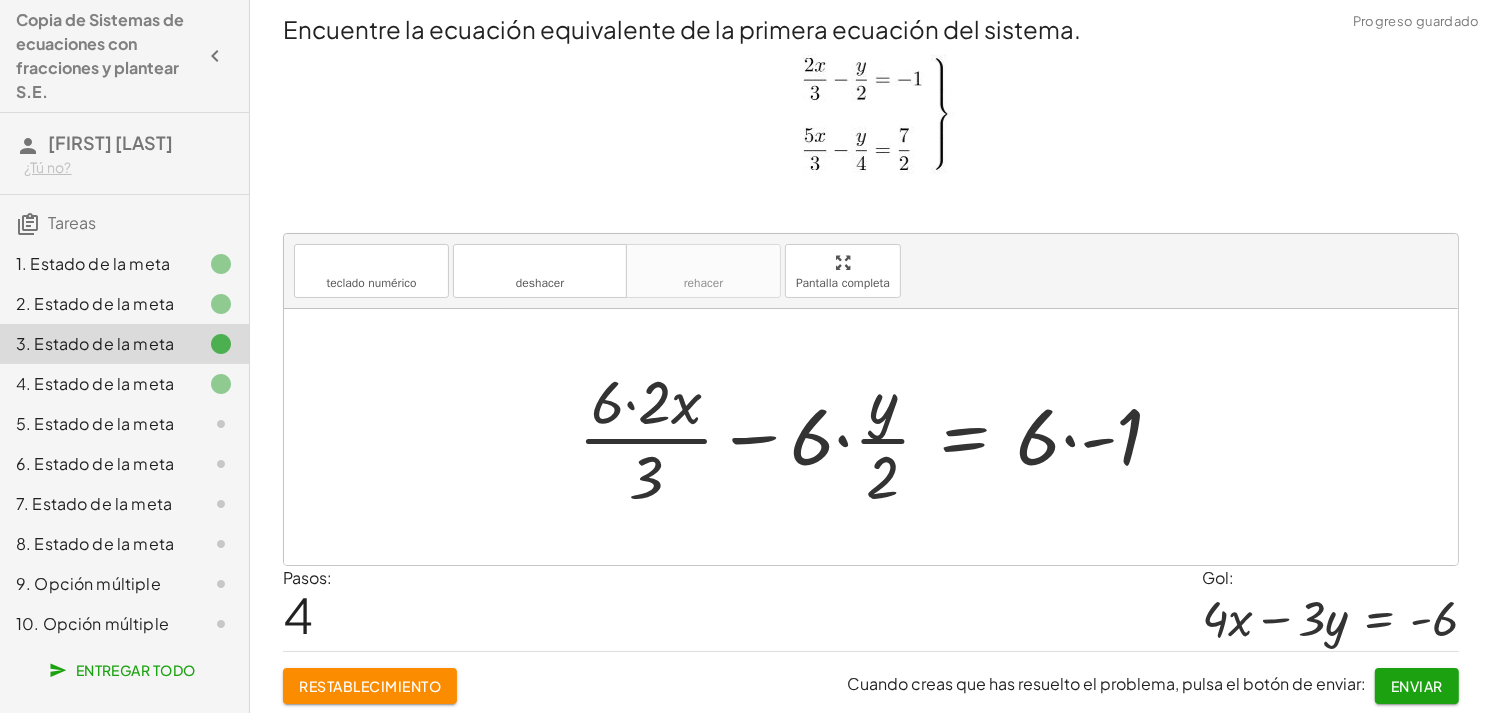 click at bounding box center [878, 437] 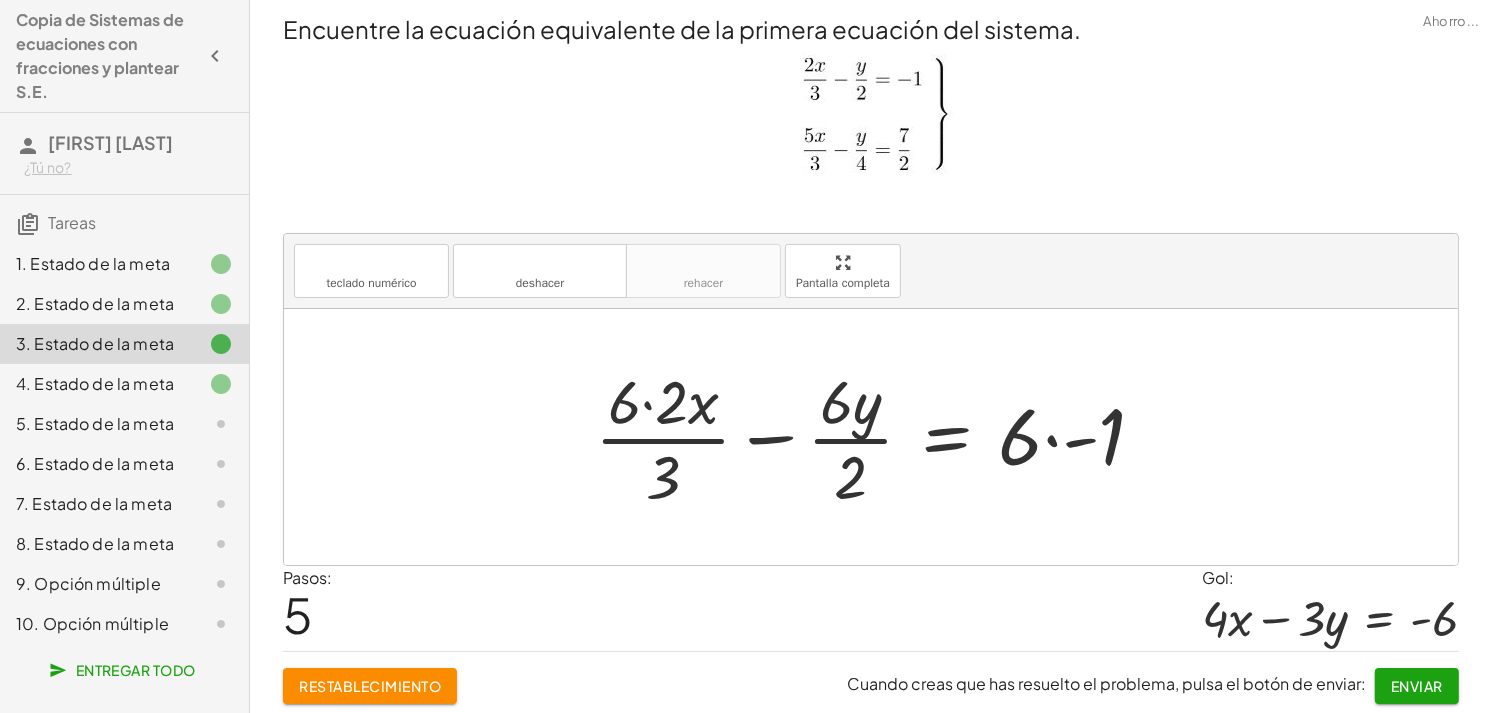 click at bounding box center [878, 437] 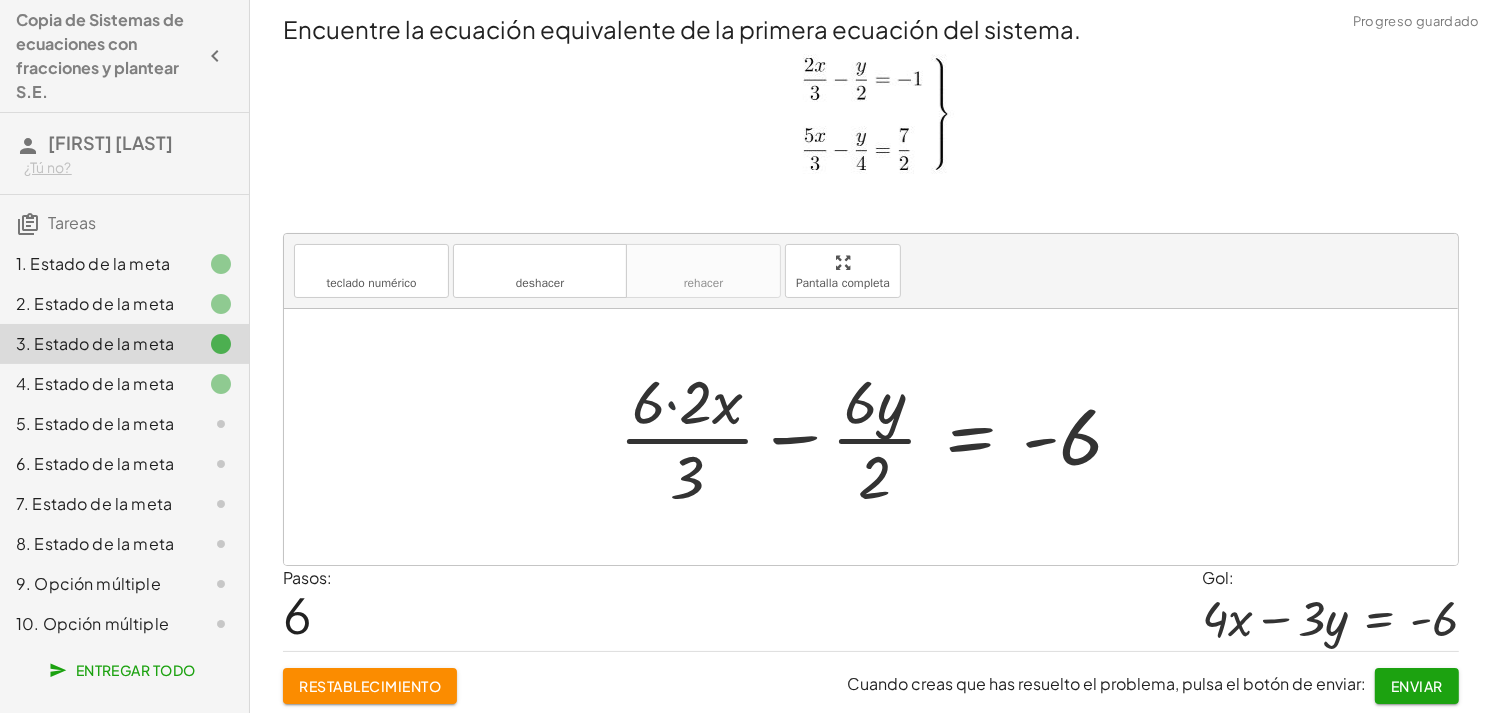 click at bounding box center (879, 437) 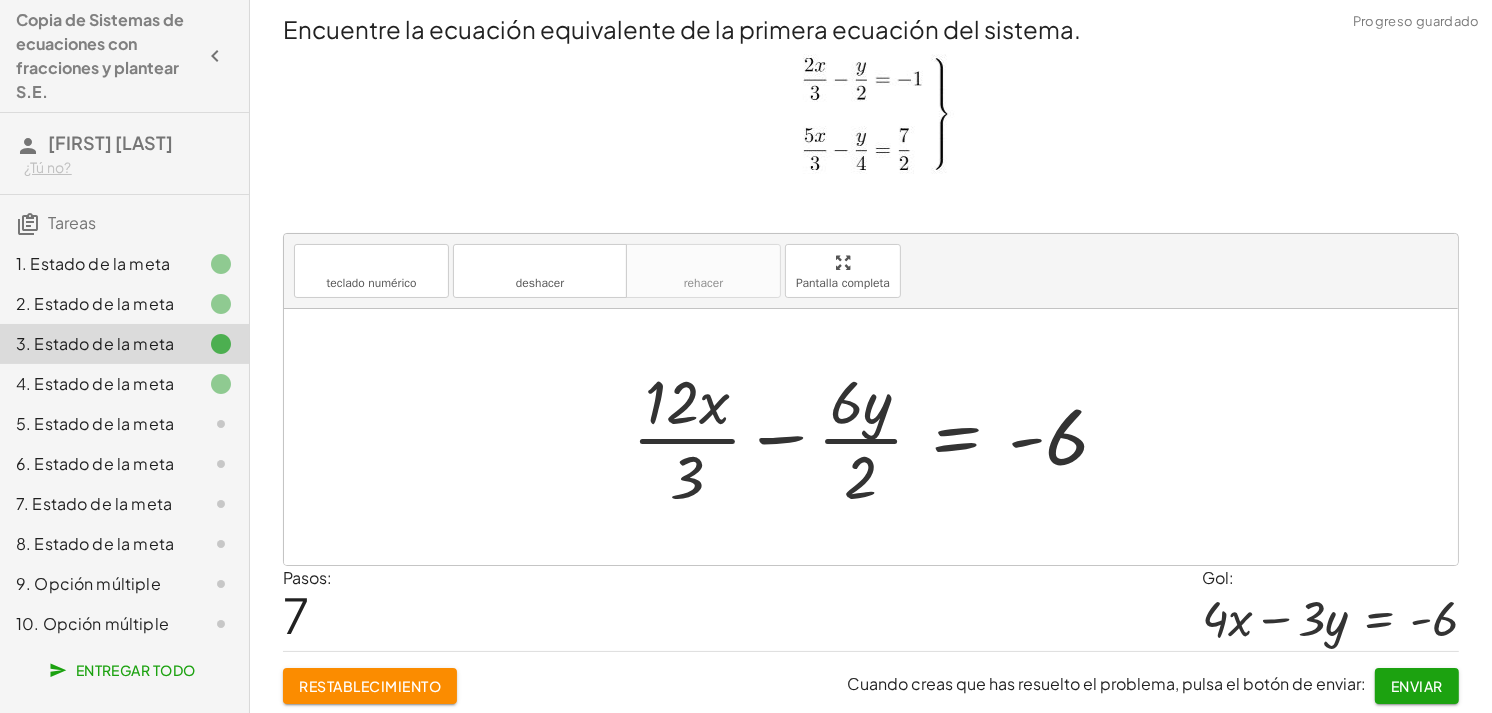 click at bounding box center (878, 437) 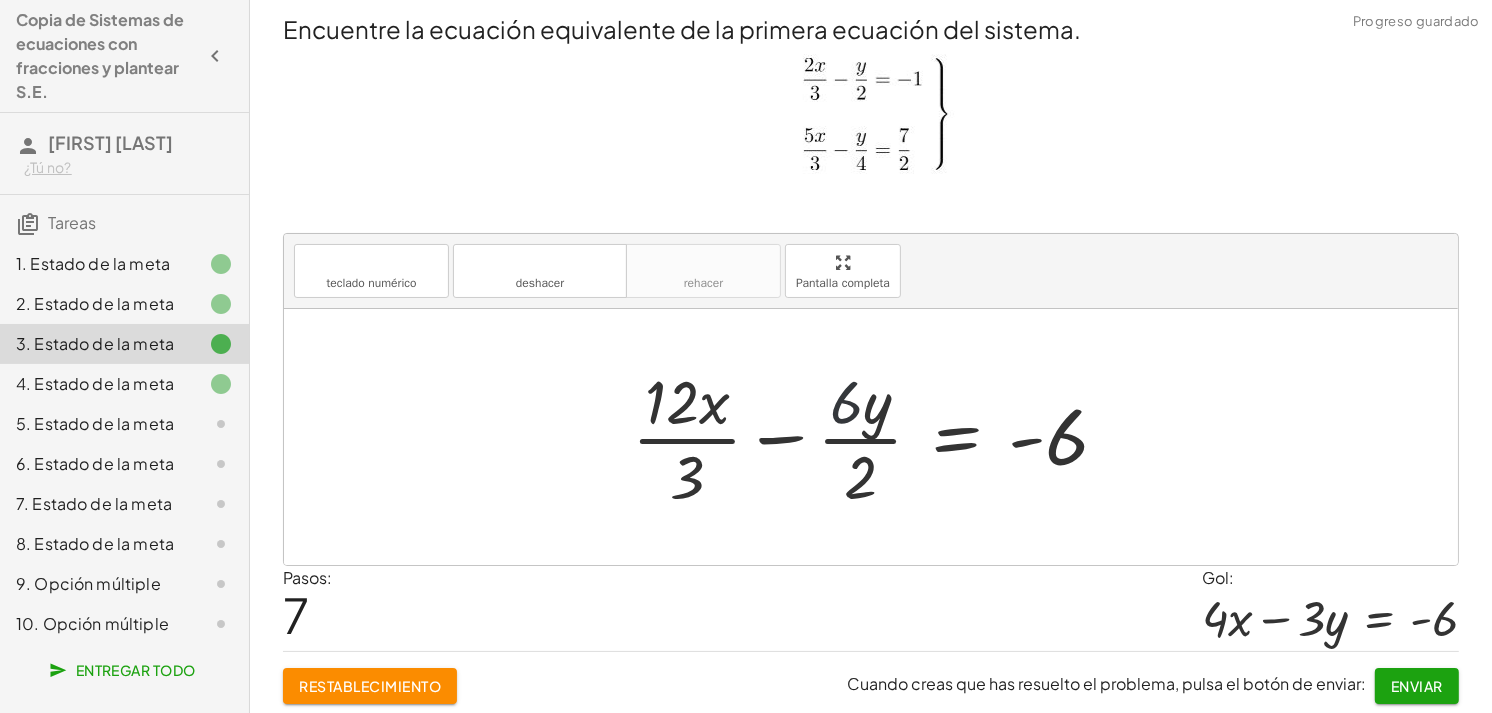 click at bounding box center [878, 437] 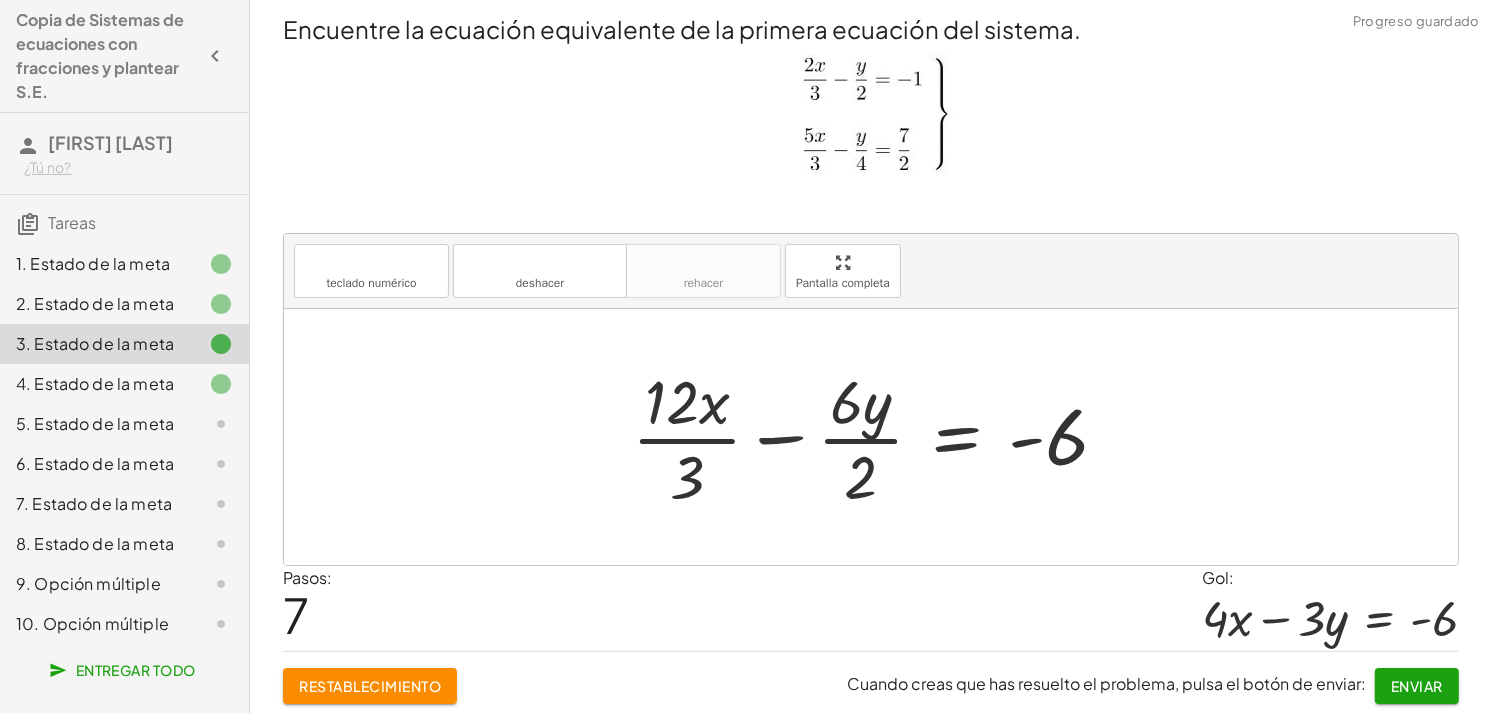 click at bounding box center [878, 437] 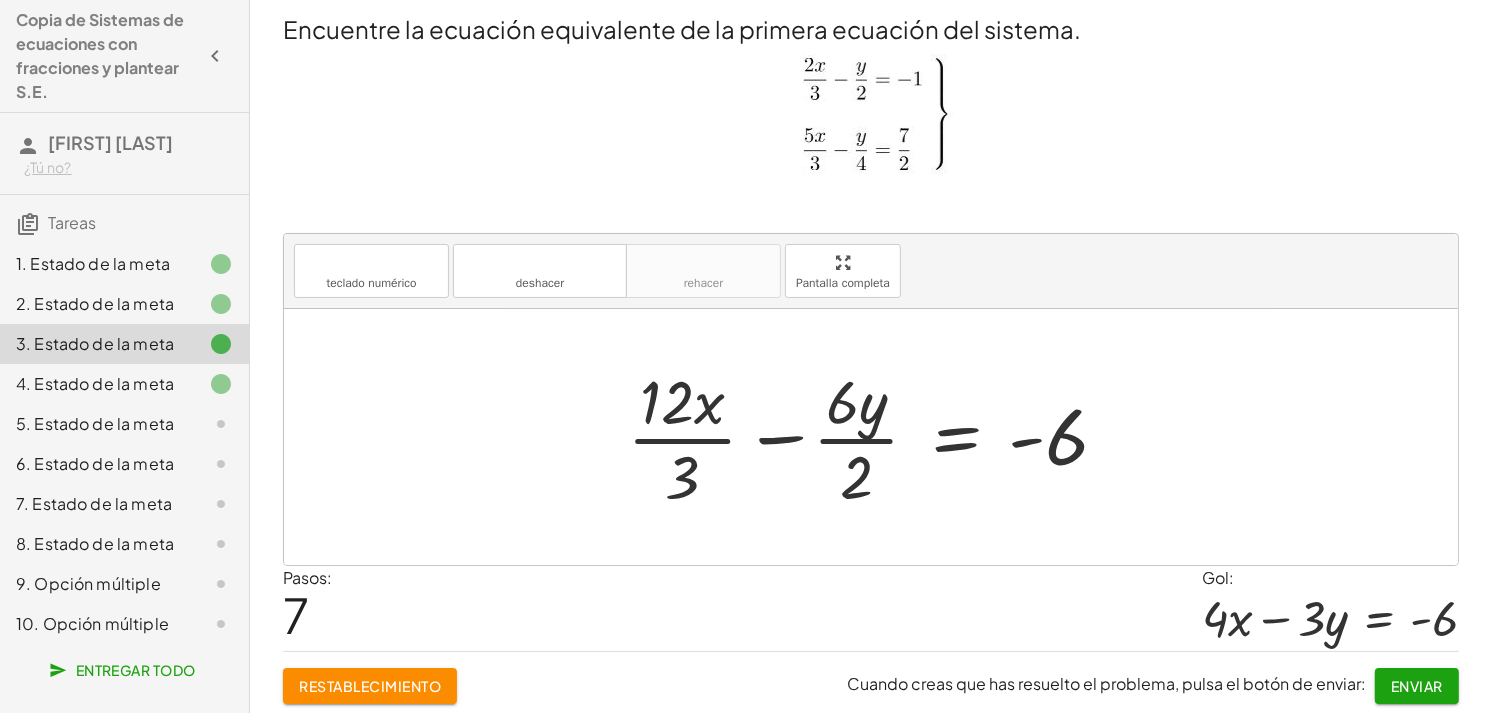 click at bounding box center (878, 437) 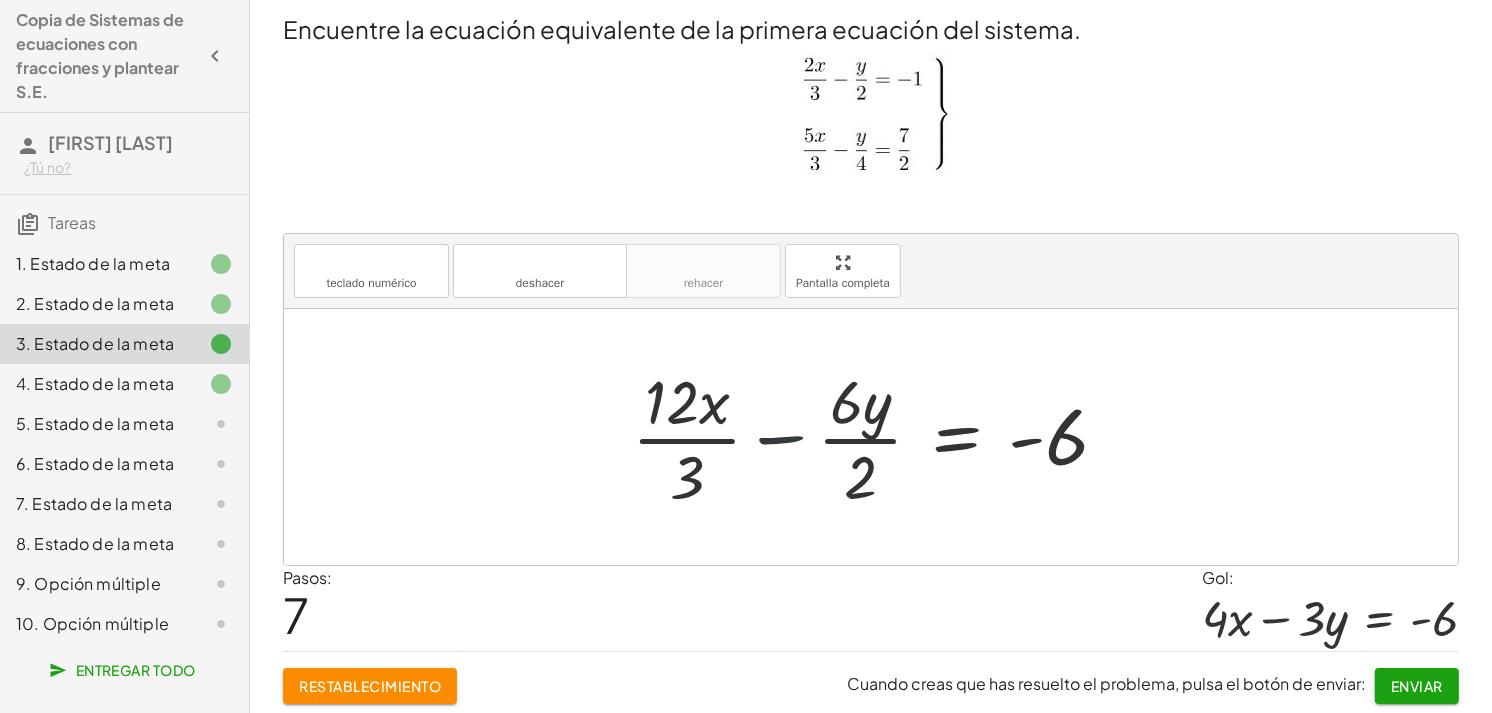 click at bounding box center (878, 437) 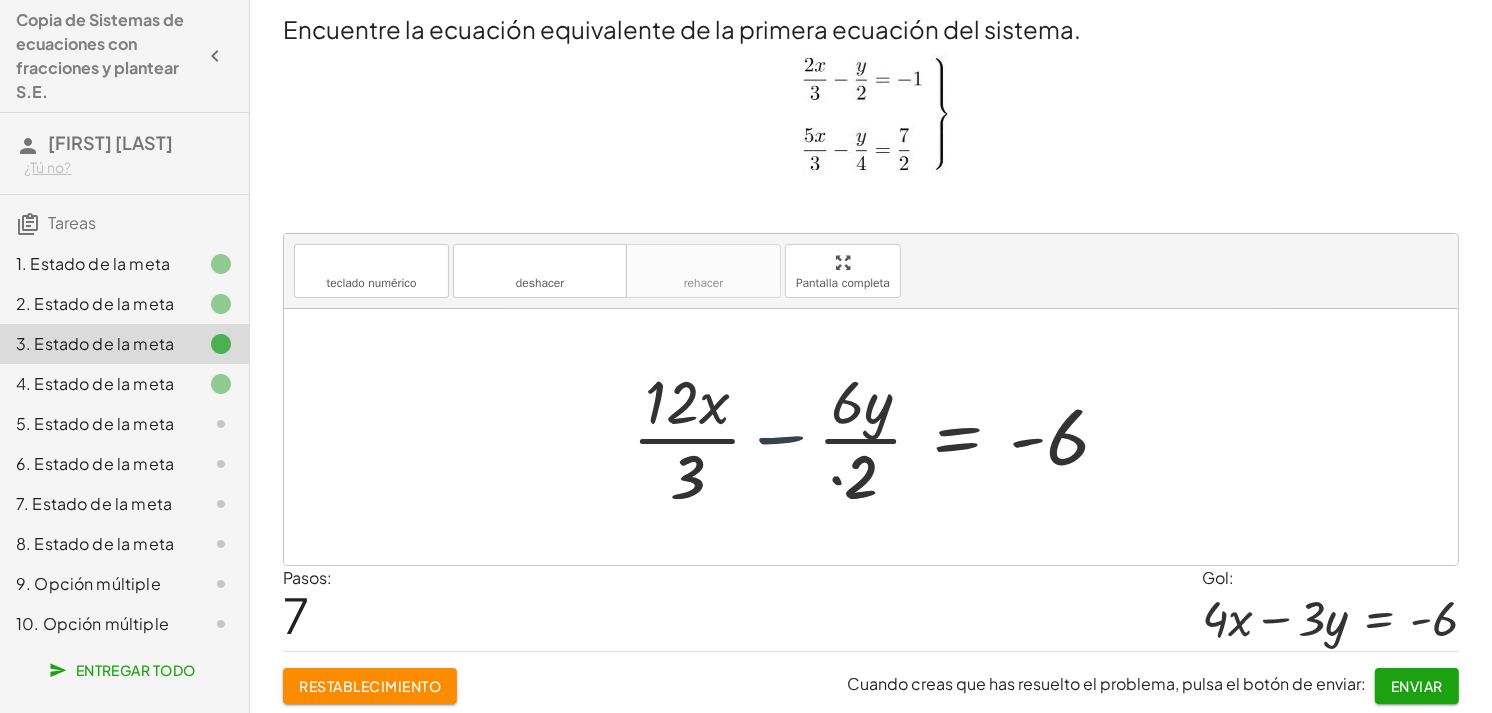 click at bounding box center (838, 437) 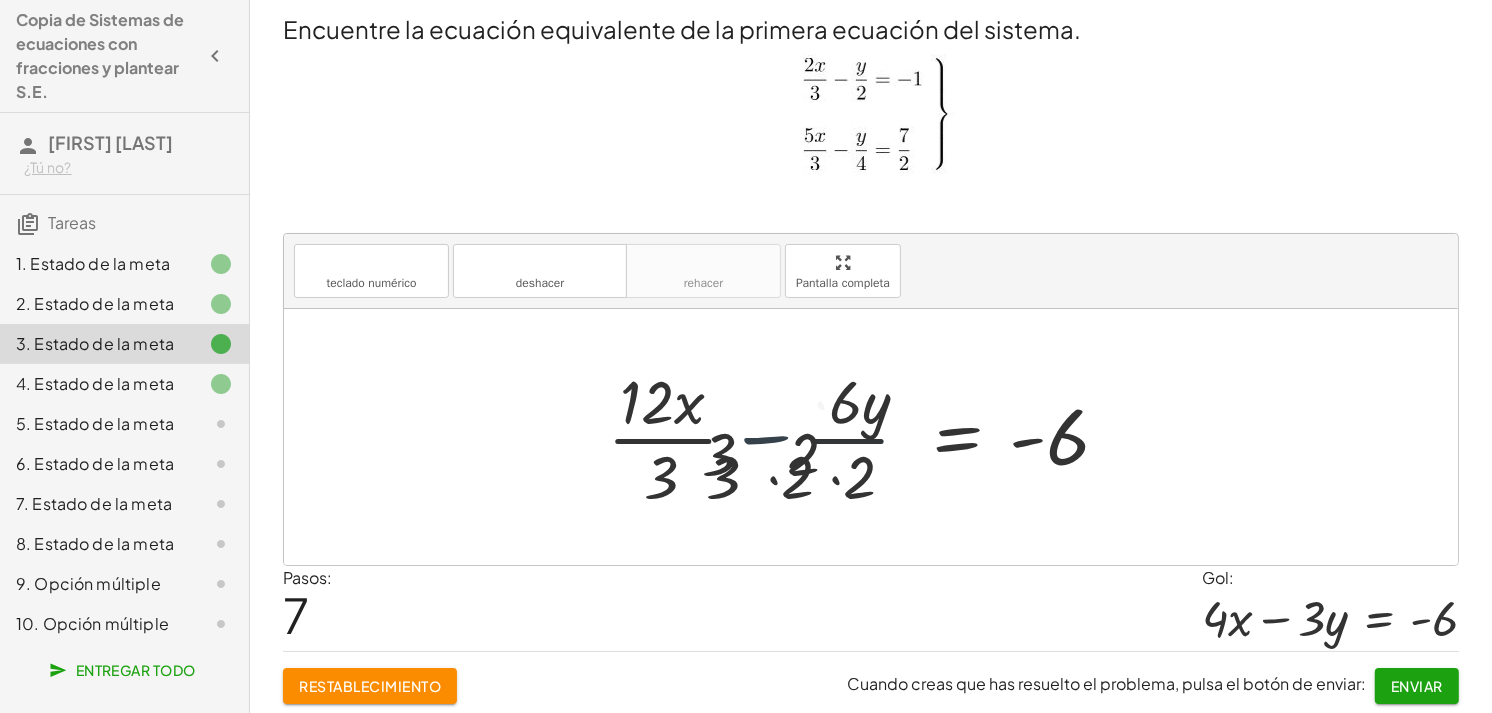 click at bounding box center [838, 437] 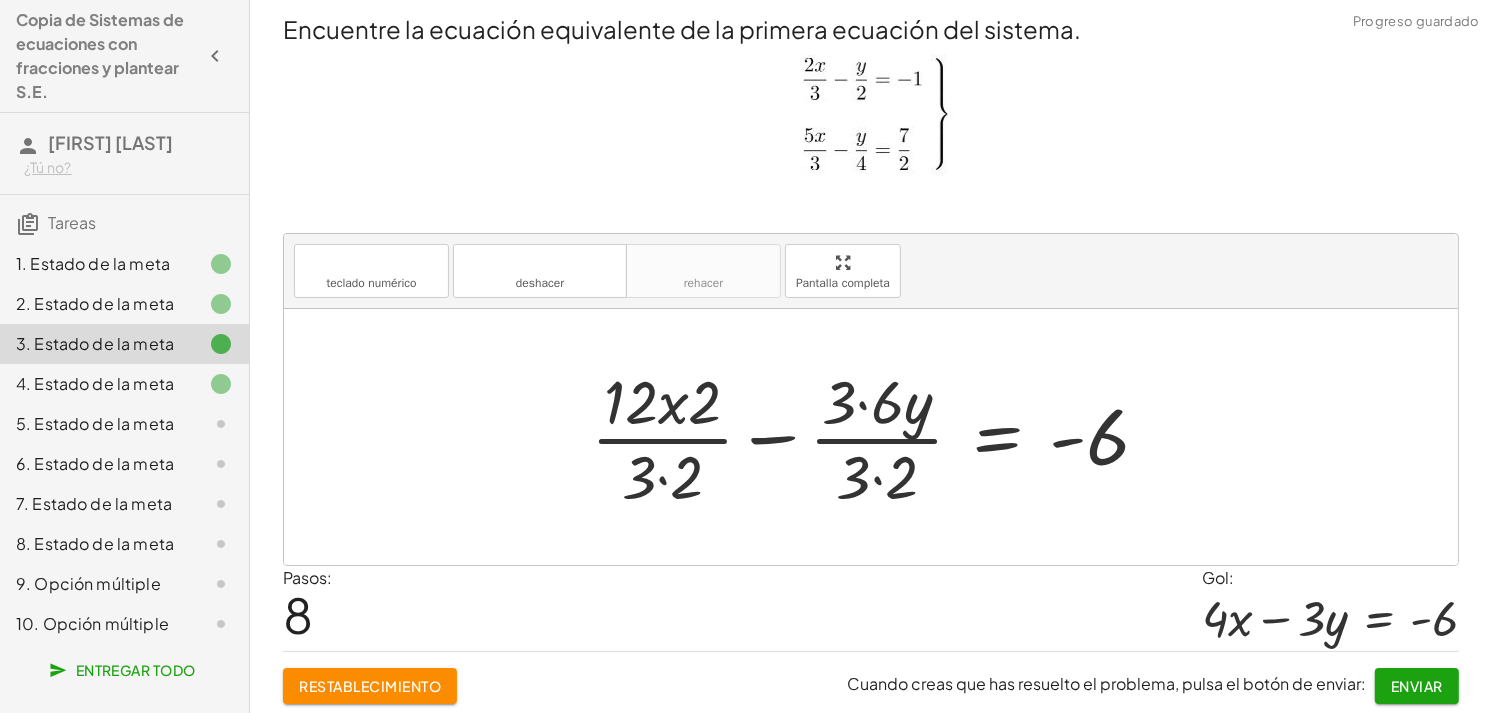 click at bounding box center (878, 437) 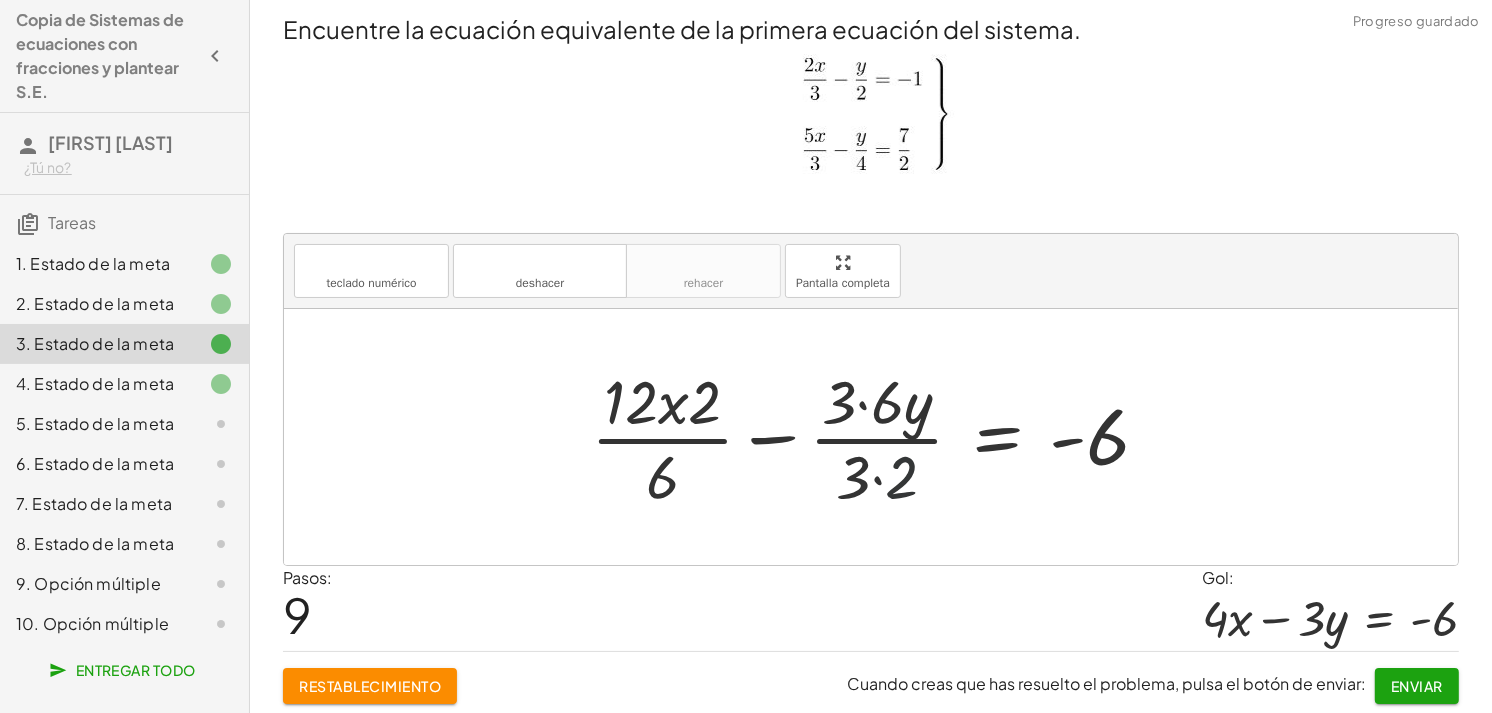 click at bounding box center (878, 437) 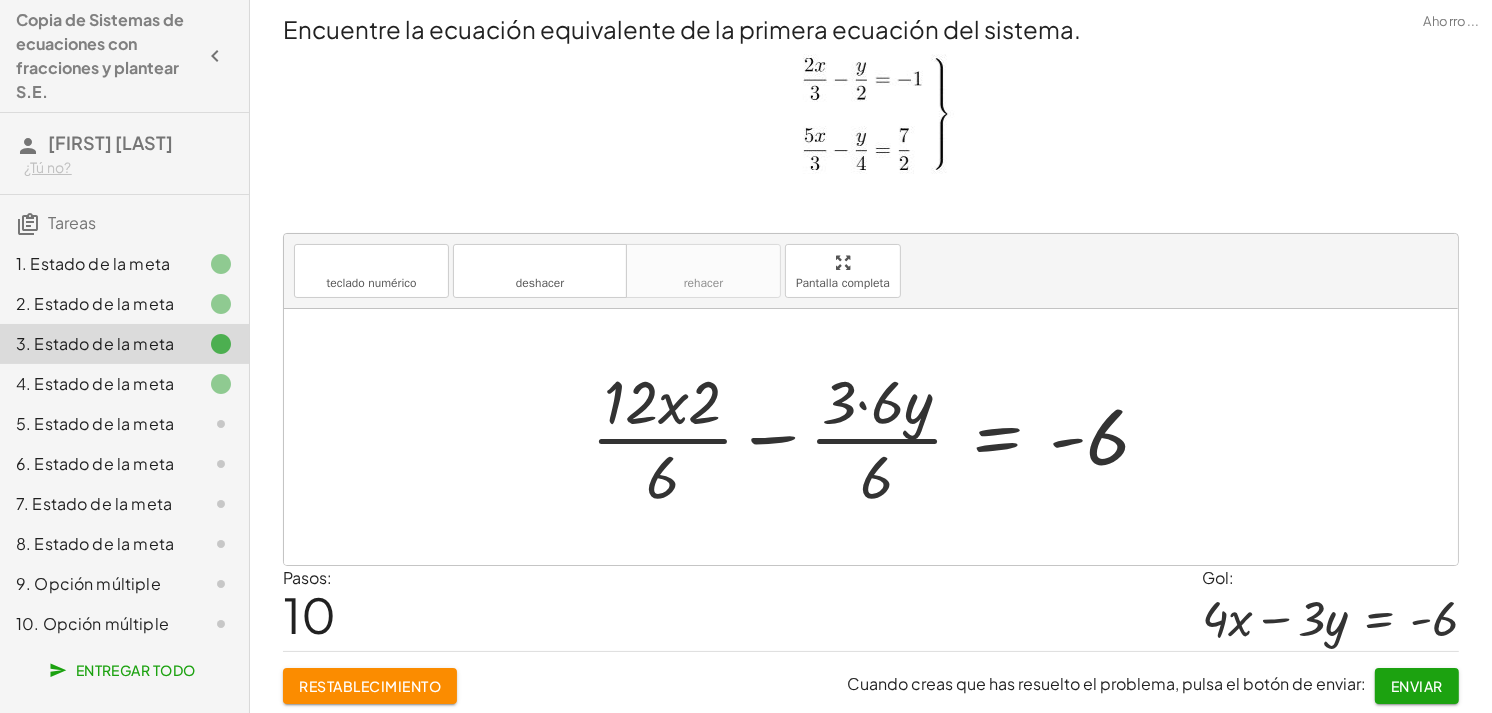 click at bounding box center [878, 437] 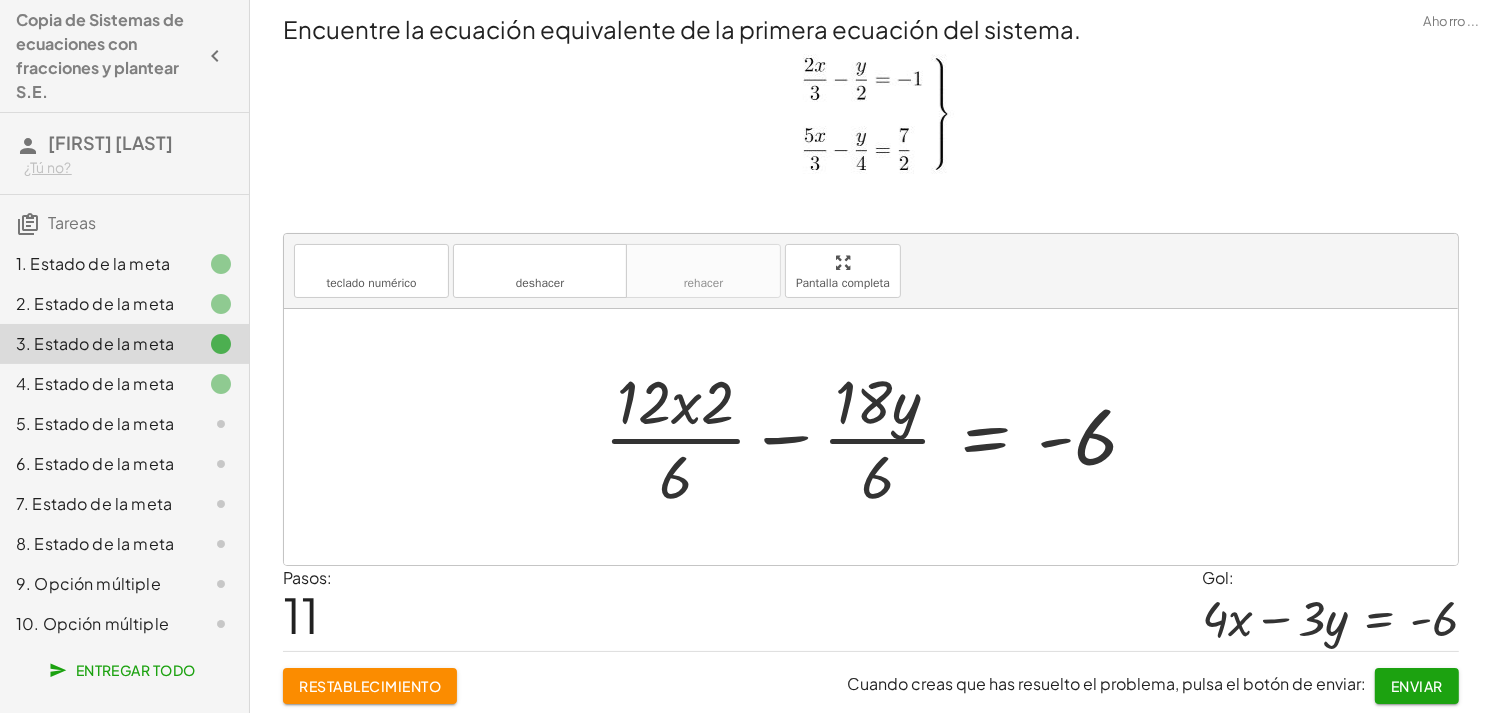 click at bounding box center [878, 437] 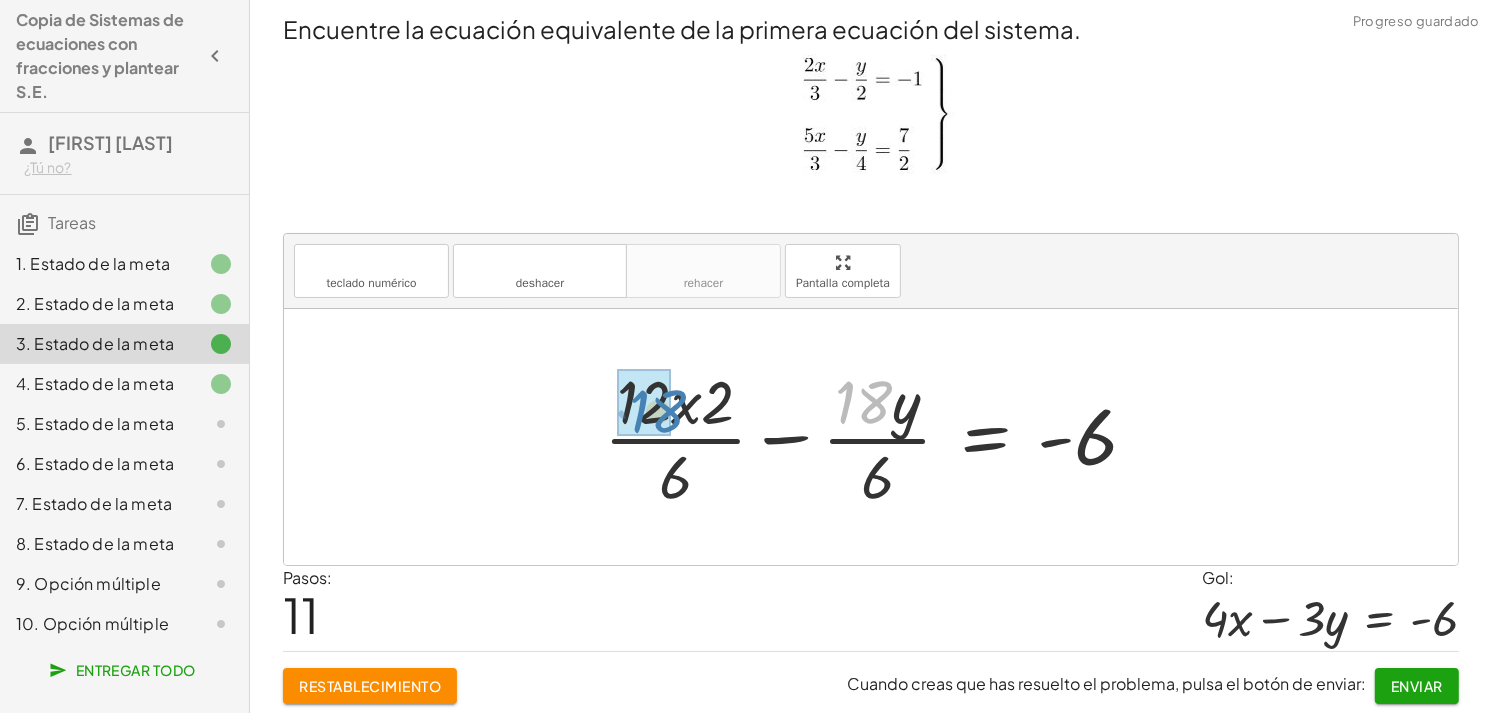 drag, startPoint x: 863, startPoint y: 392, endPoint x: 652, endPoint y: 398, distance: 211.0853 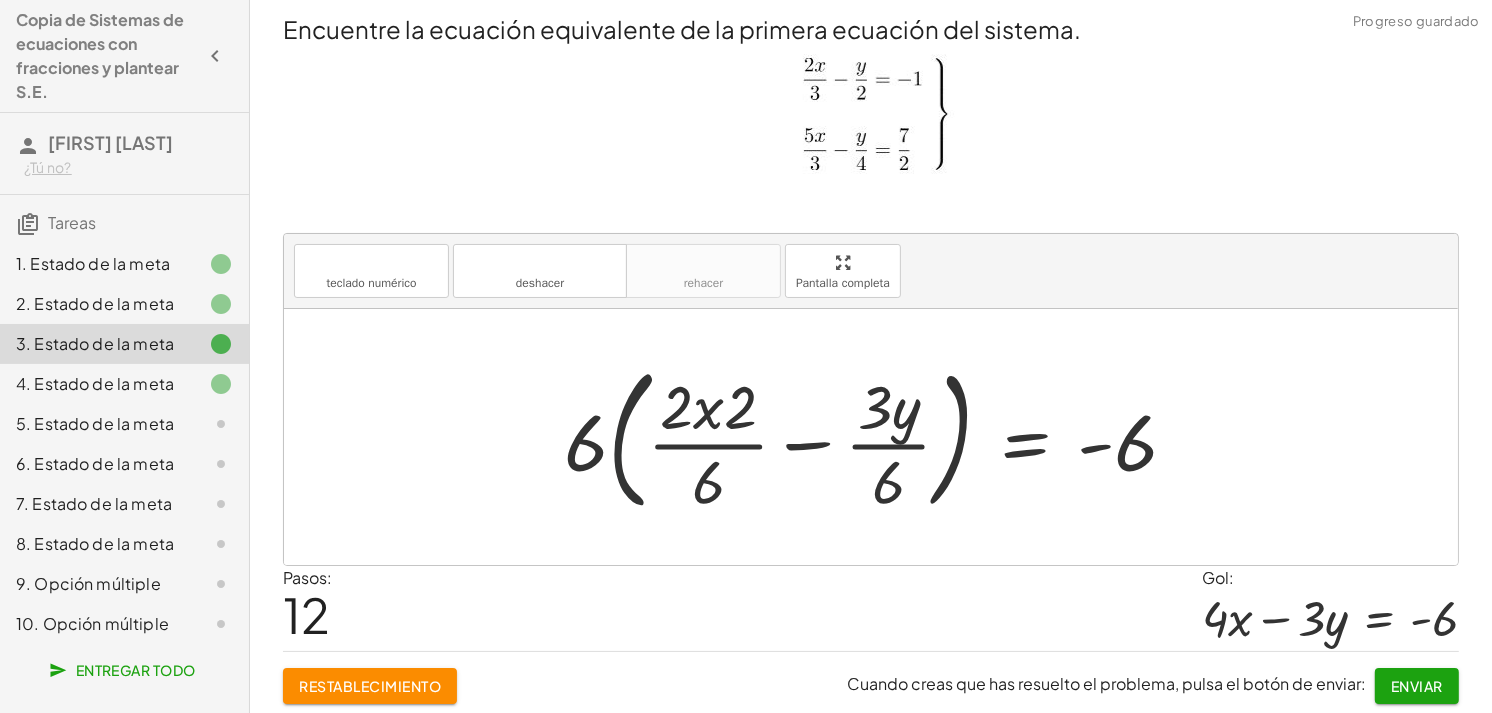 click at bounding box center [878, 437] 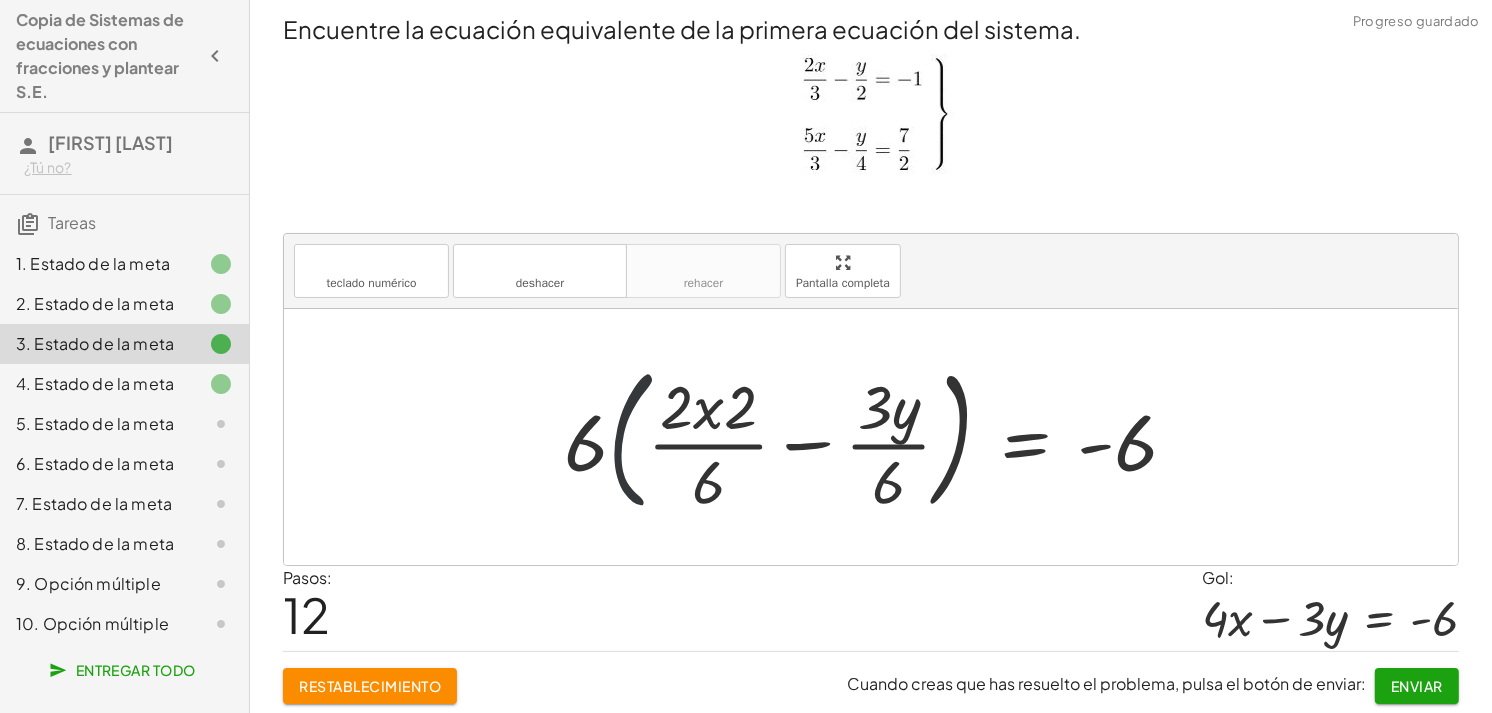 click at bounding box center [878, 437] 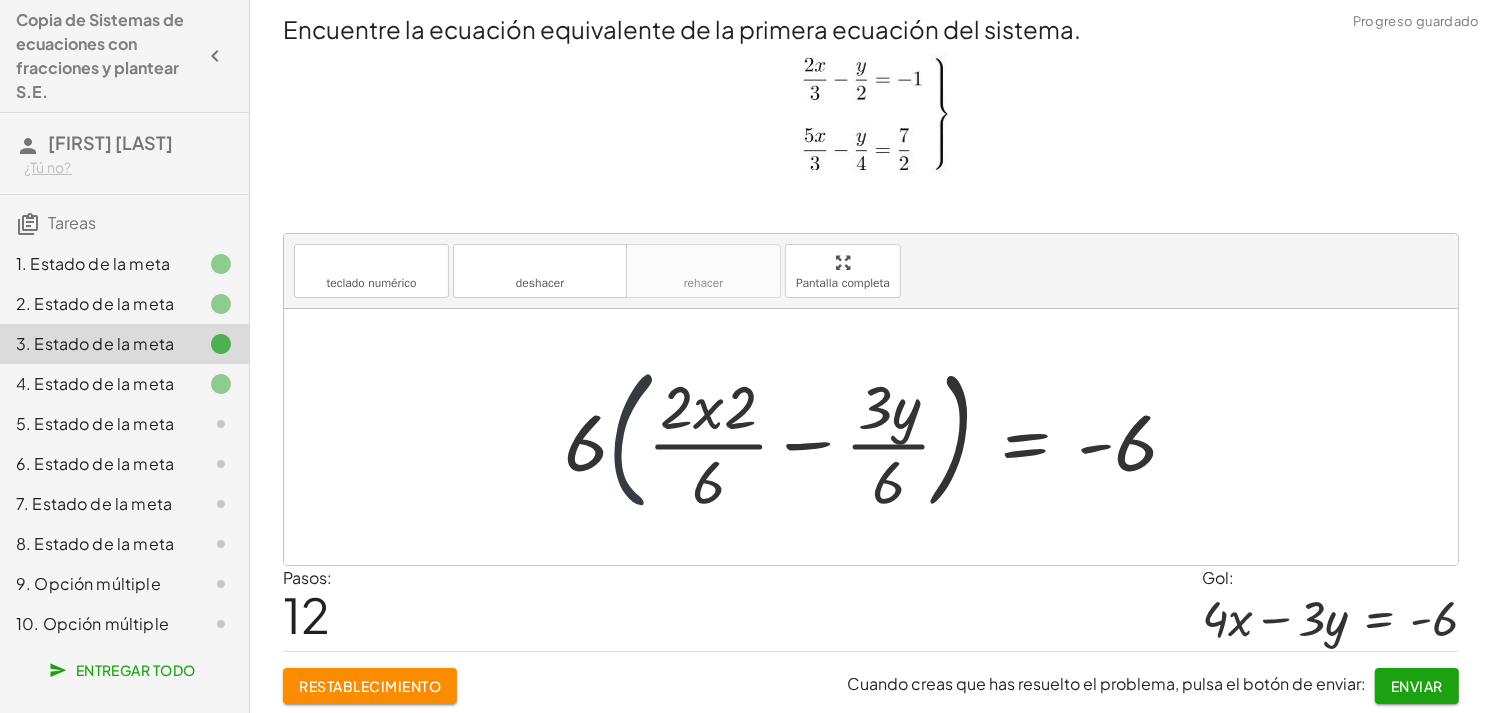 click at bounding box center [878, 437] 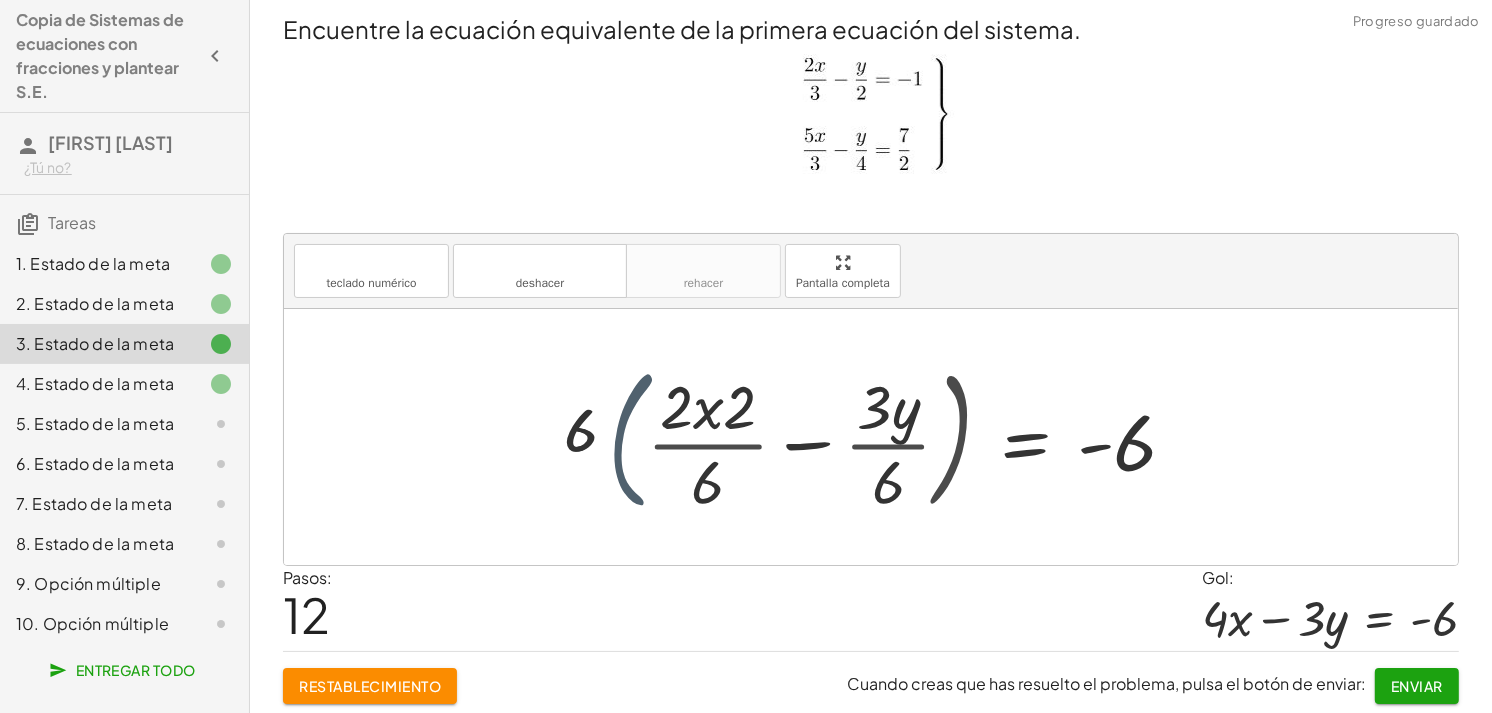 click at bounding box center (892, 437) 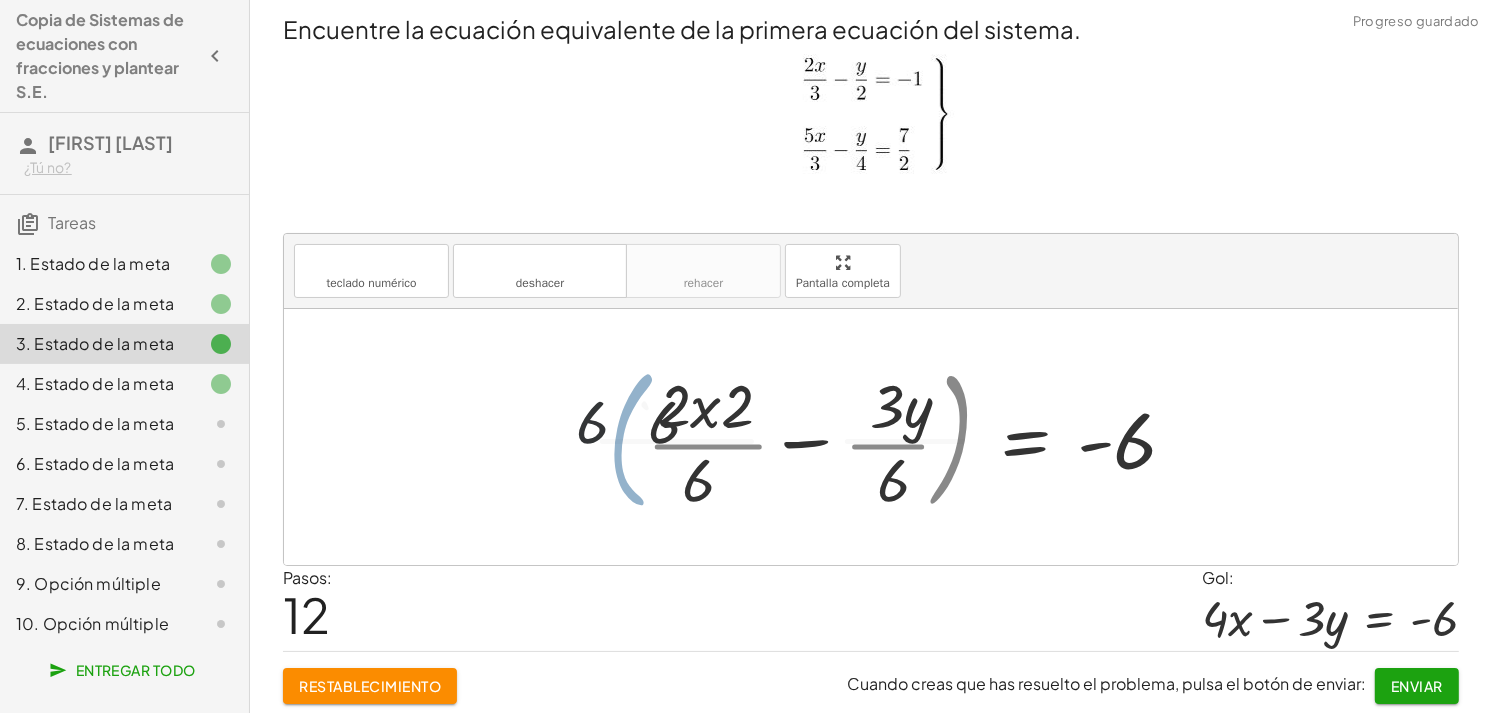 click at bounding box center [892, 437] 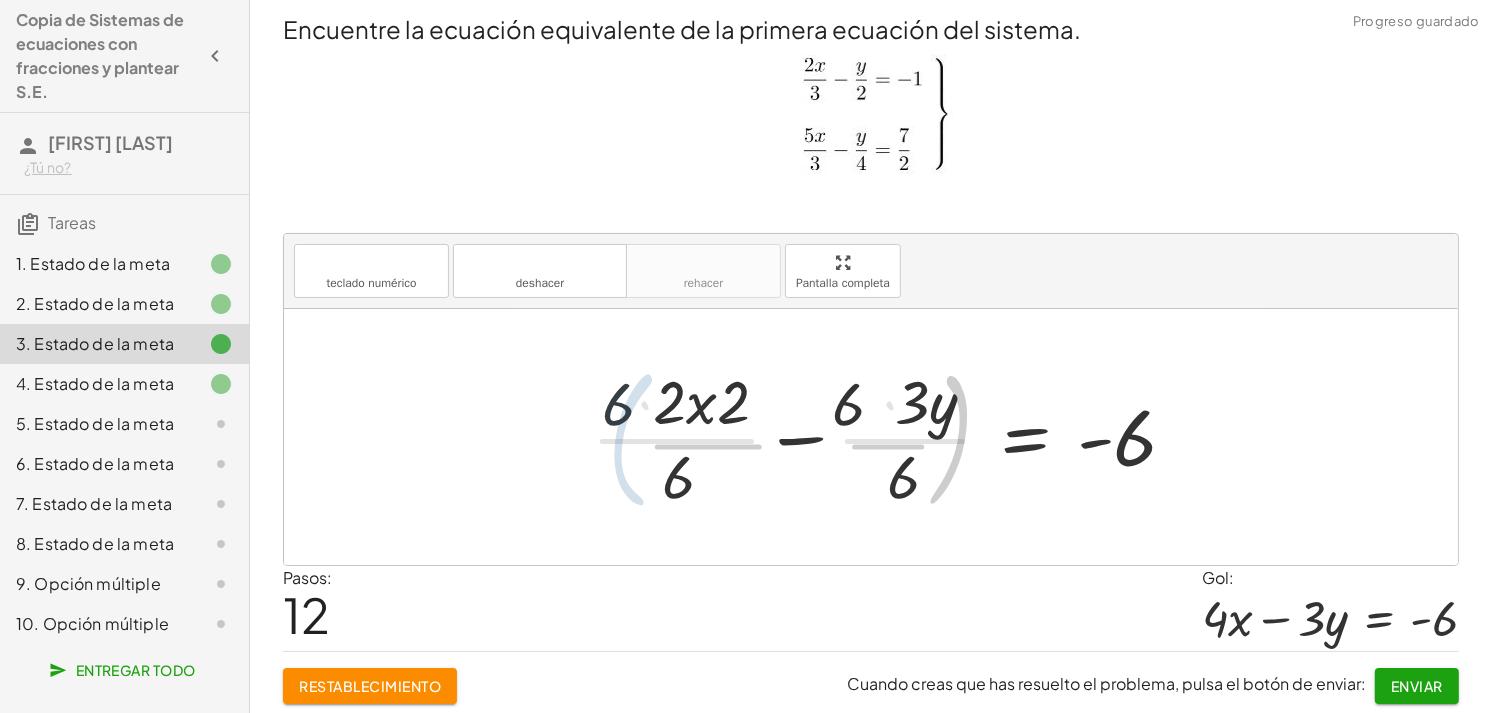 click at bounding box center [892, 437] 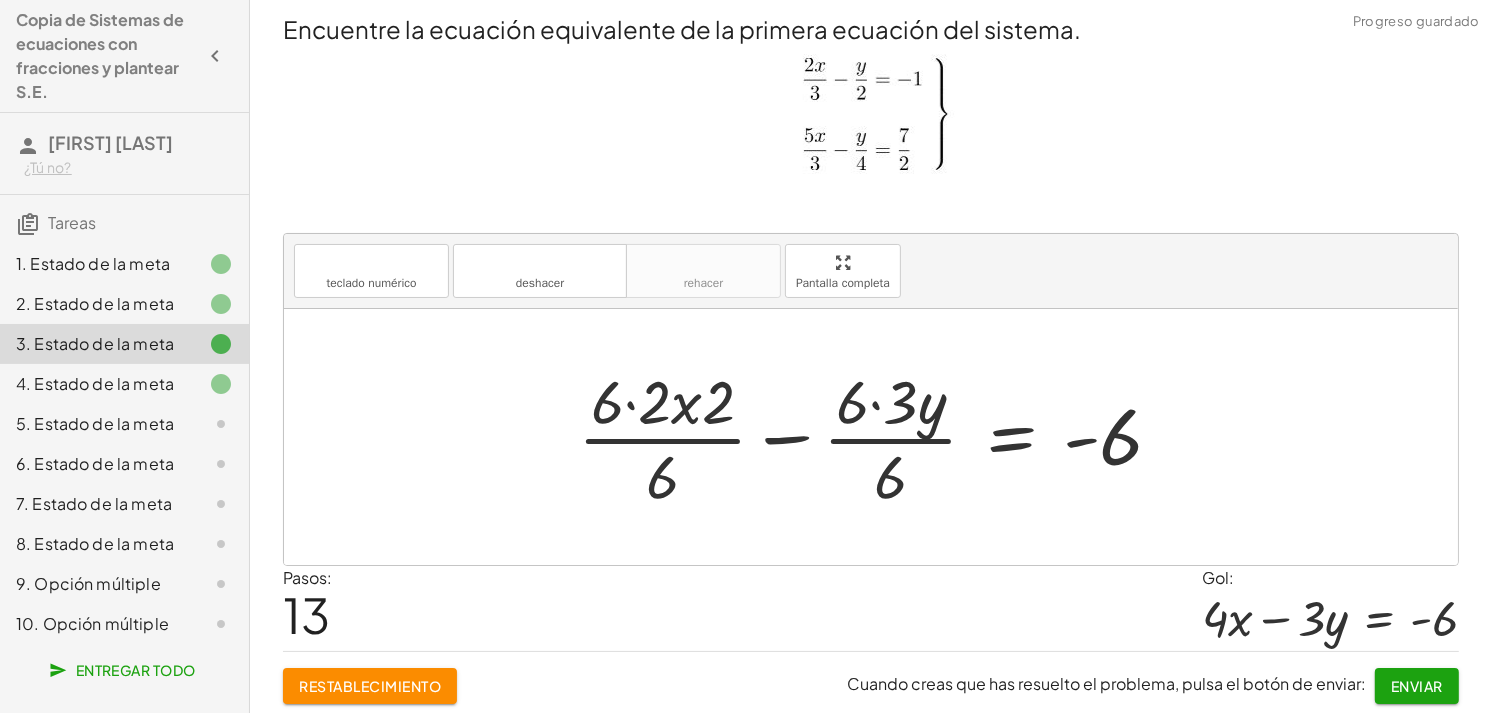 click at bounding box center (878, 437) 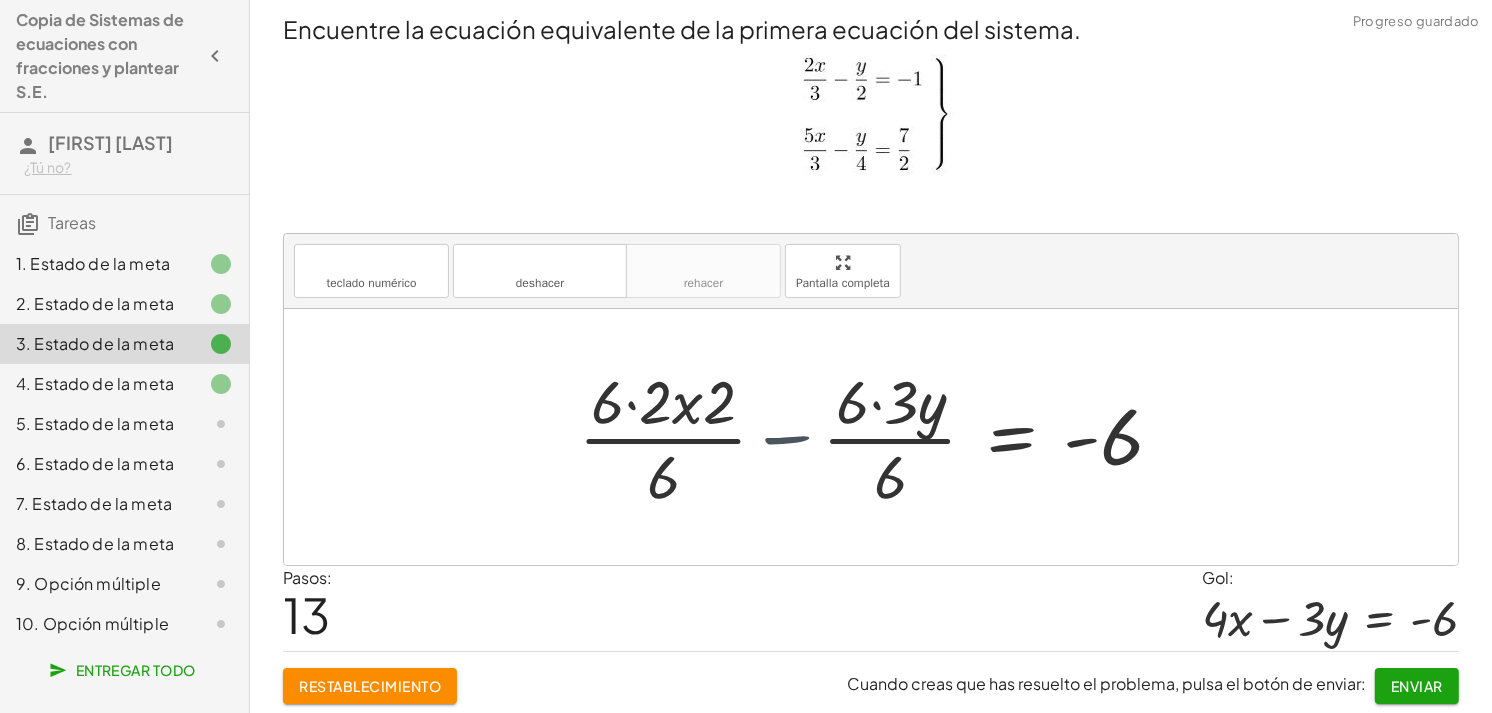 click at bounding box center (901, 437) 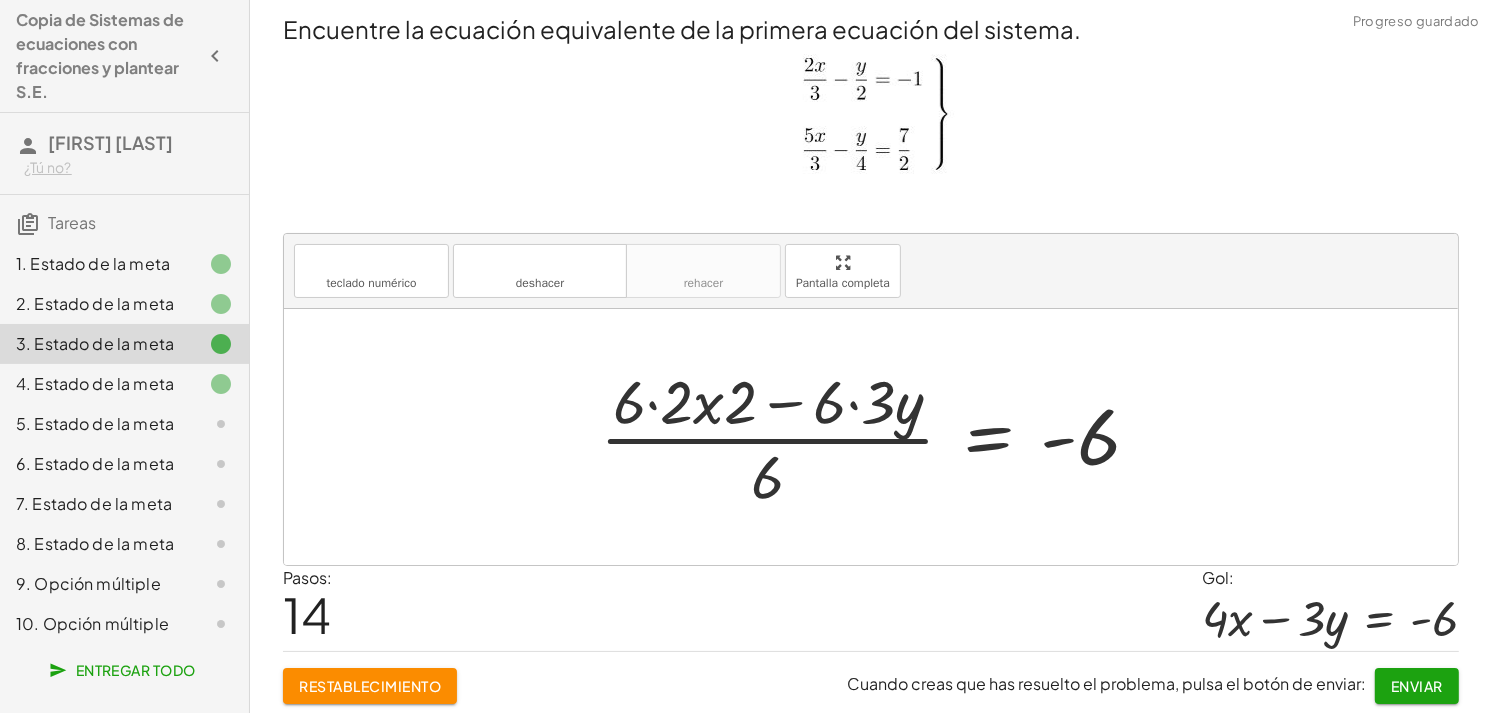 click at bounding box center (878, 437) 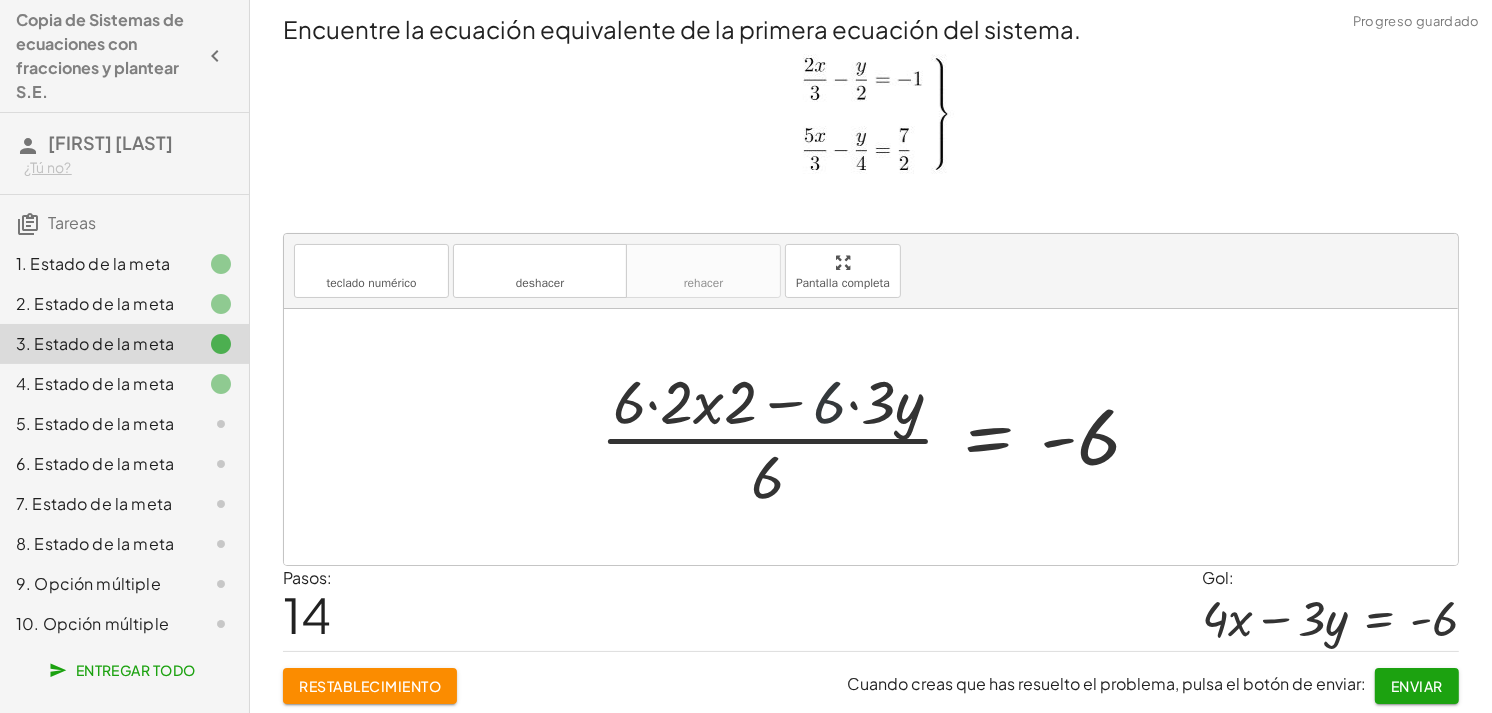 click at bounding box center [878, 437] 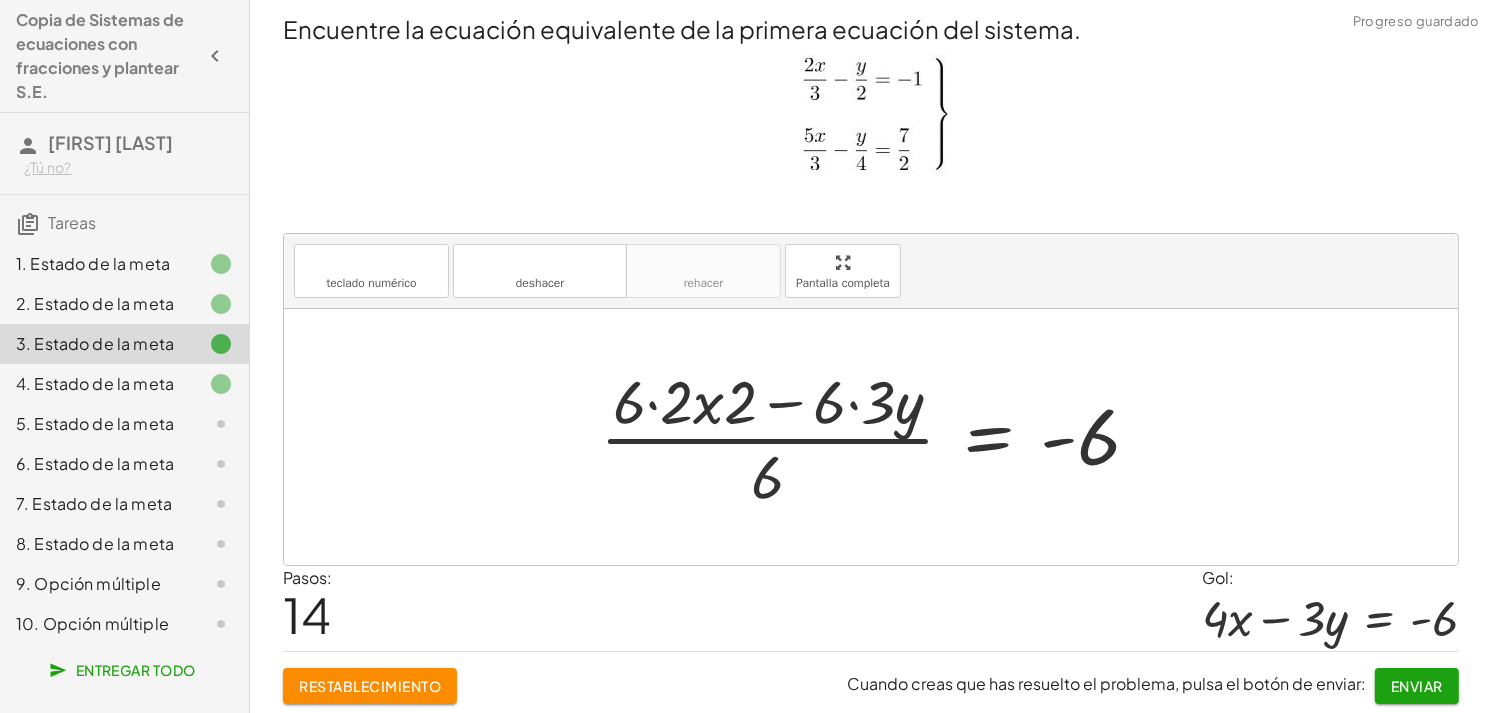 click at bounding box center [878, 437] 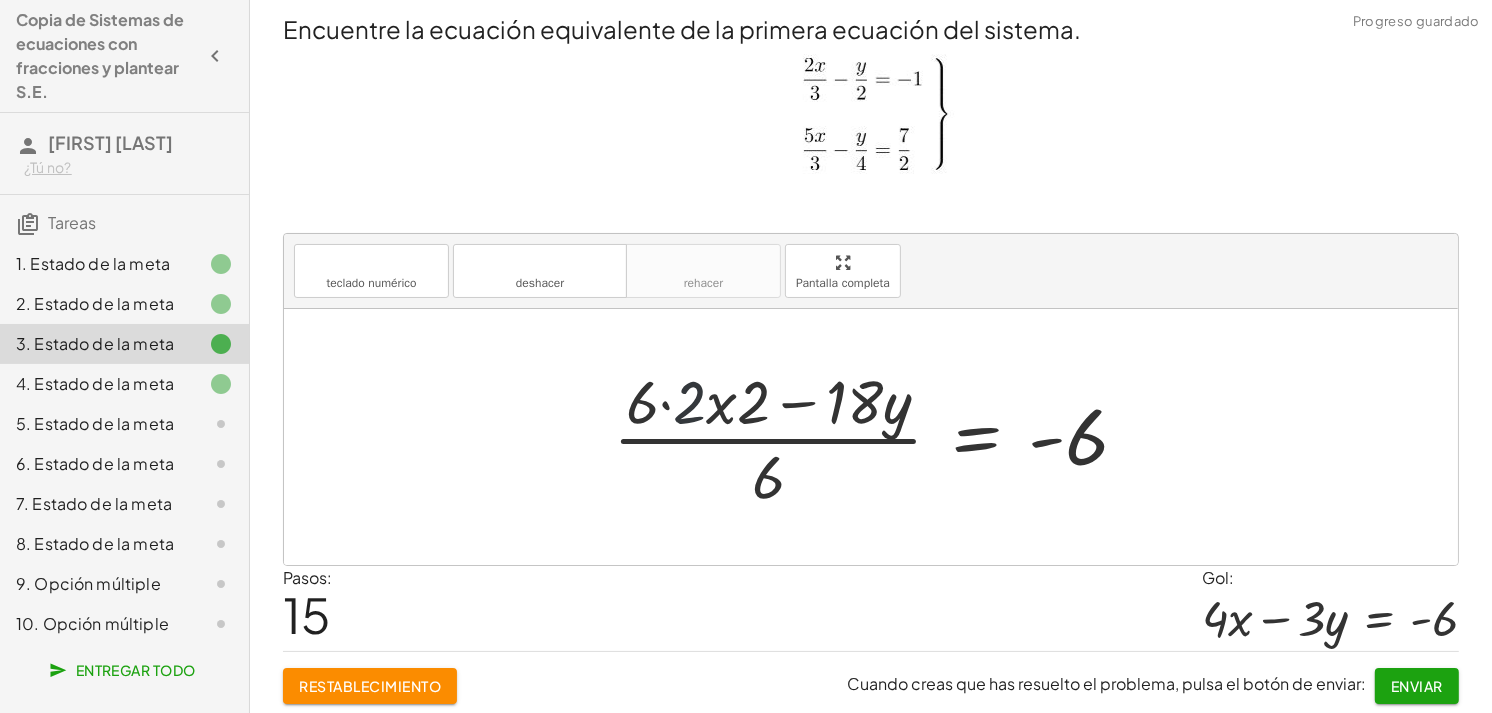 click at bounding box center (878, 437) 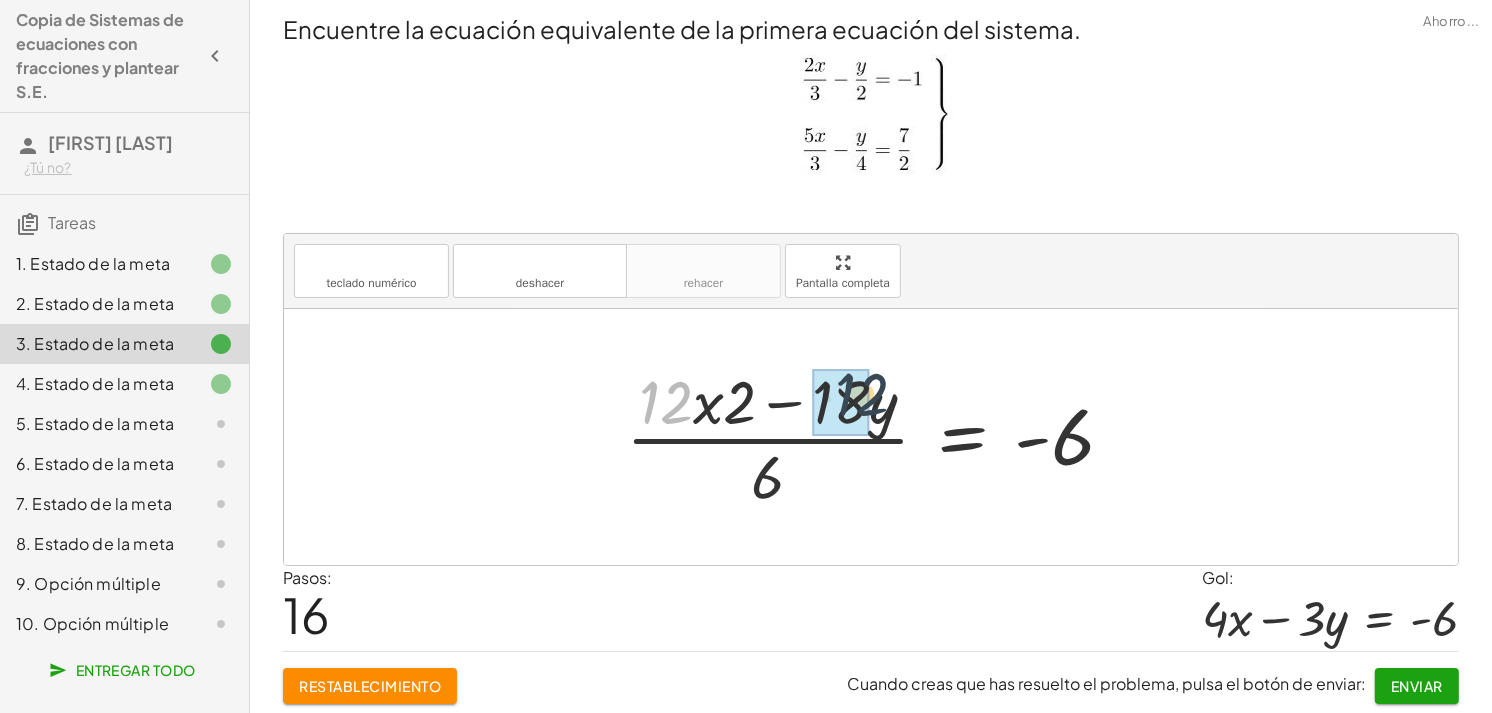 drag, startPoint x: 667, startPoint y: 391, endPoint x: 865, endPoint y: 398, distance: 198.1237 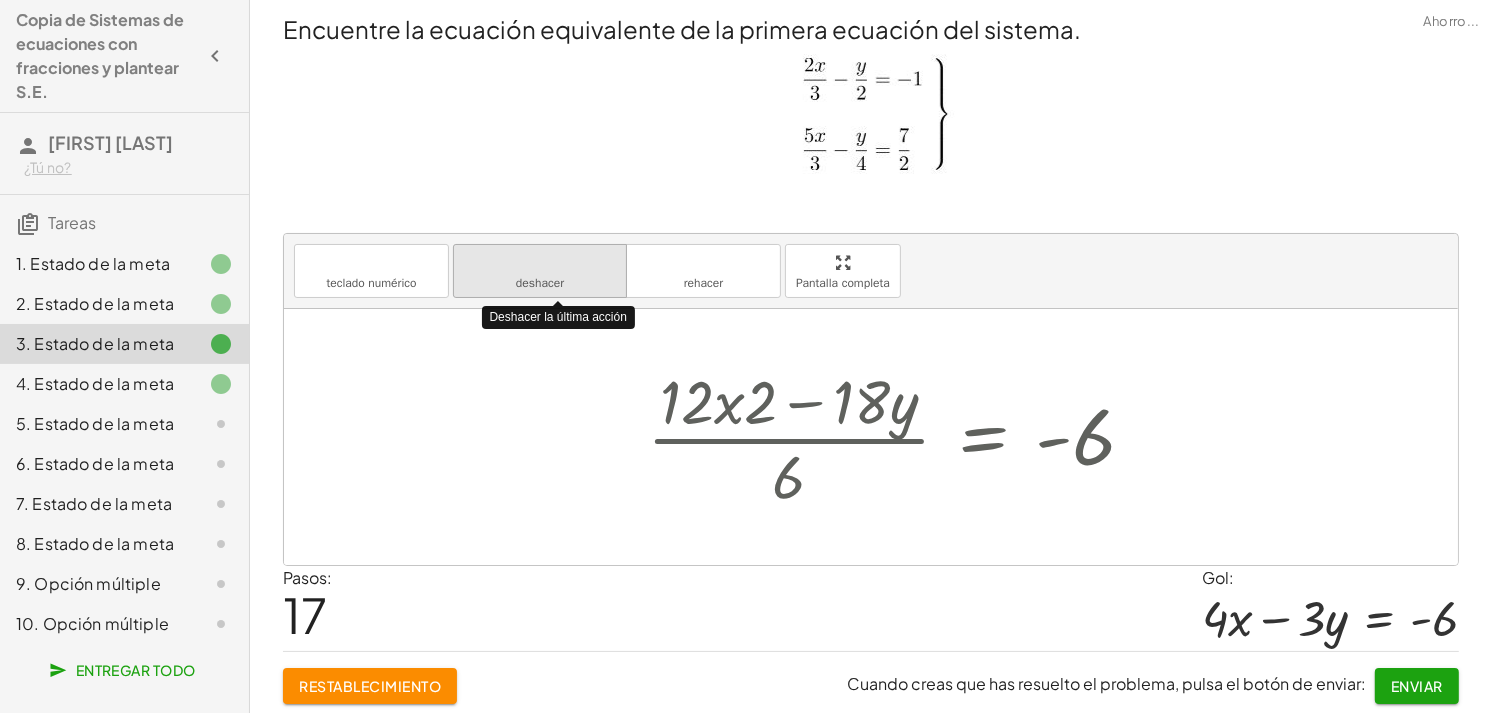 click on "deshacer deshacer" at bounding box center [540, 271] 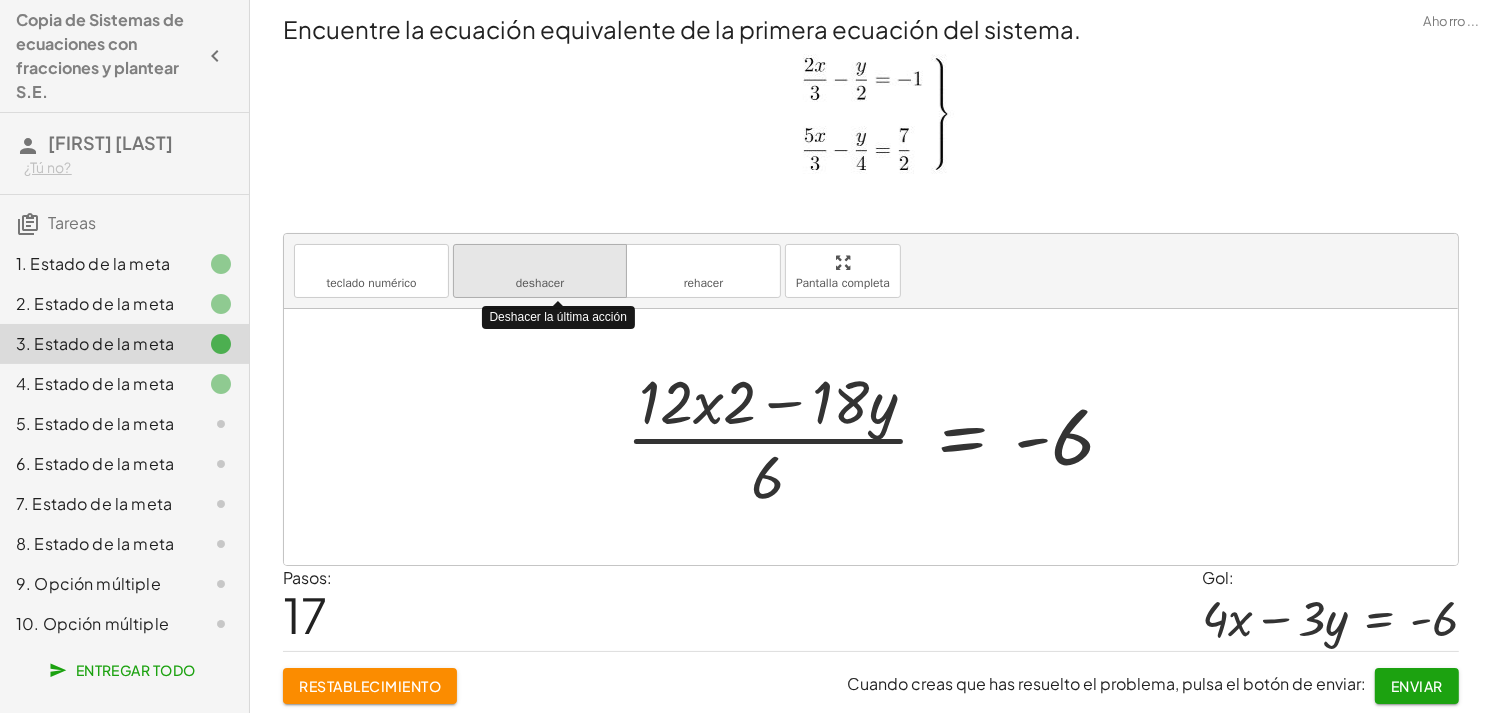 click on "deshacer deshacer" at bounding box center [540, 271] 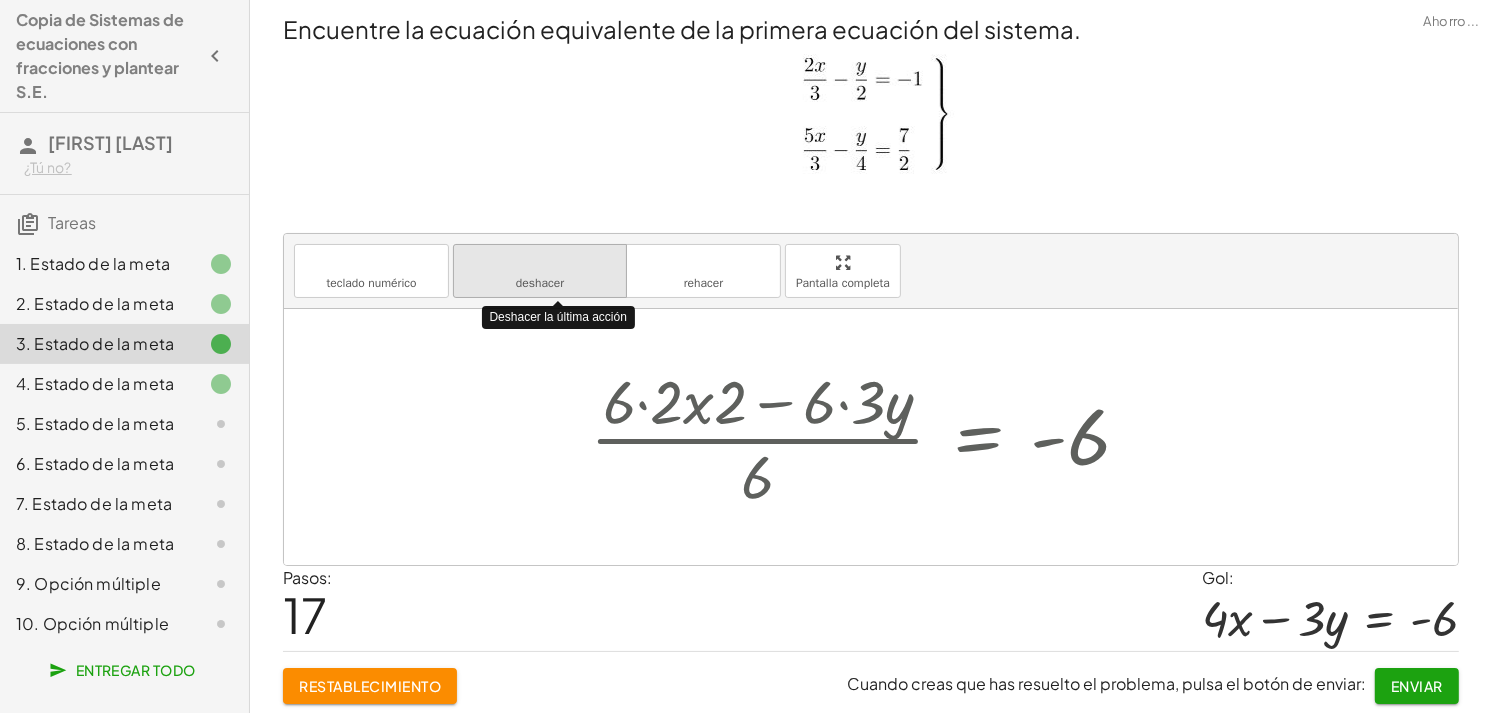 click on "deshacer deshacer" at bounding box center [540, 271] 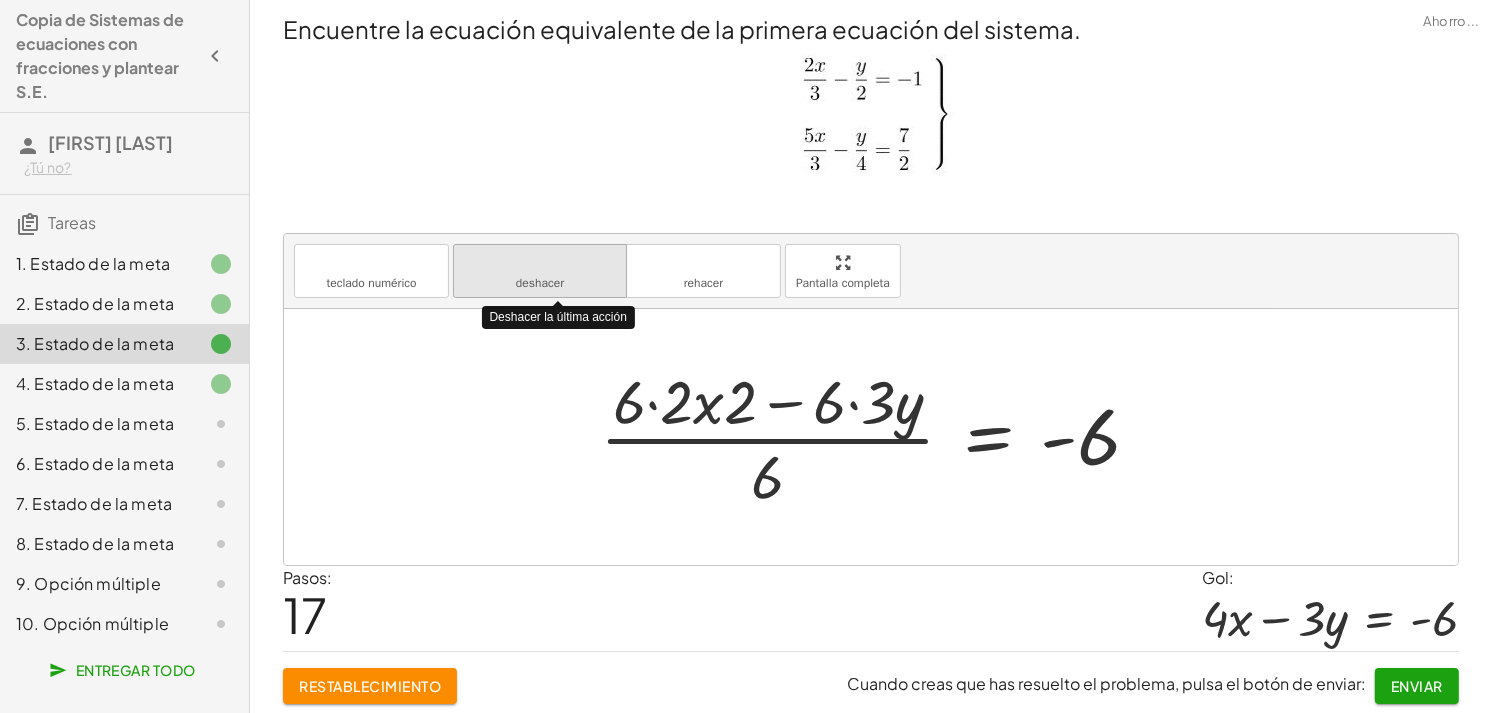 click on "deshacer deshacer" at bounding box center (540, 271) 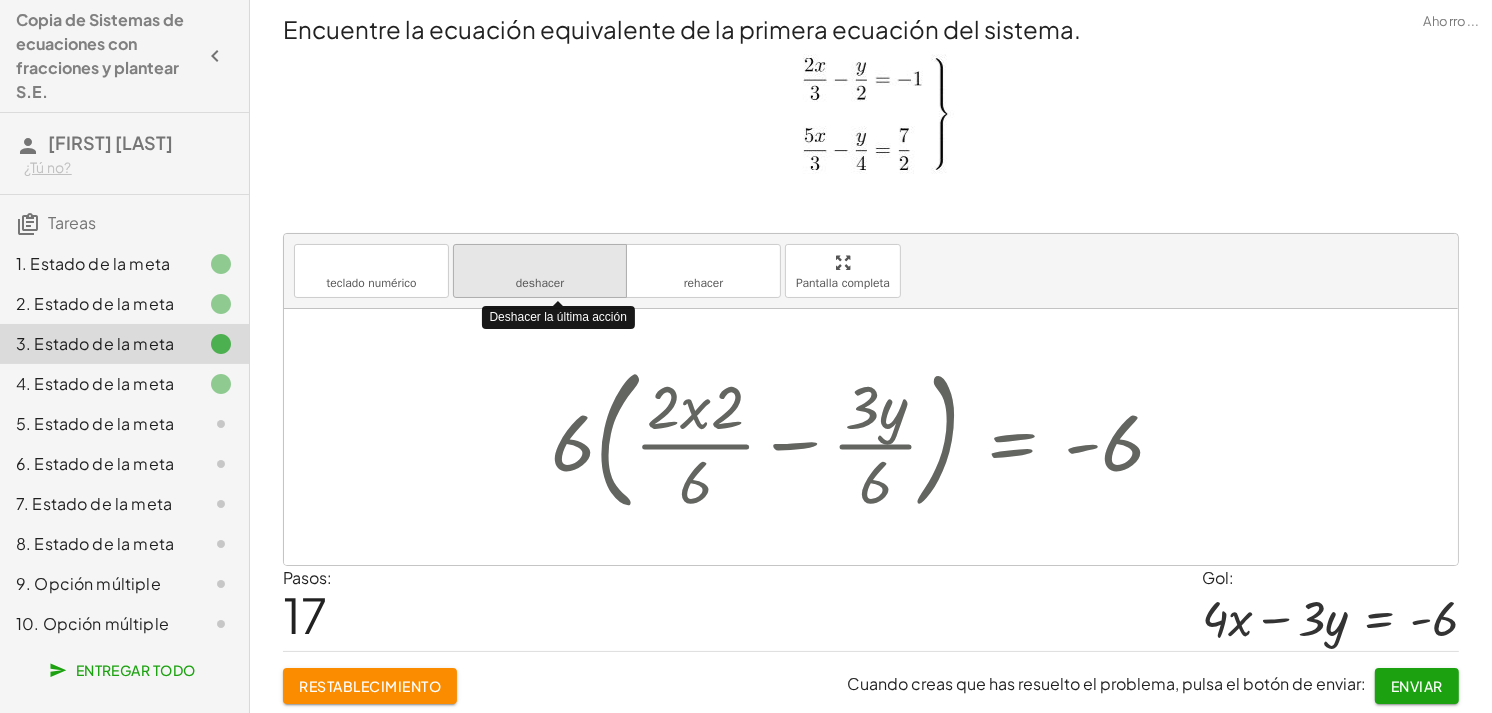 click on "deshacer deshacer" at bounding box center (540, 271) 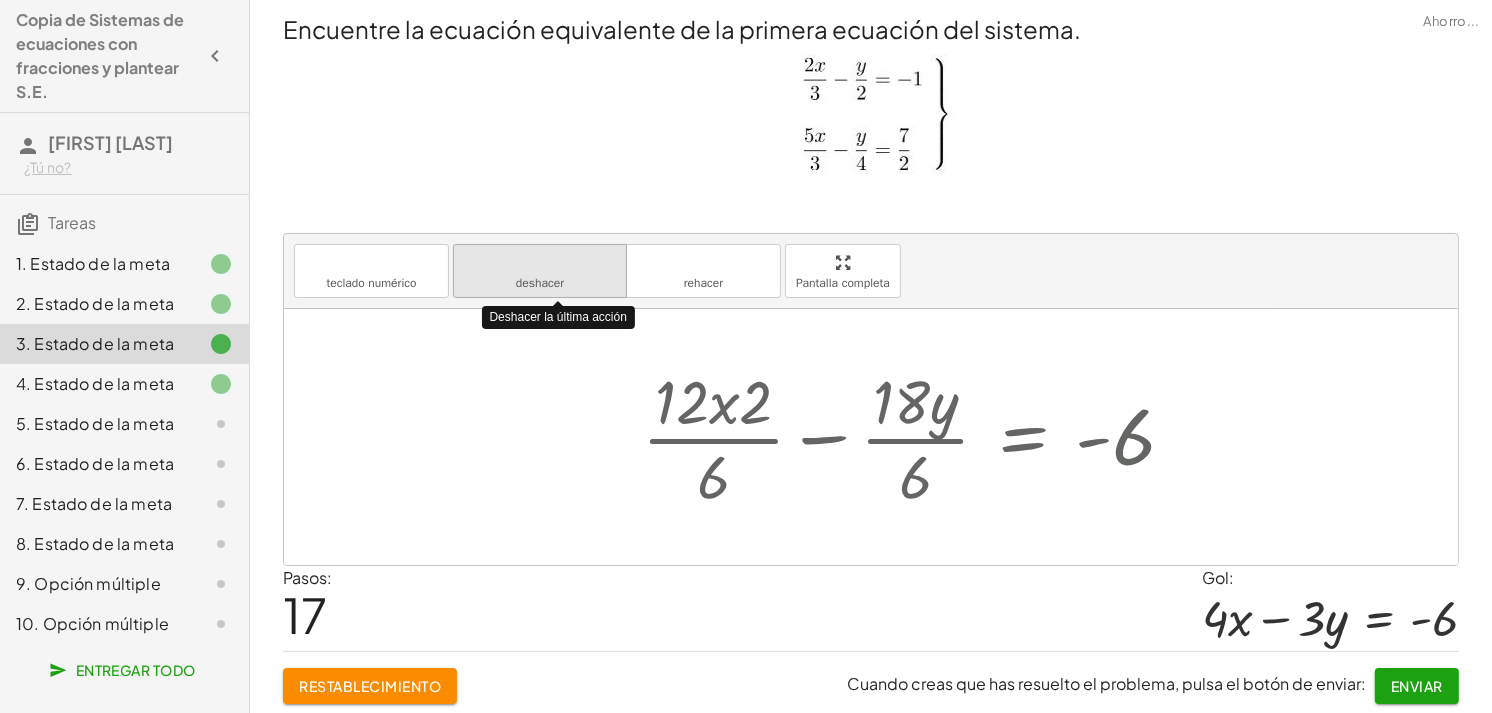 click on "deshacer deshacer" at bounding box center (540, 271) 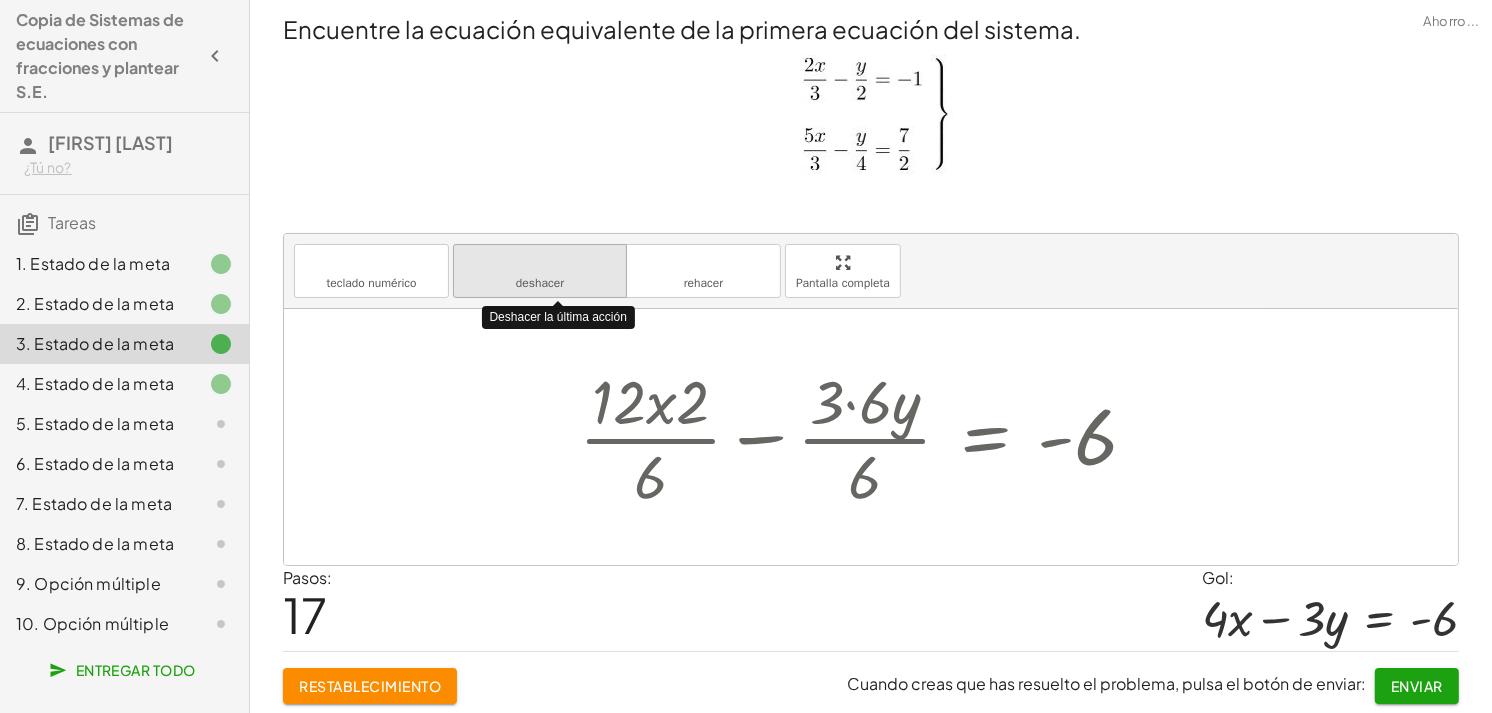 click on "deshacer deshacer" at bounding box center (540, 271) 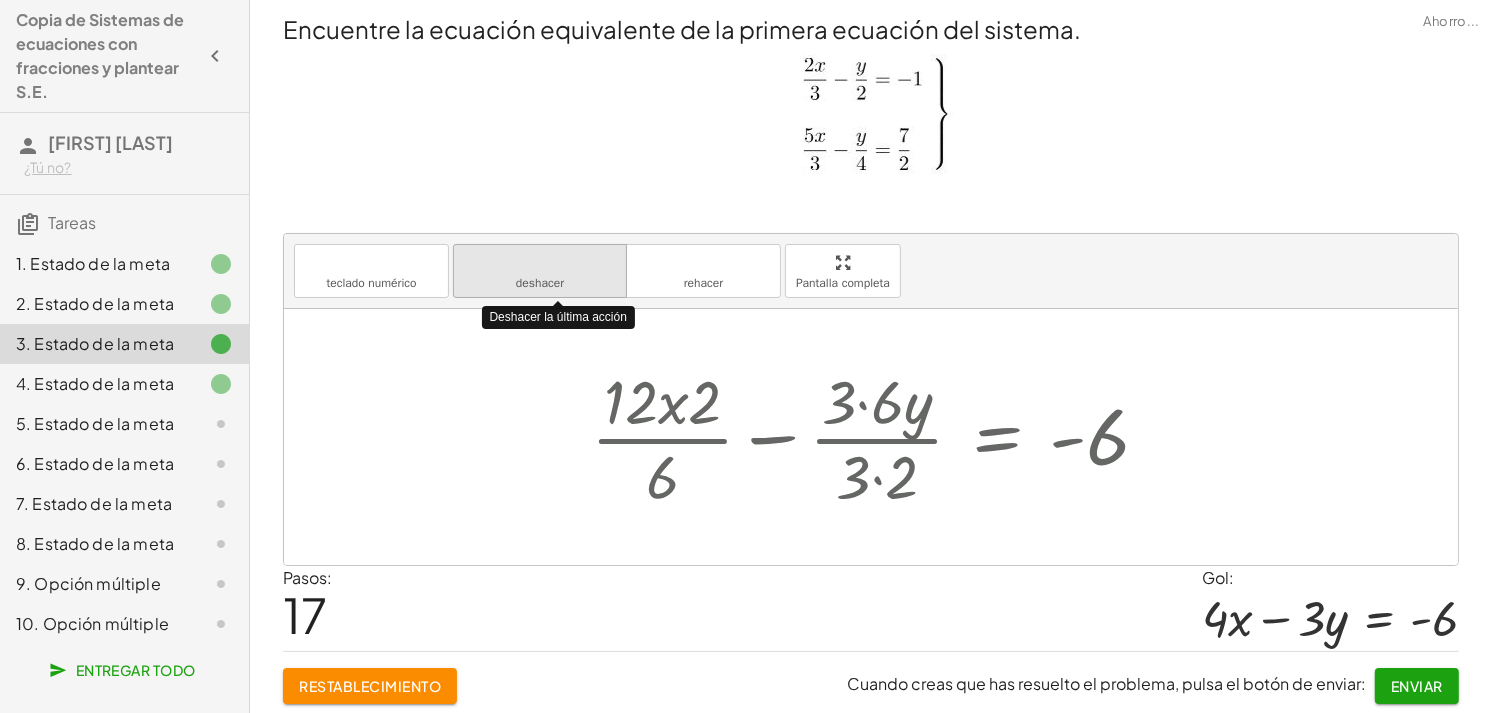 click on "deshacer deshacer" at bounding box center [540, 271] 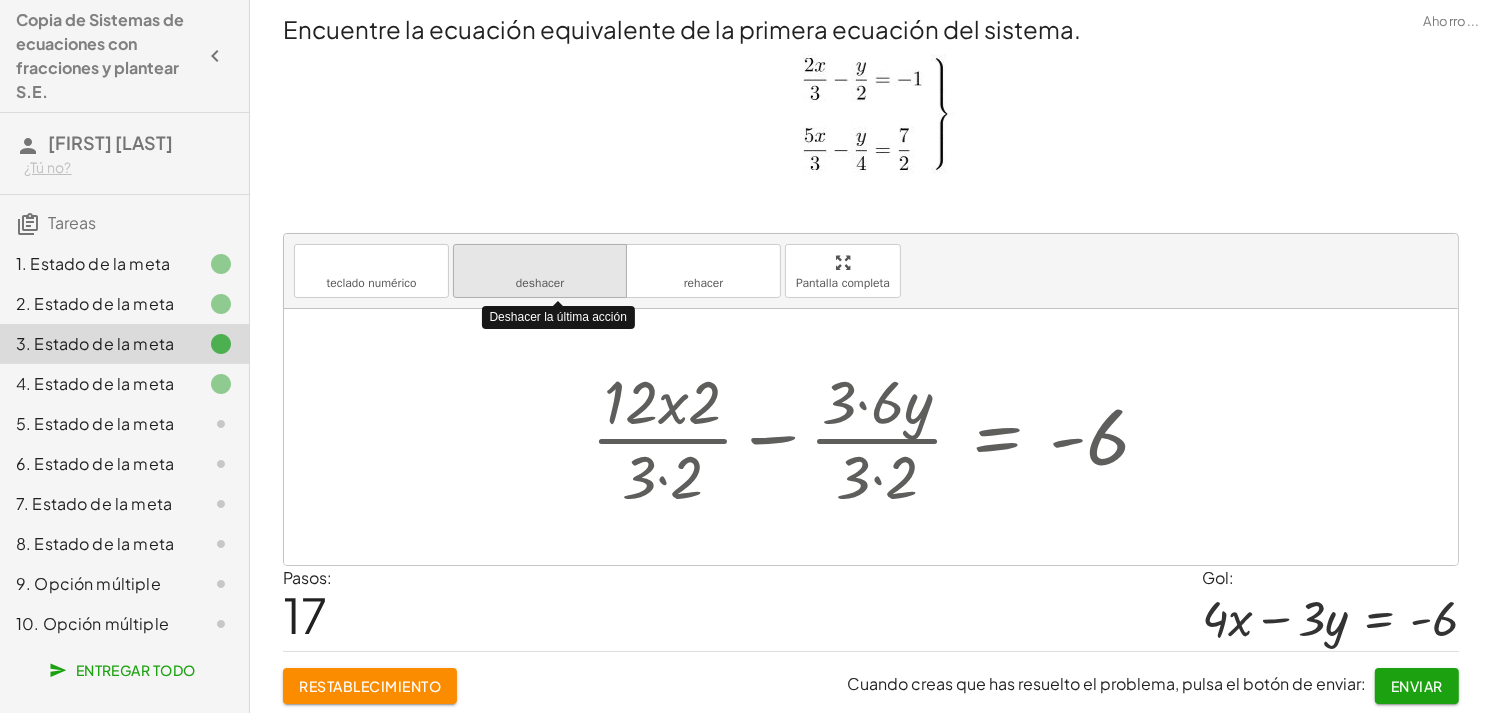 click on "deshacer deshacer" at bounding box center (540, 271) 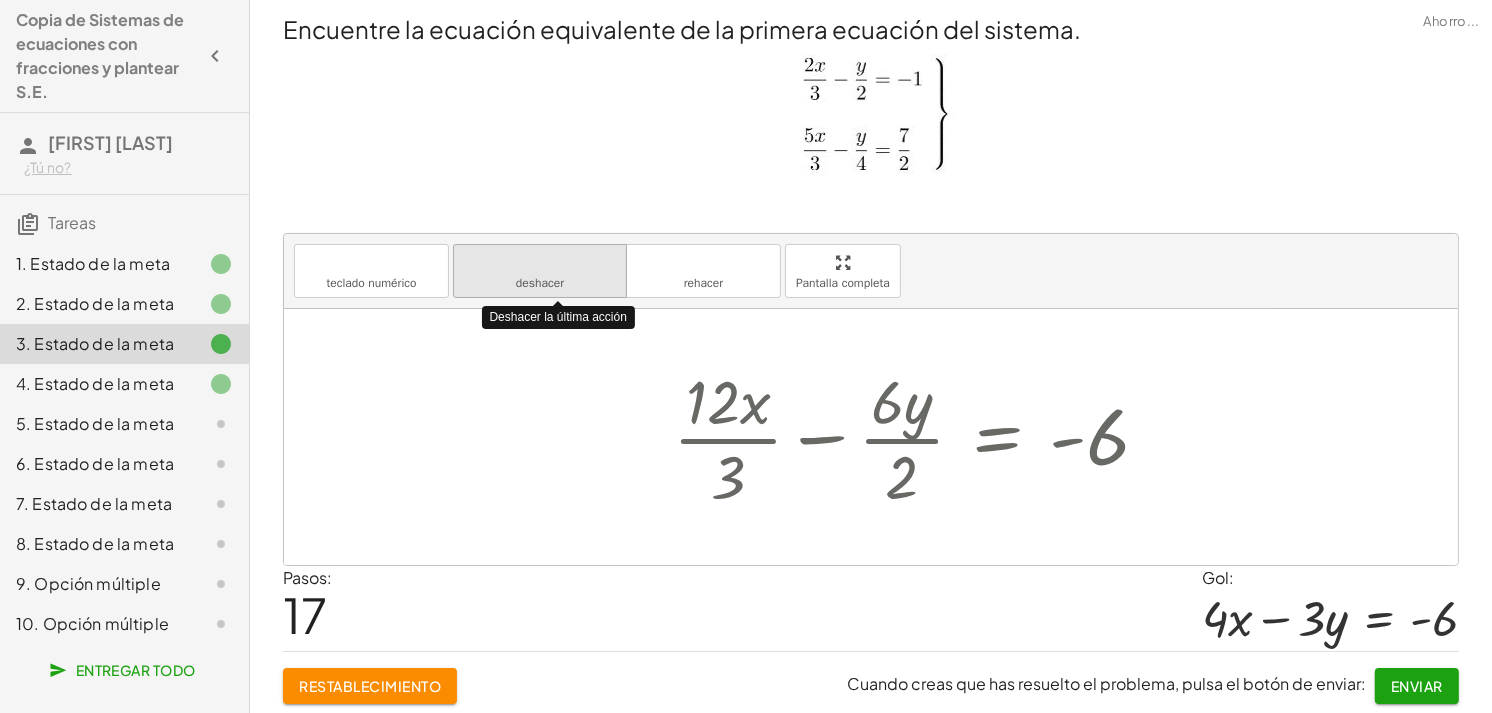 click on "deshacer deshacer" at bounding box center (540, 271) 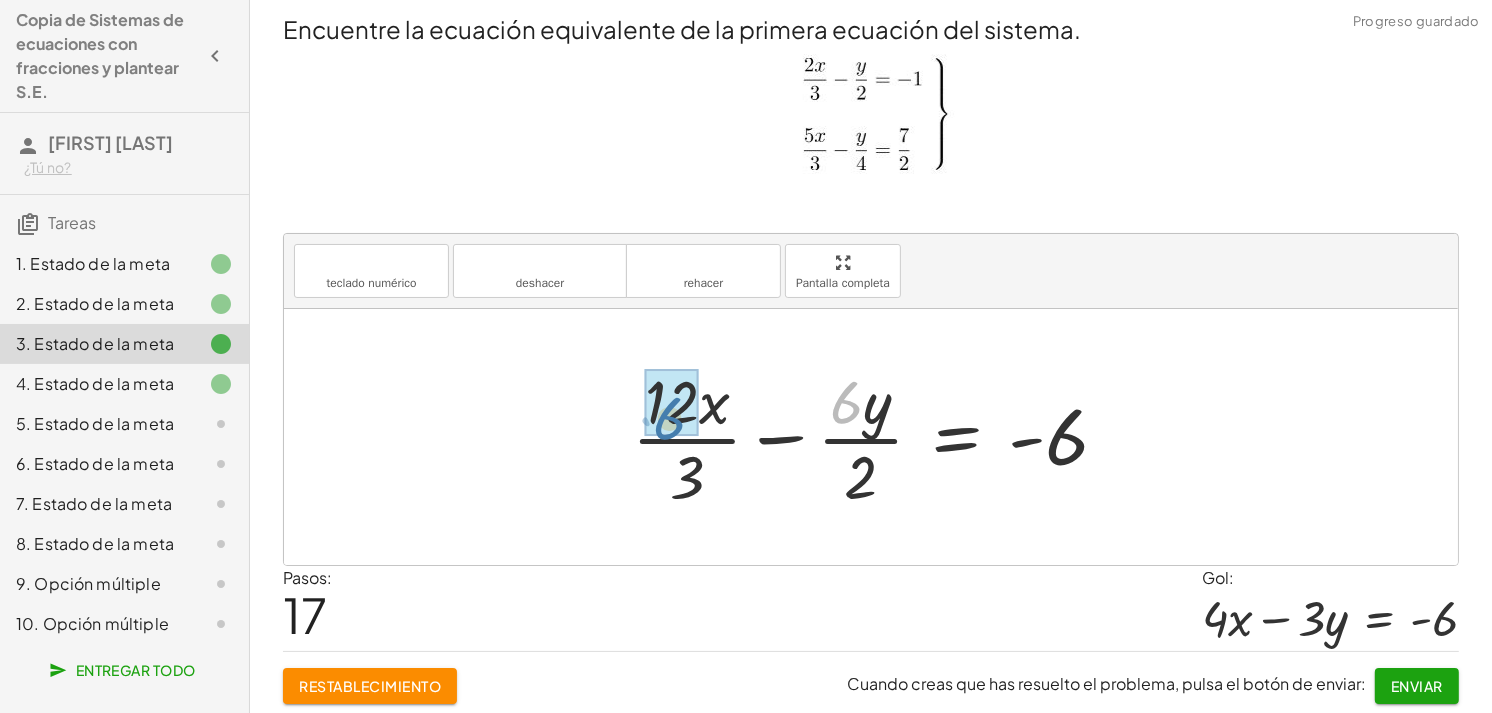 drag, startPoint x: 837, startPoint y: 416, endPoint x: 655, endPoint y: 432, distance: 182.70195 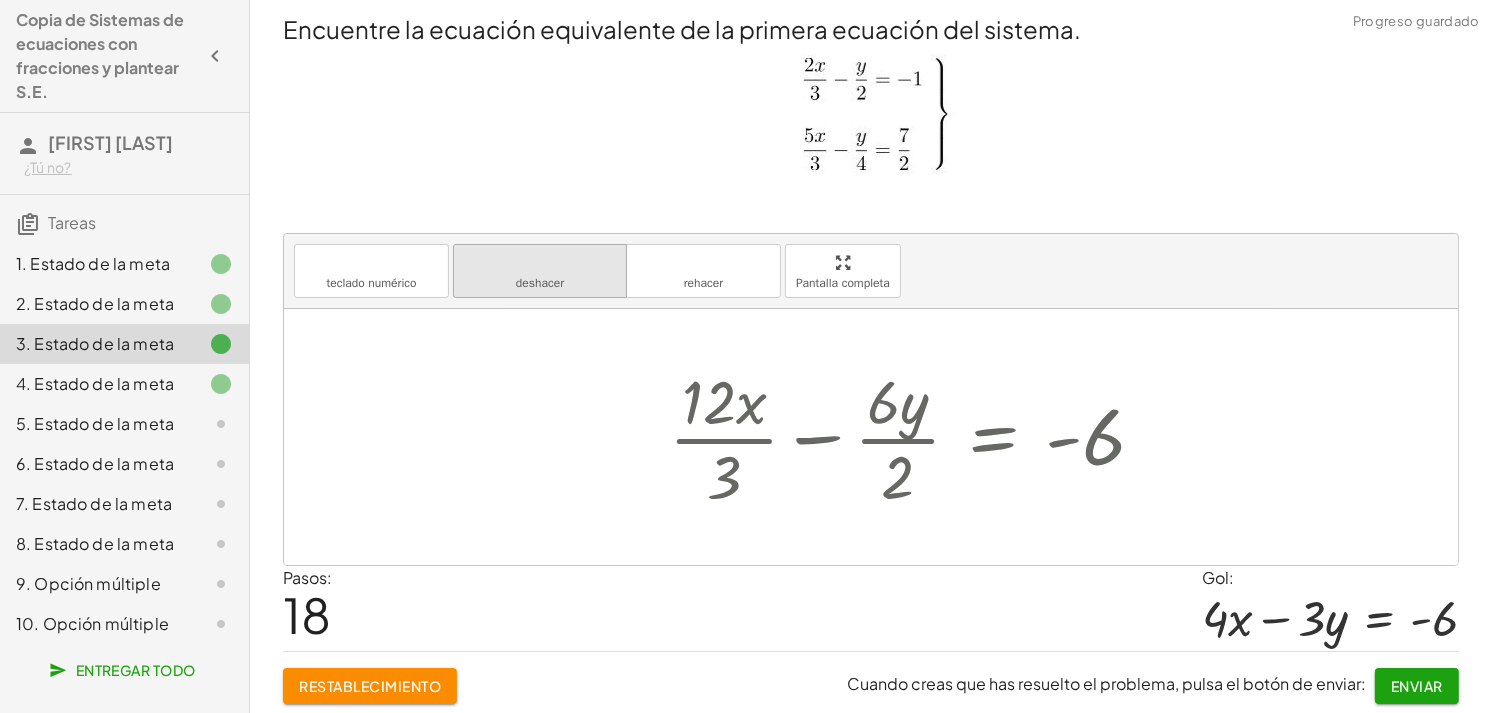 click on "deshacer" at bounding box center [540, 283] 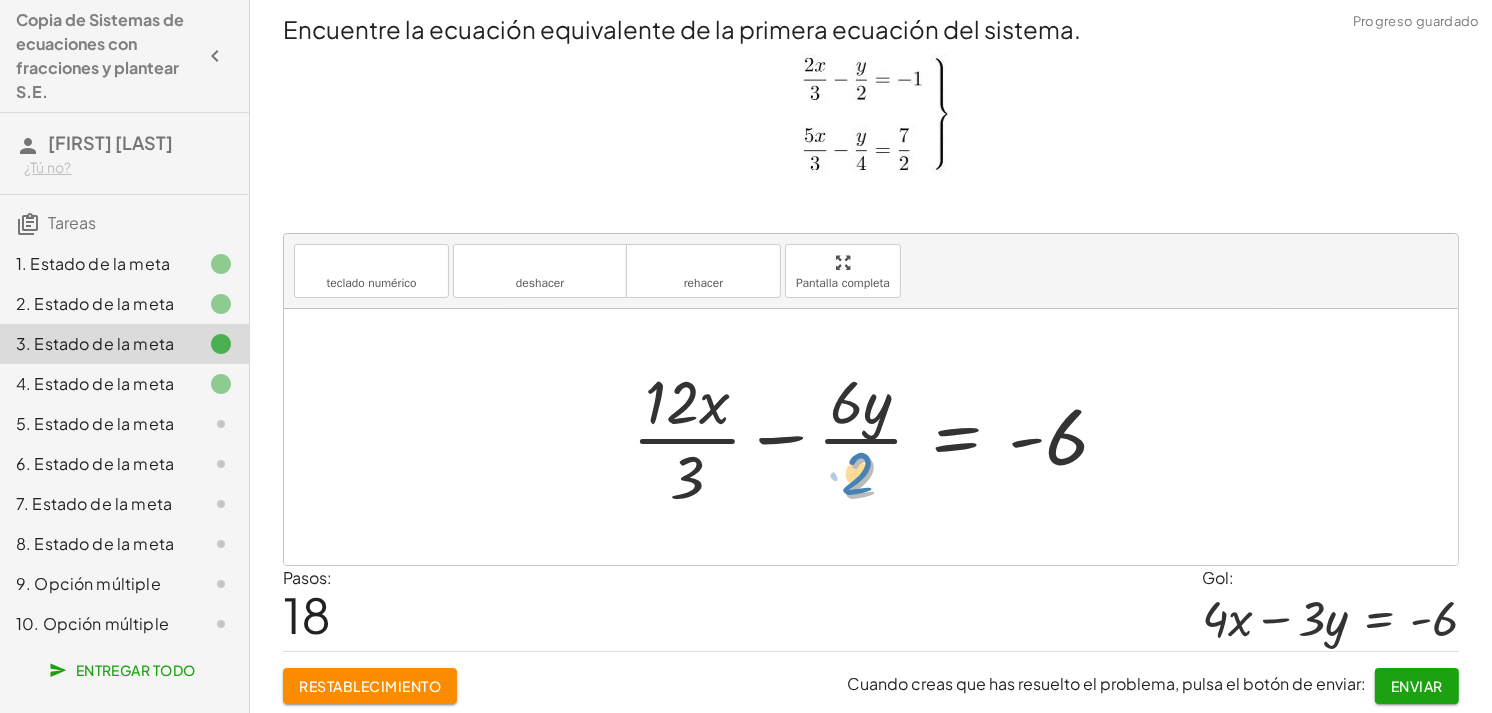 drag, startPoint x: 857, startPoint y: 487, endPoint x: 892, endPoint y: 495, distance: 35.902645 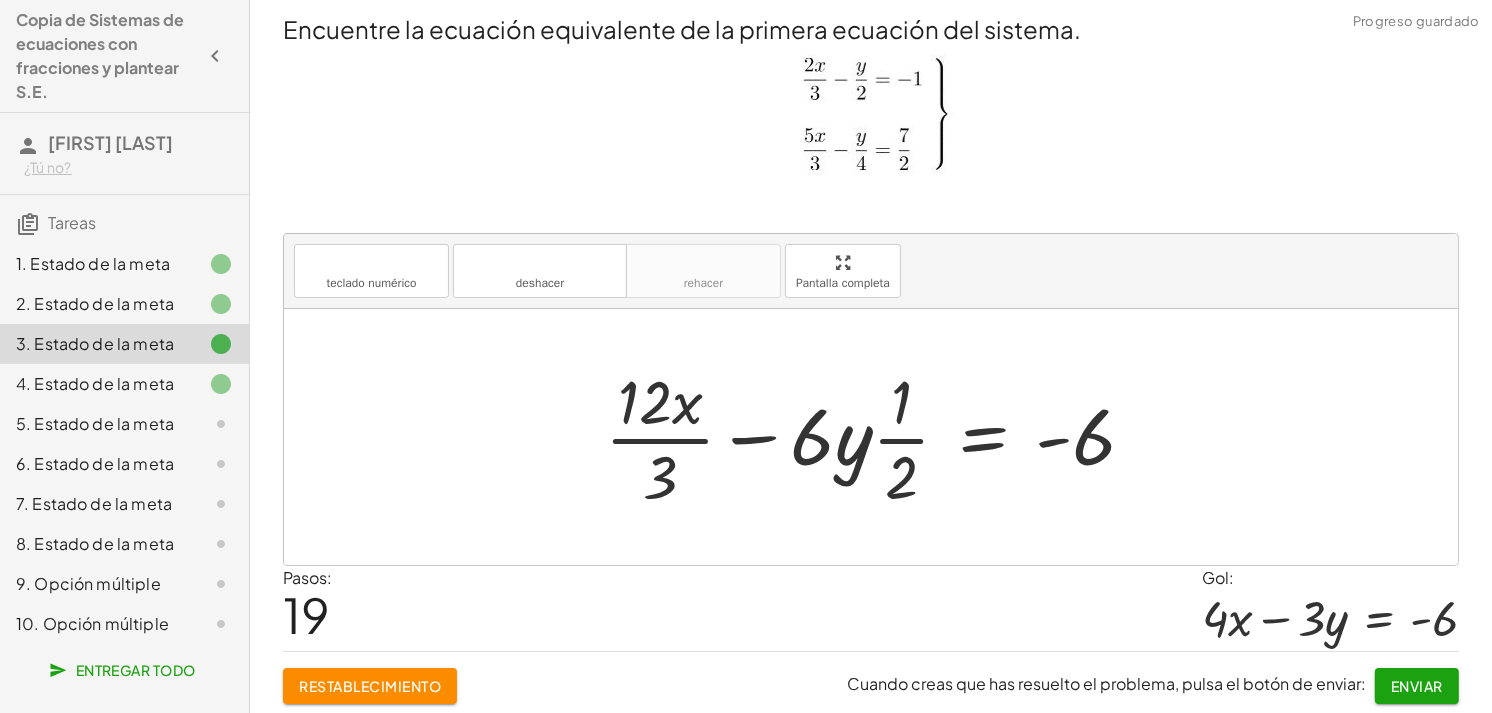 click at bounding box center [878, 437] 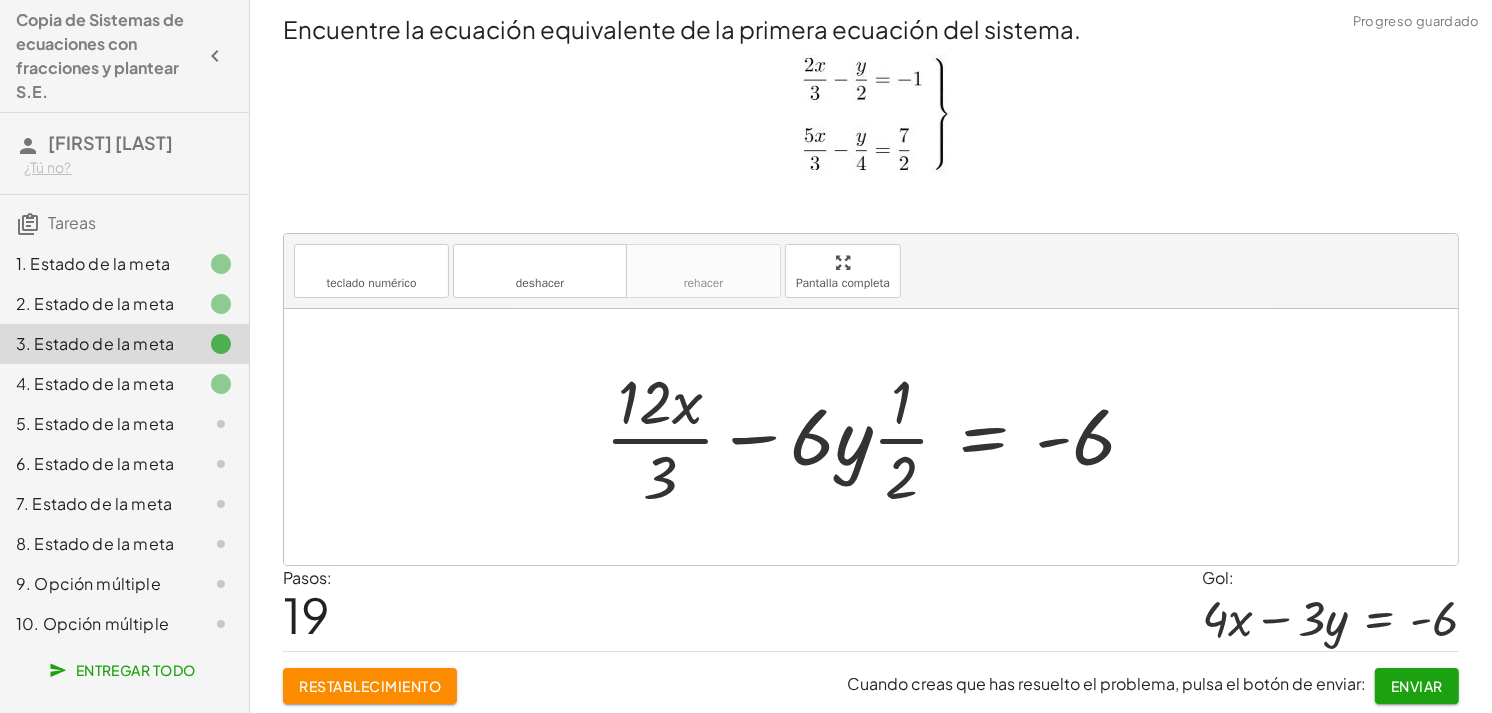 click at bounding box center (878, 437) 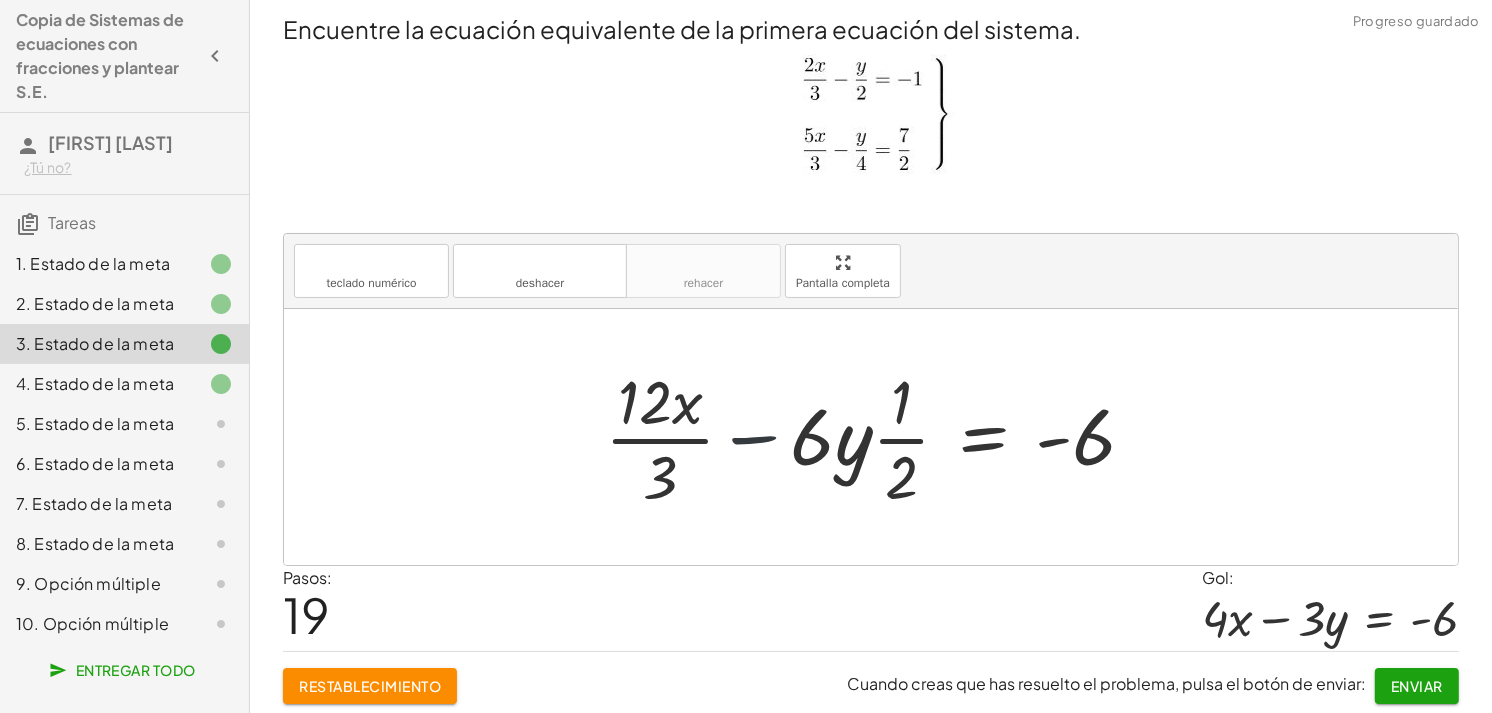 click at bounding box center (878, 437) 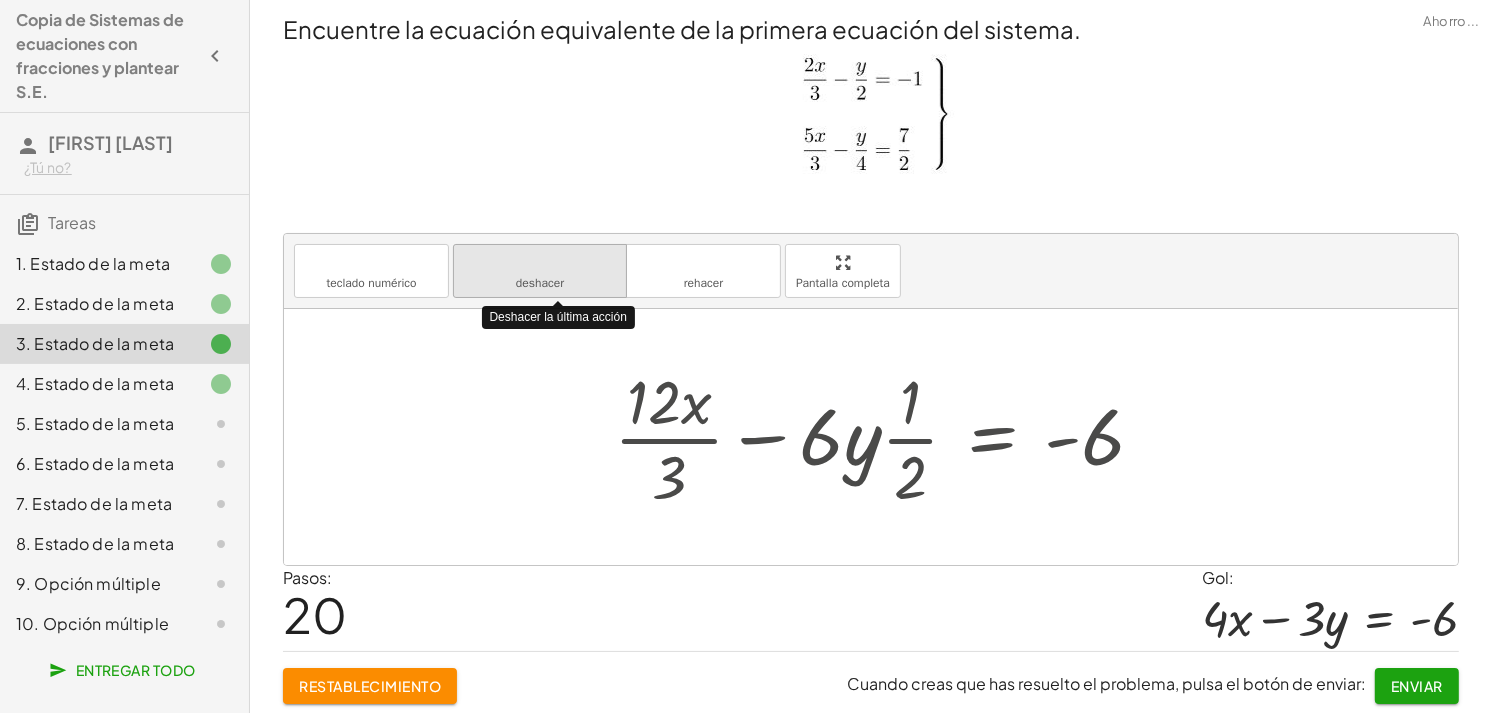 click on "deshacer" at bounding box center [540, 283] 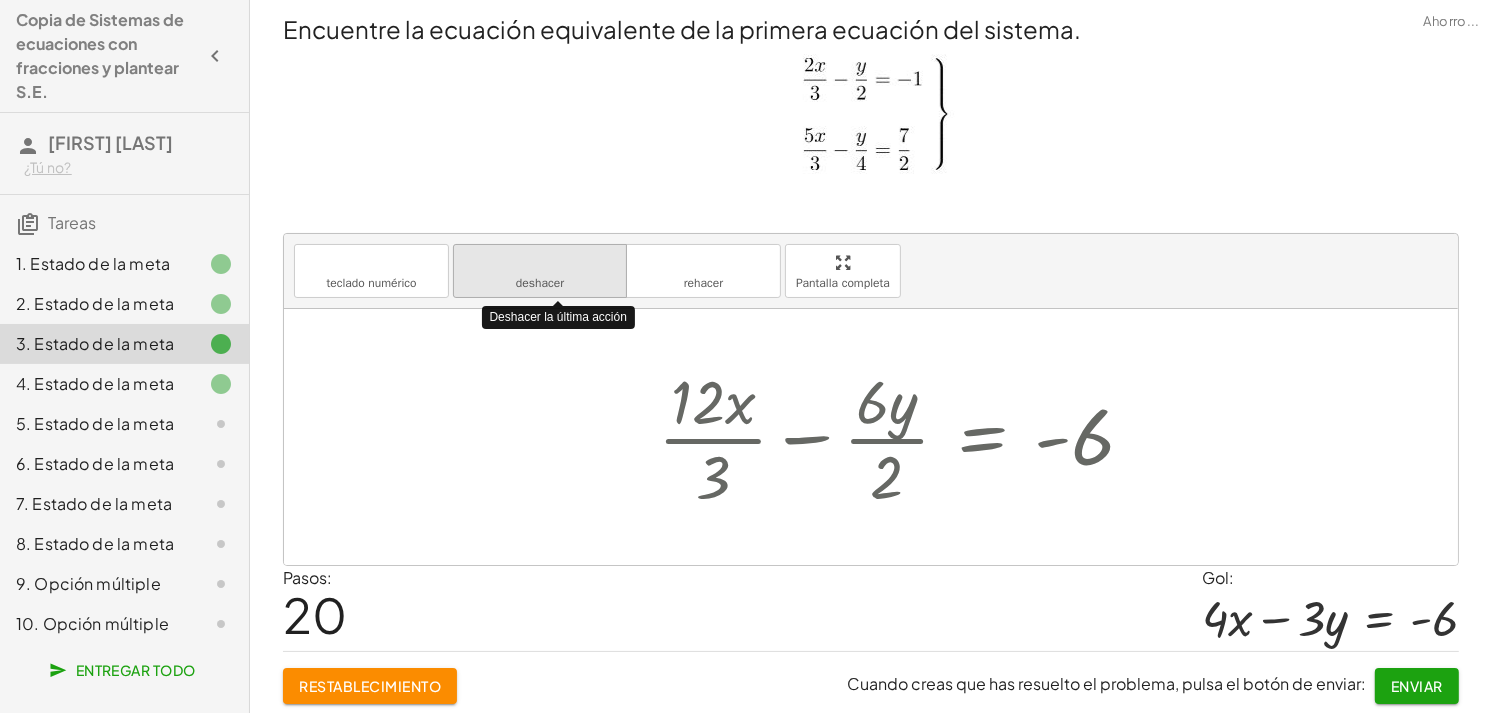 click on "deshacer" at bounding box center [540, 283] 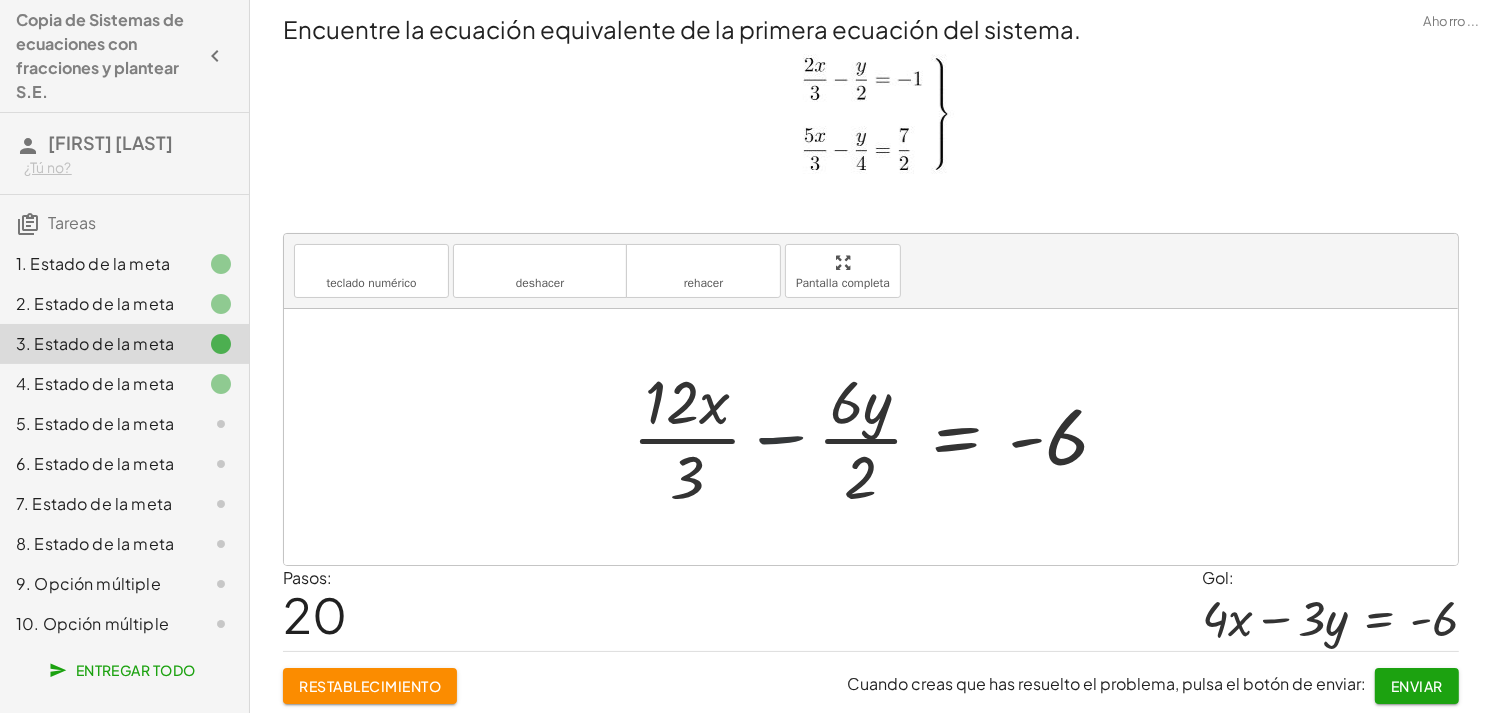 click at bounding box center [878, 437] 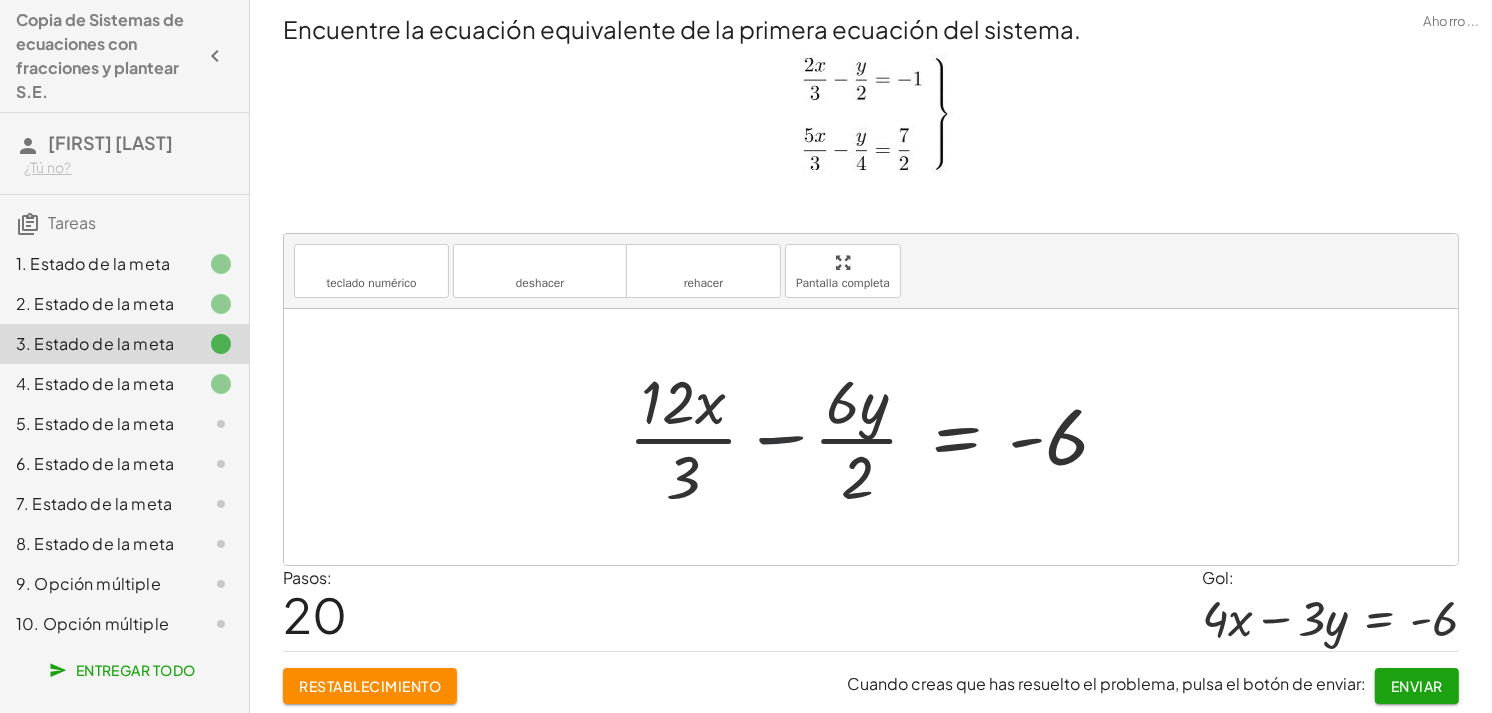 click at bounding box center (878, 437) 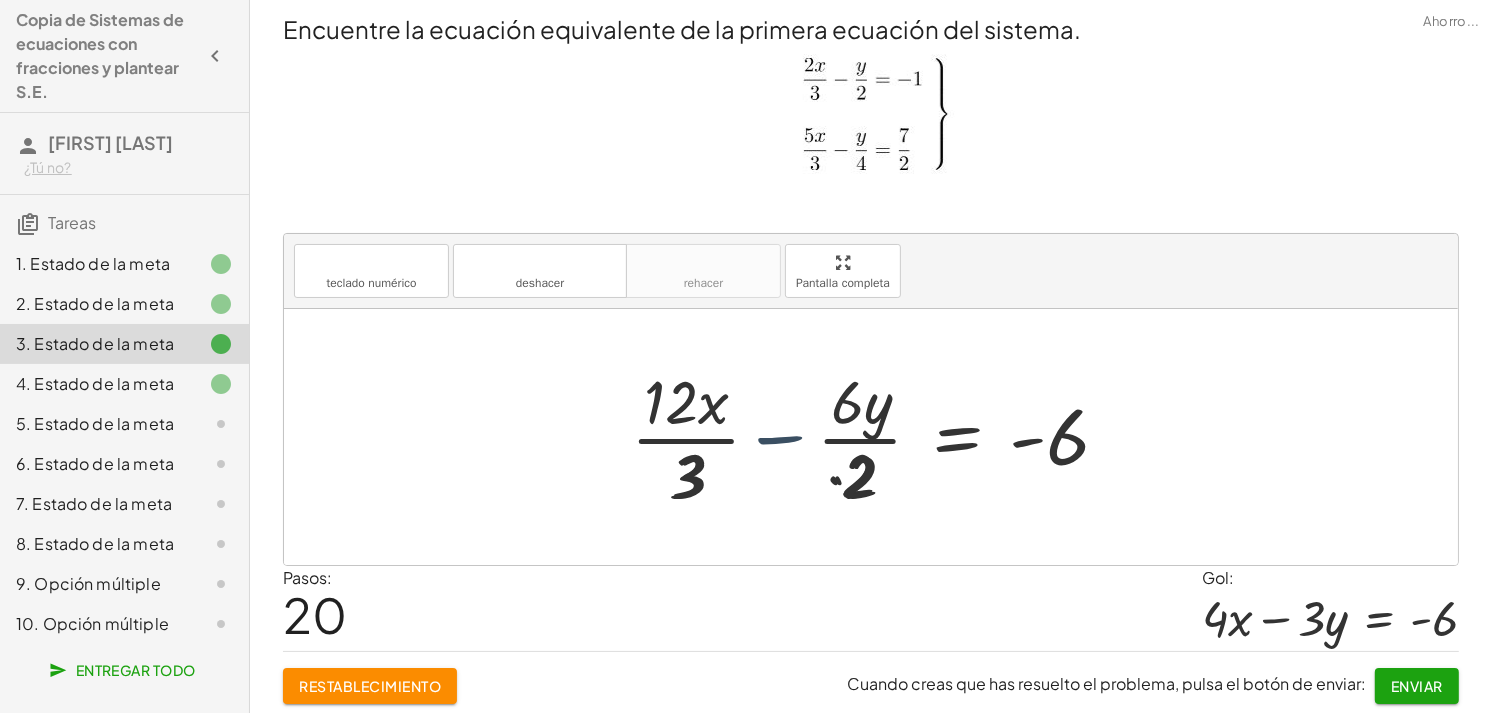 click at bounding box center [838, 437] 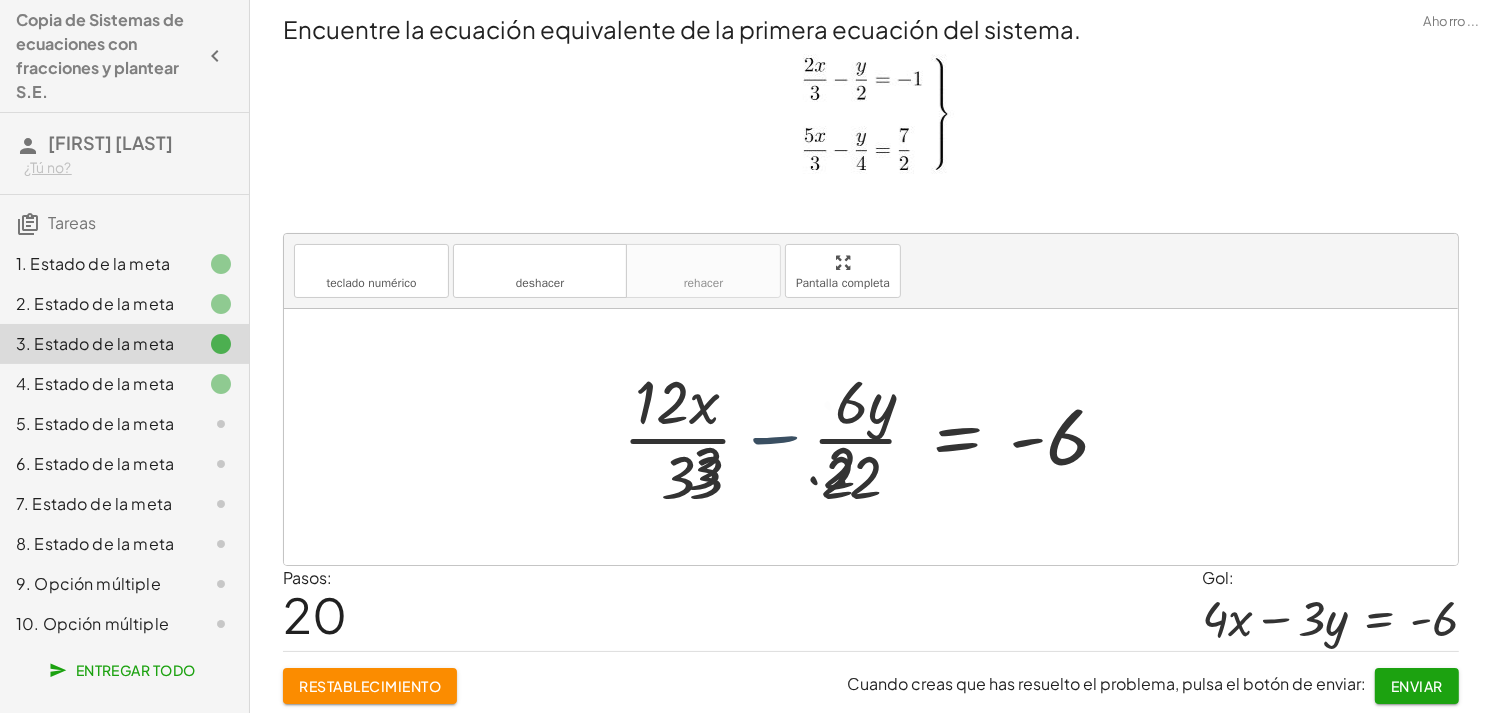 click at bounding box center (838, 437) 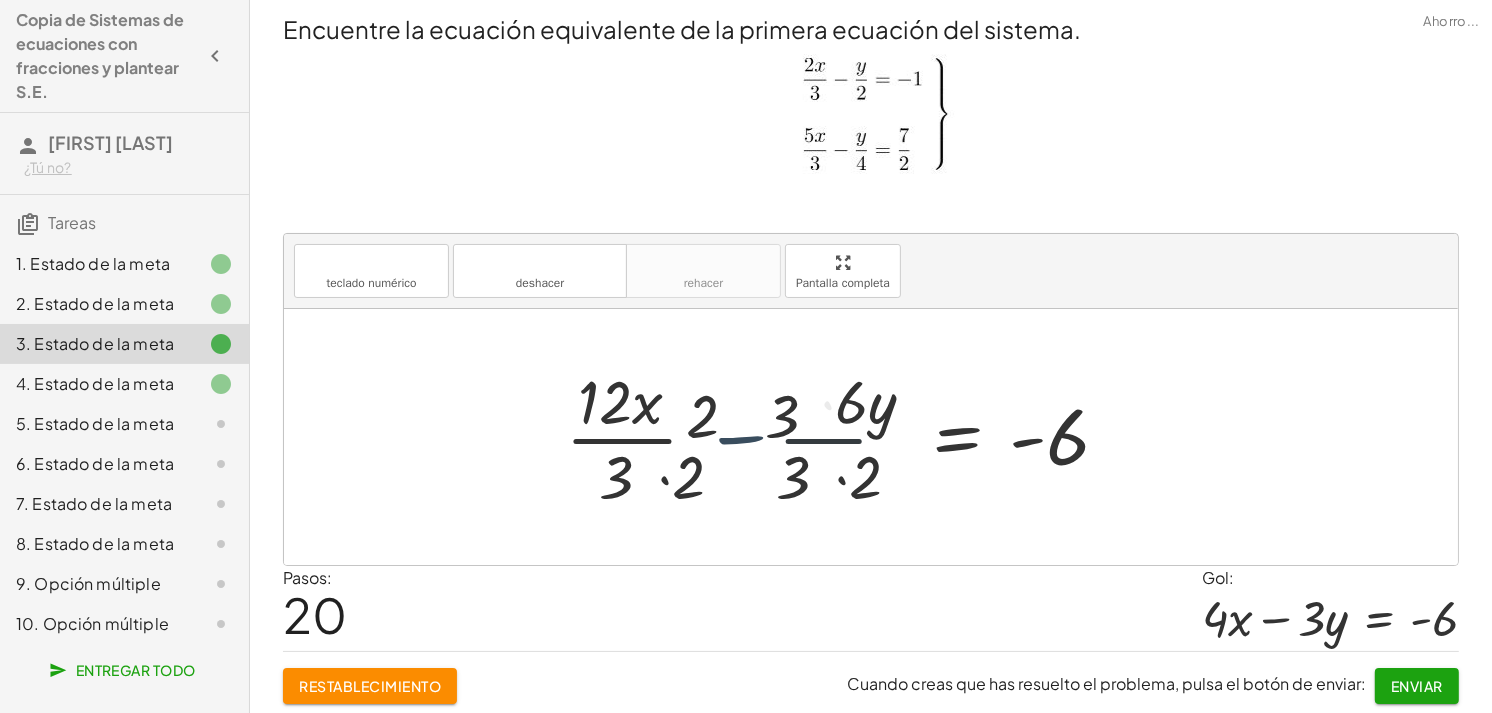 click at bounding box center (838, 437) 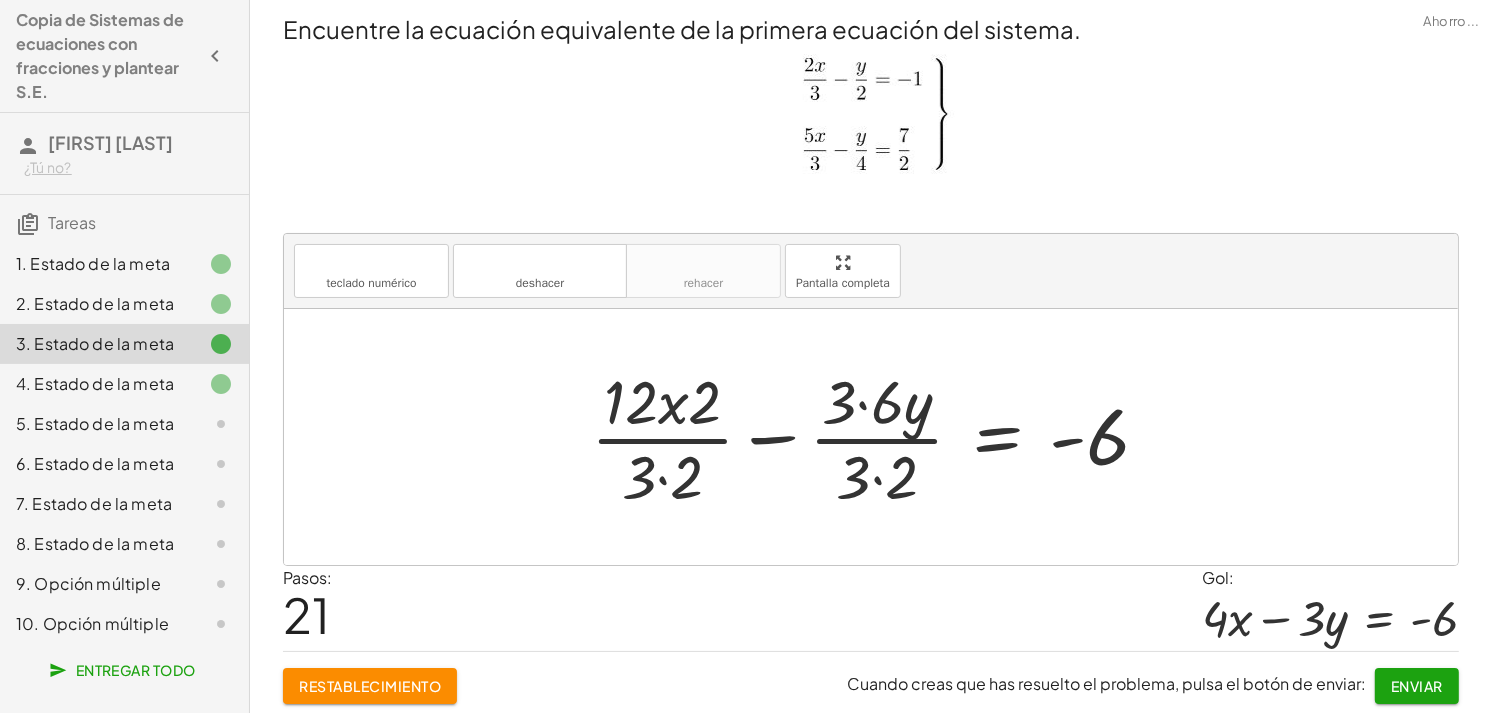 click at bounding box center [878, 437] 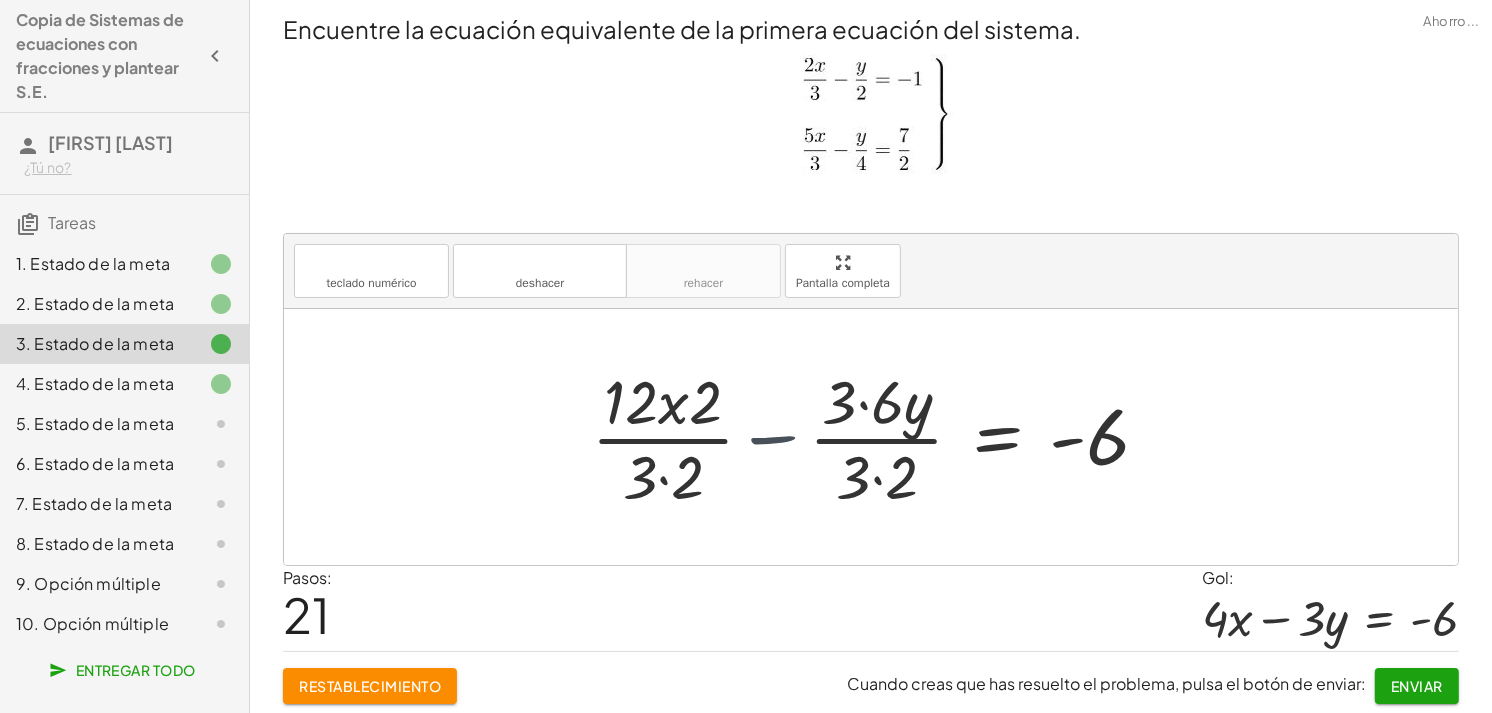 click at bounding box center (901, 437) 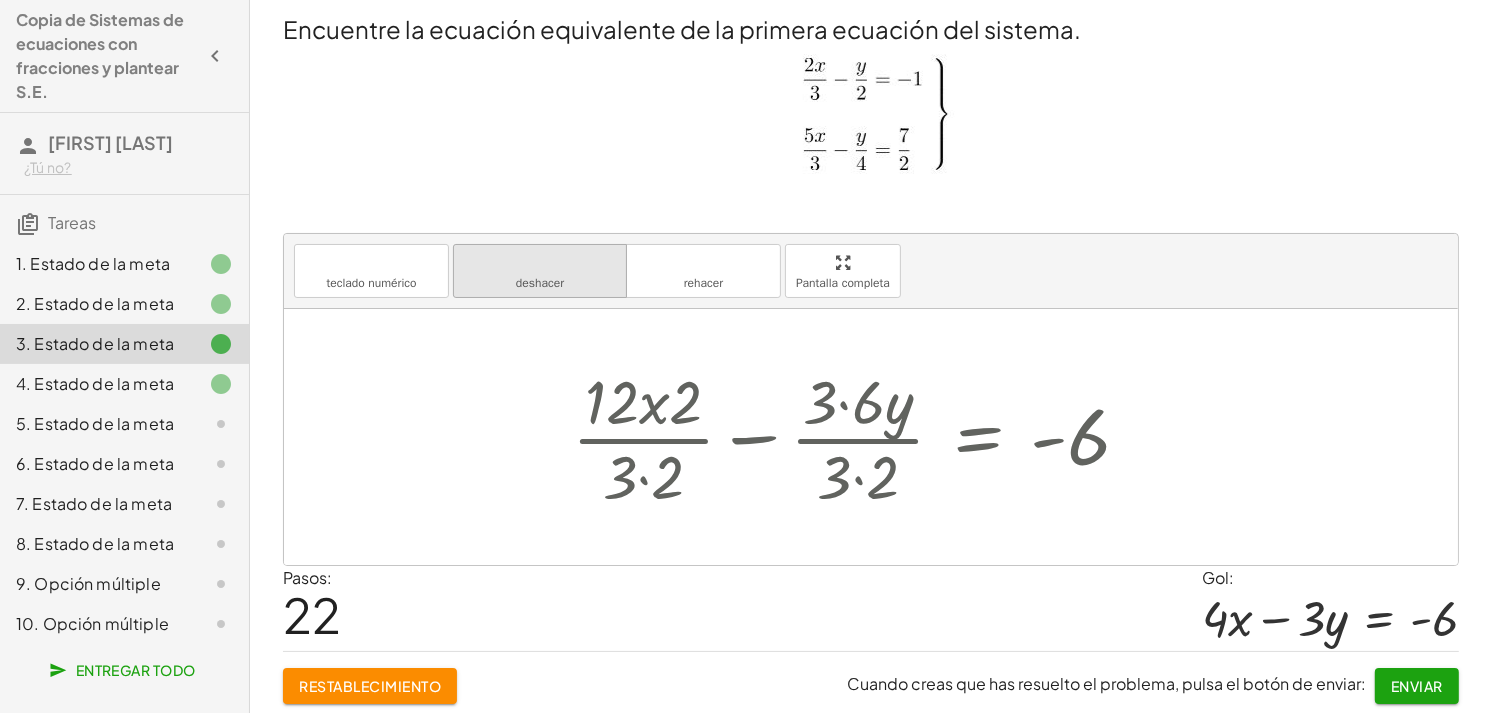 click on "deshacer deshacer" at bounding box center (540, 271) 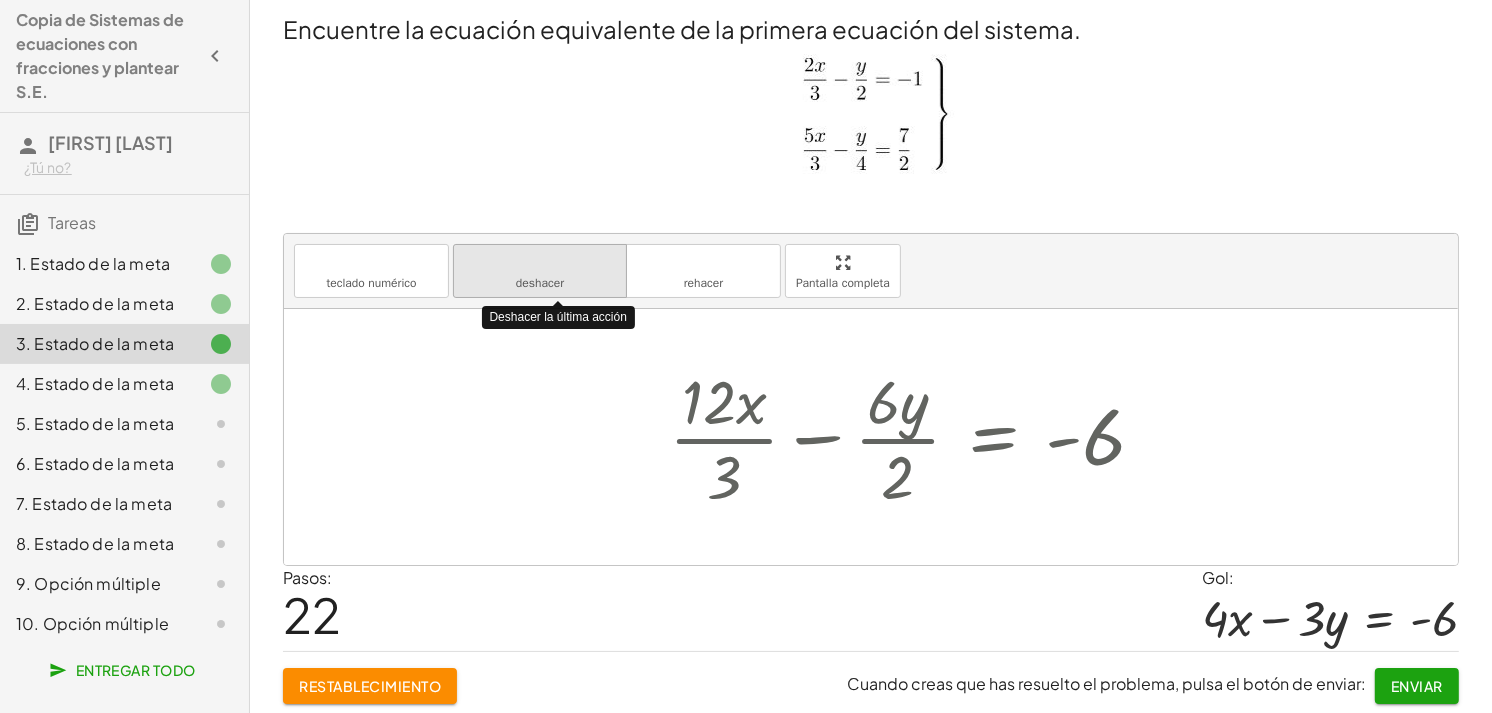 click on "deshacer deshacer" at bounding box center (540, 271) 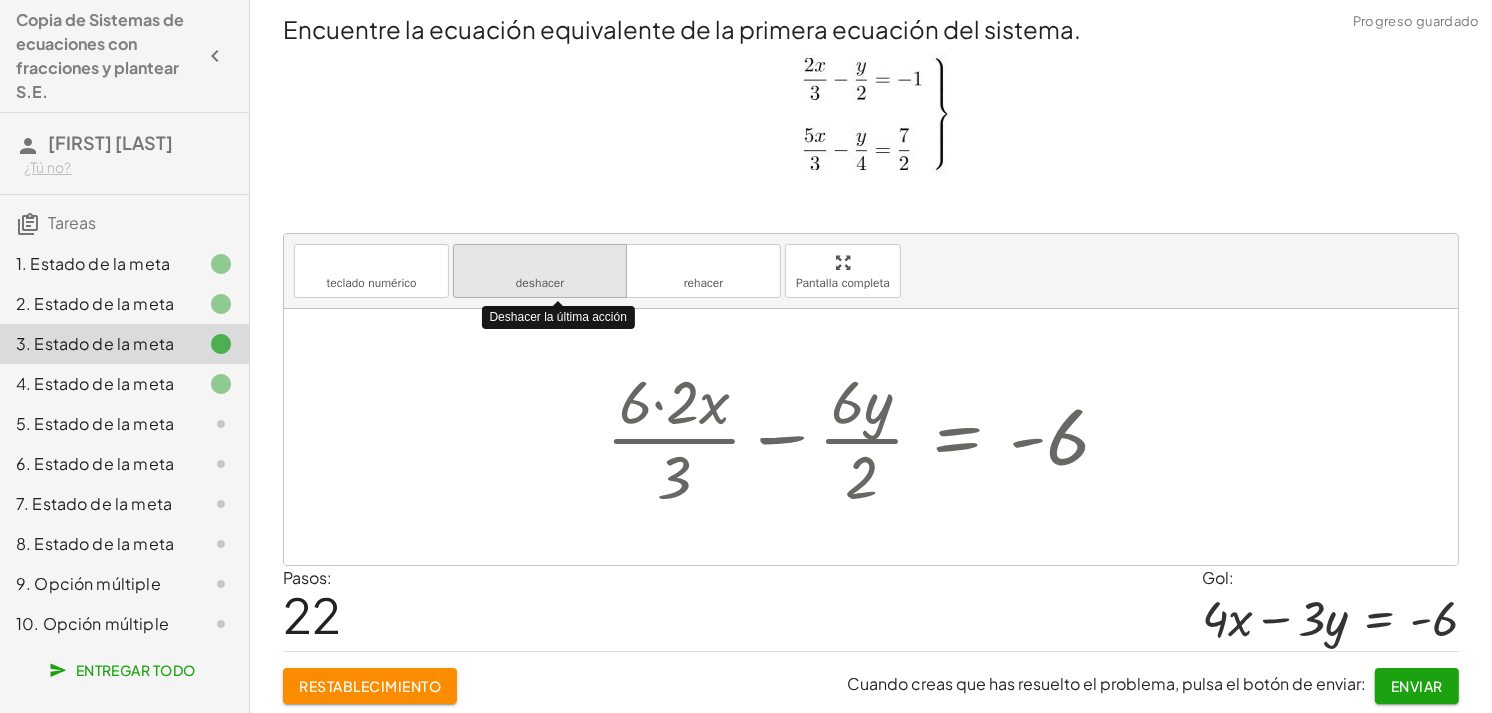 click on "deshacer deshacer" at bounding box center [540, 271] 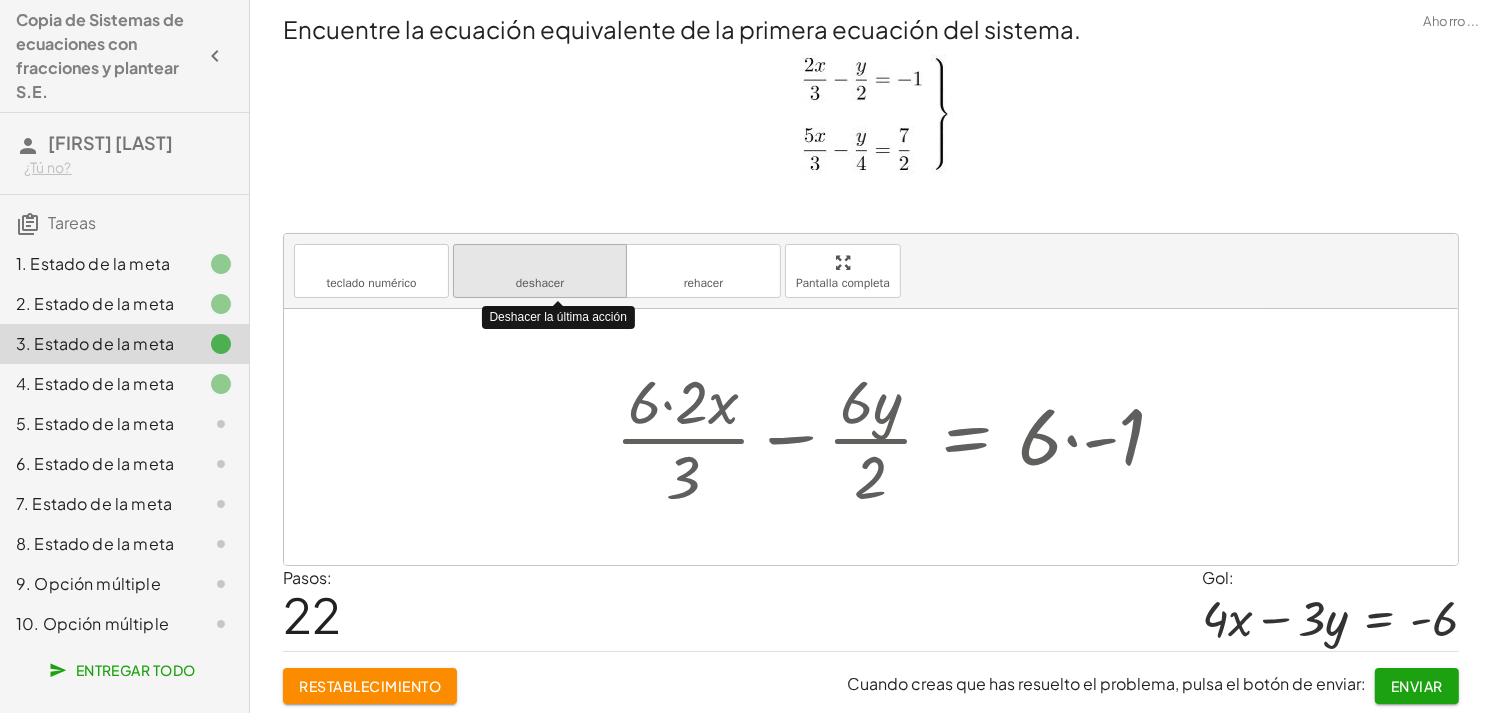 click on "deshacer deshacer" at bounding box center (540, 271) 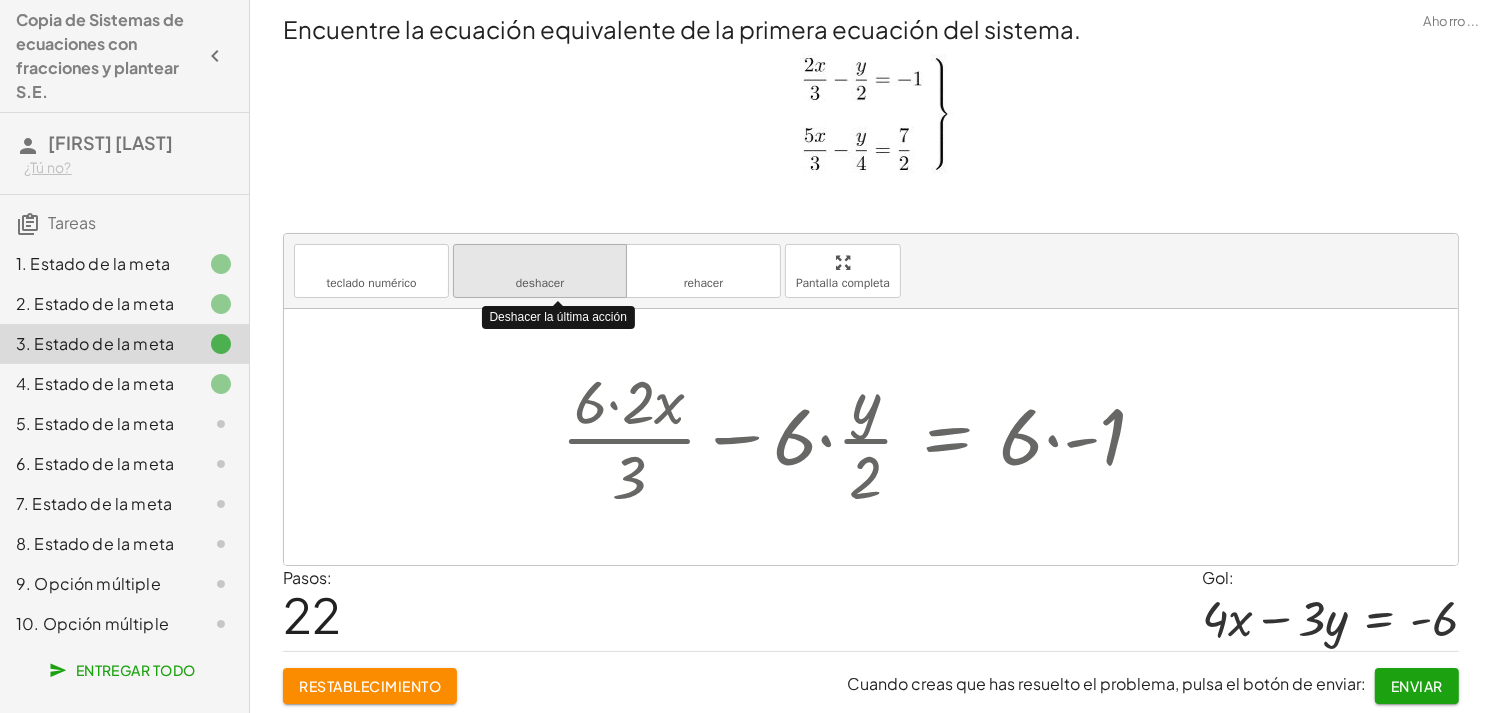 click on "deshacer deshacer" at bounding box center [540, 271] 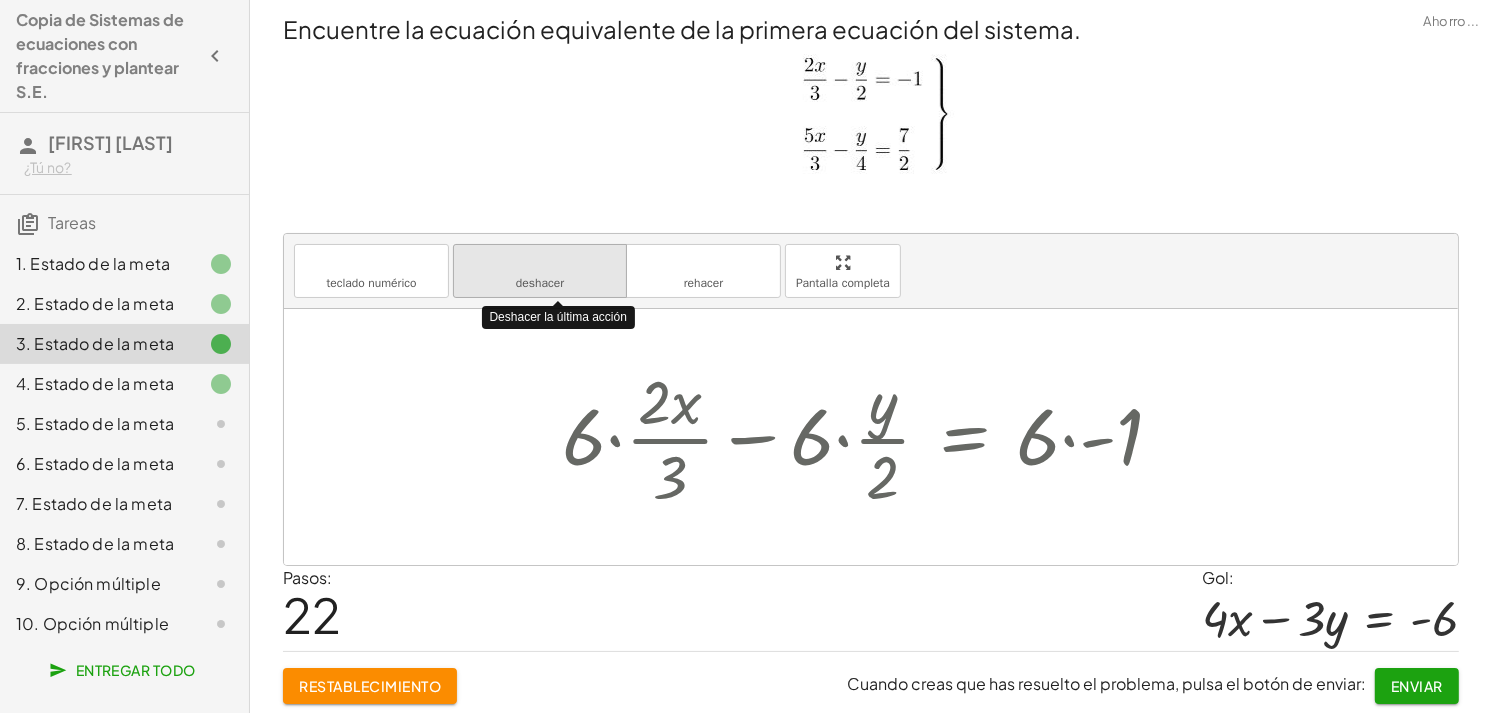 click on "deshacer deshacer" at bounding box center (540, 271) 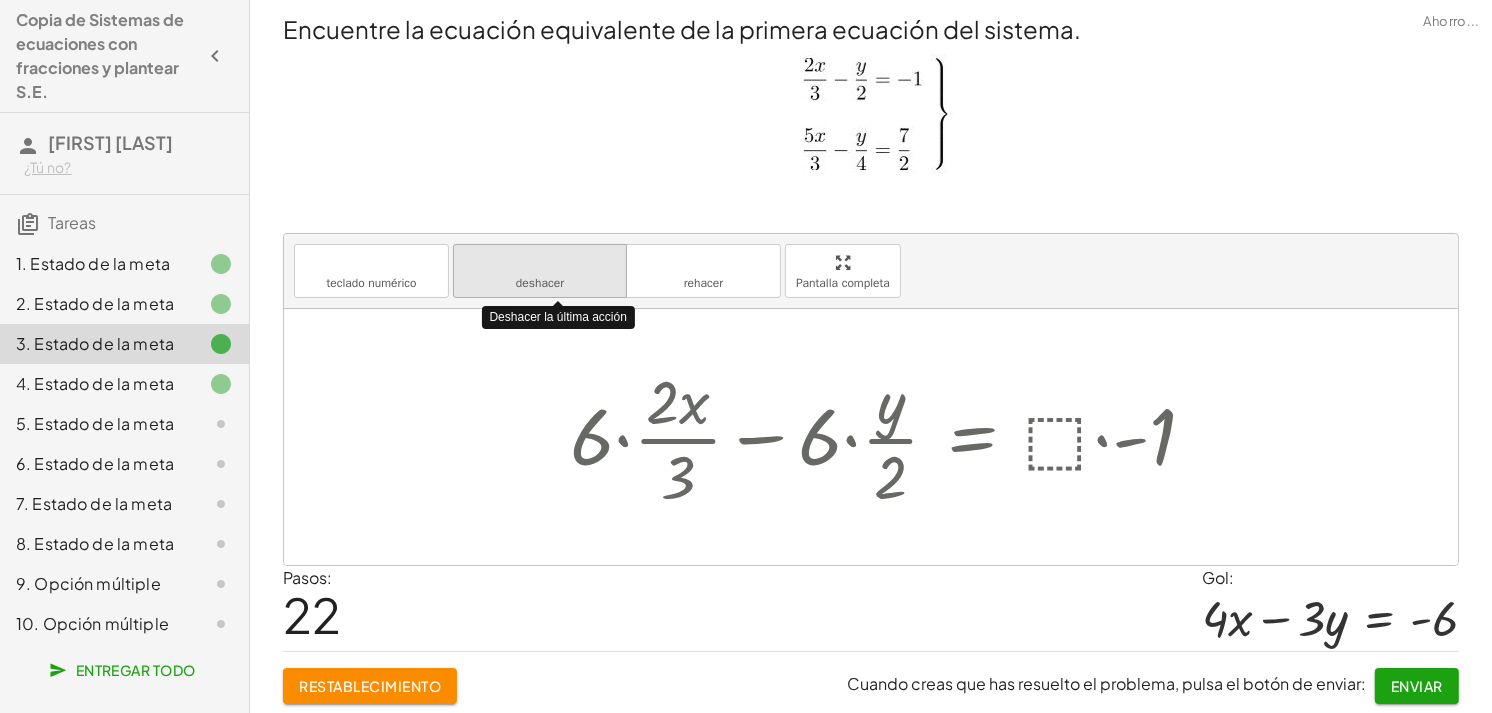 click on "deshacer deshacer" at bounding box center (540, 271) 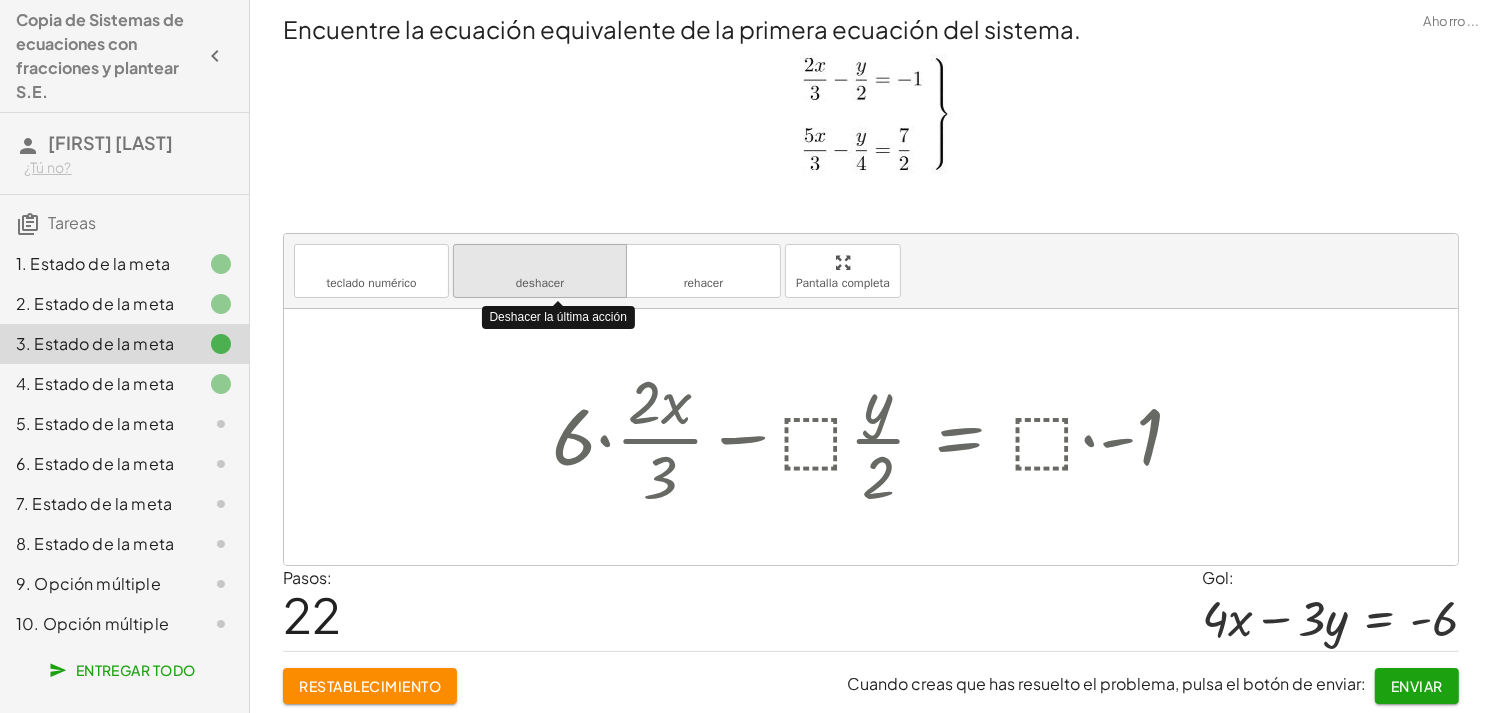 click on "deshacer deshacer" at bounding box center (540, 271) 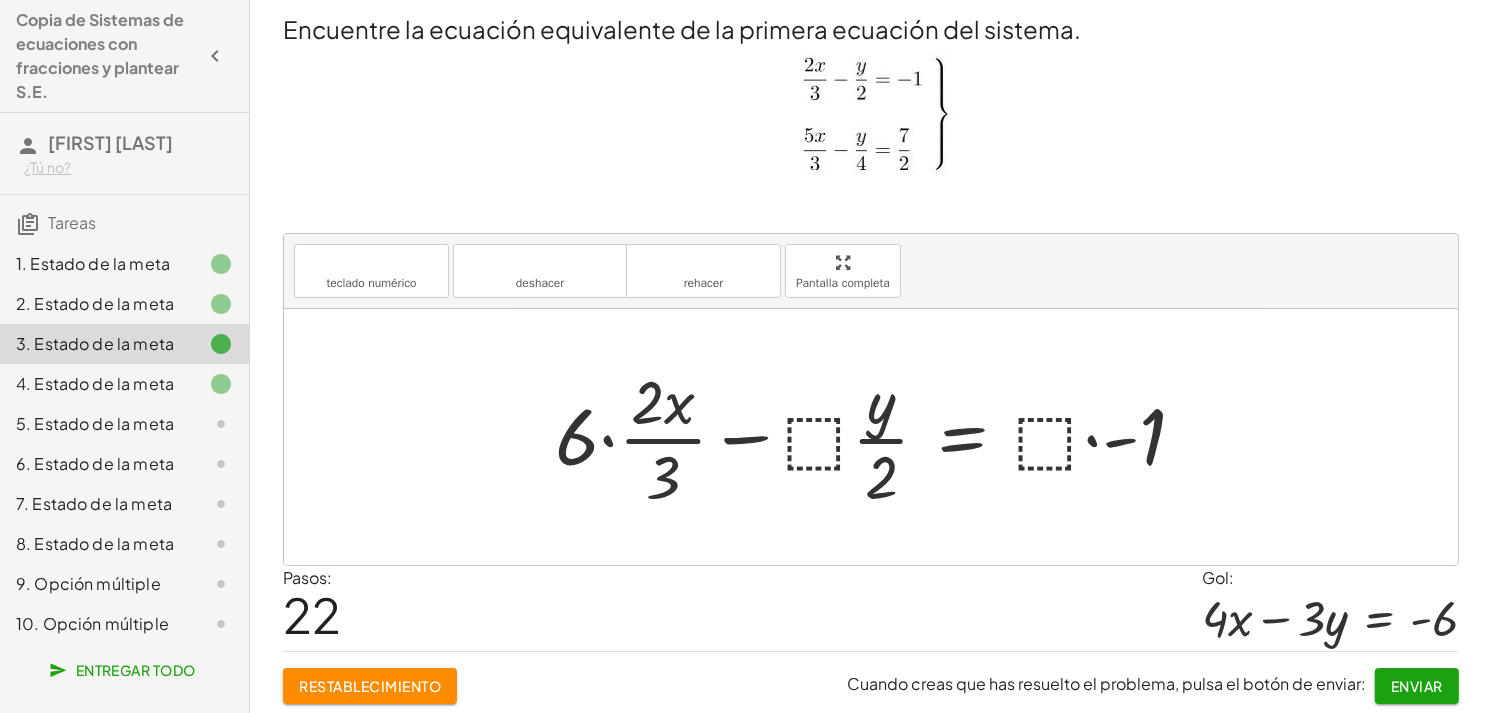 click at bounding box center [878, 437] 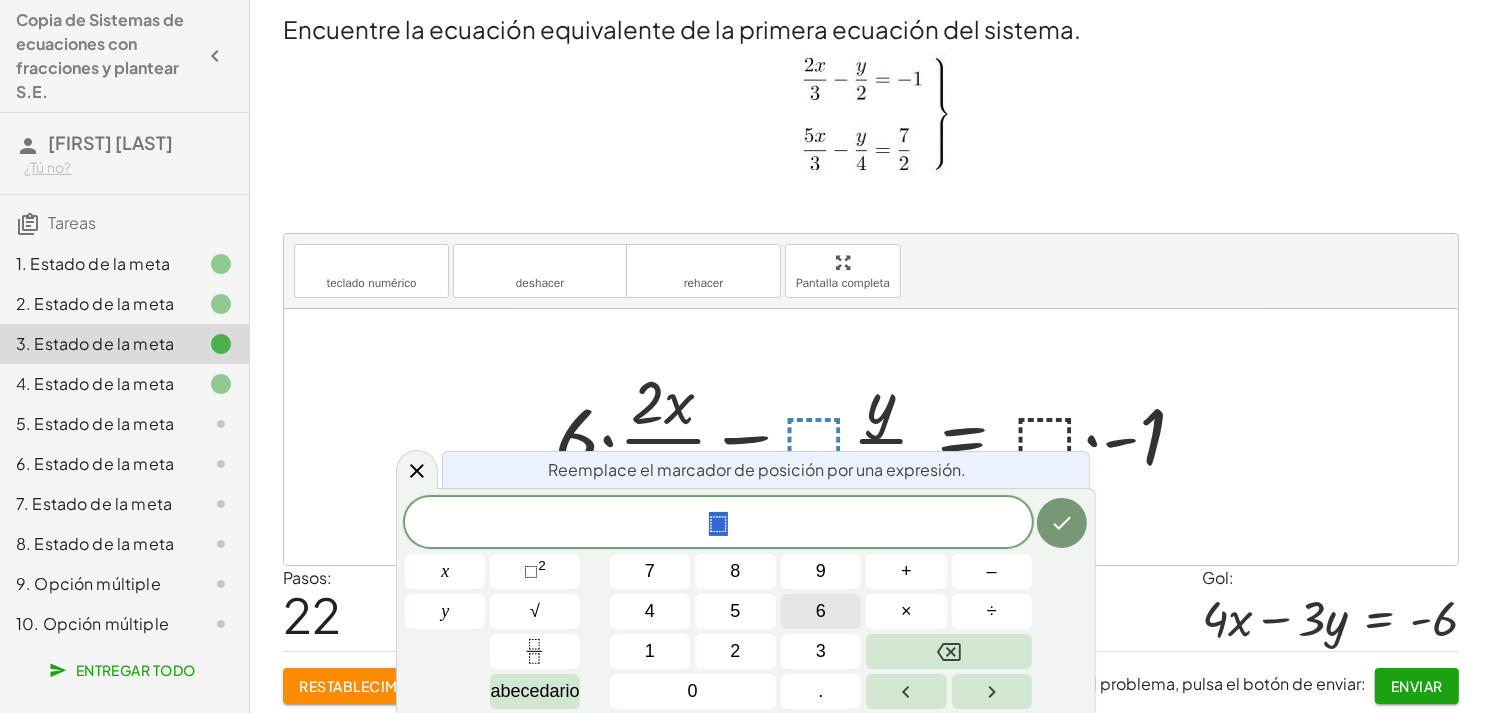 click on "6" at bounding box center (821, 611) 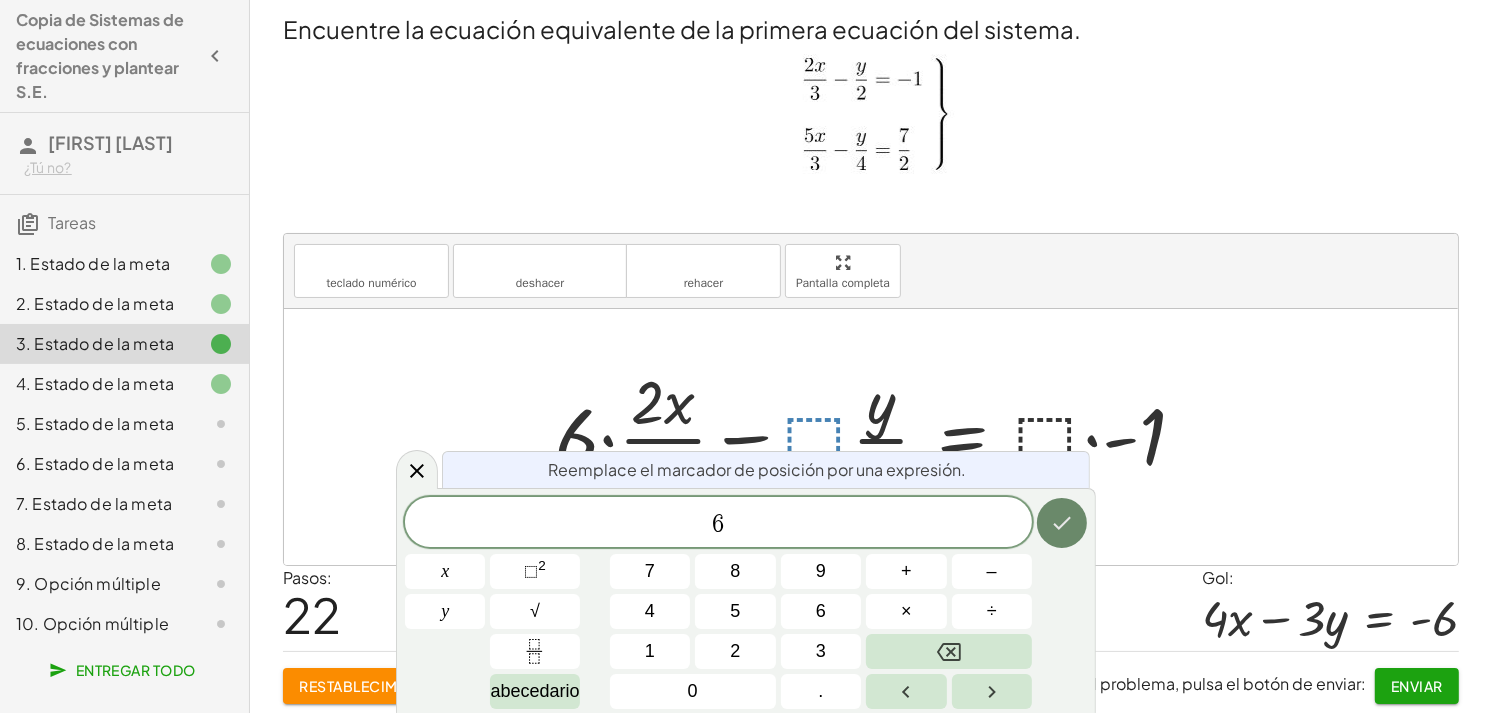 click 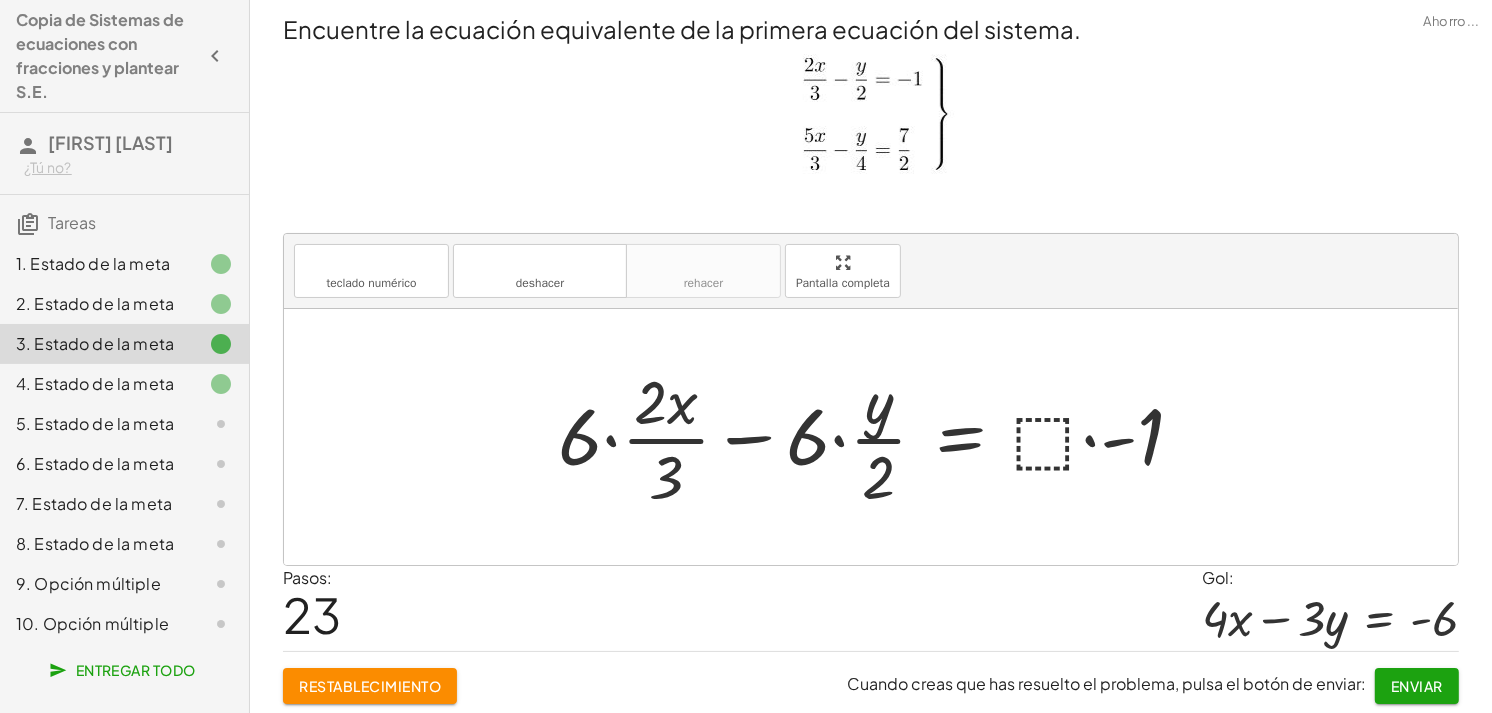 click at bounding box center (878, 437) 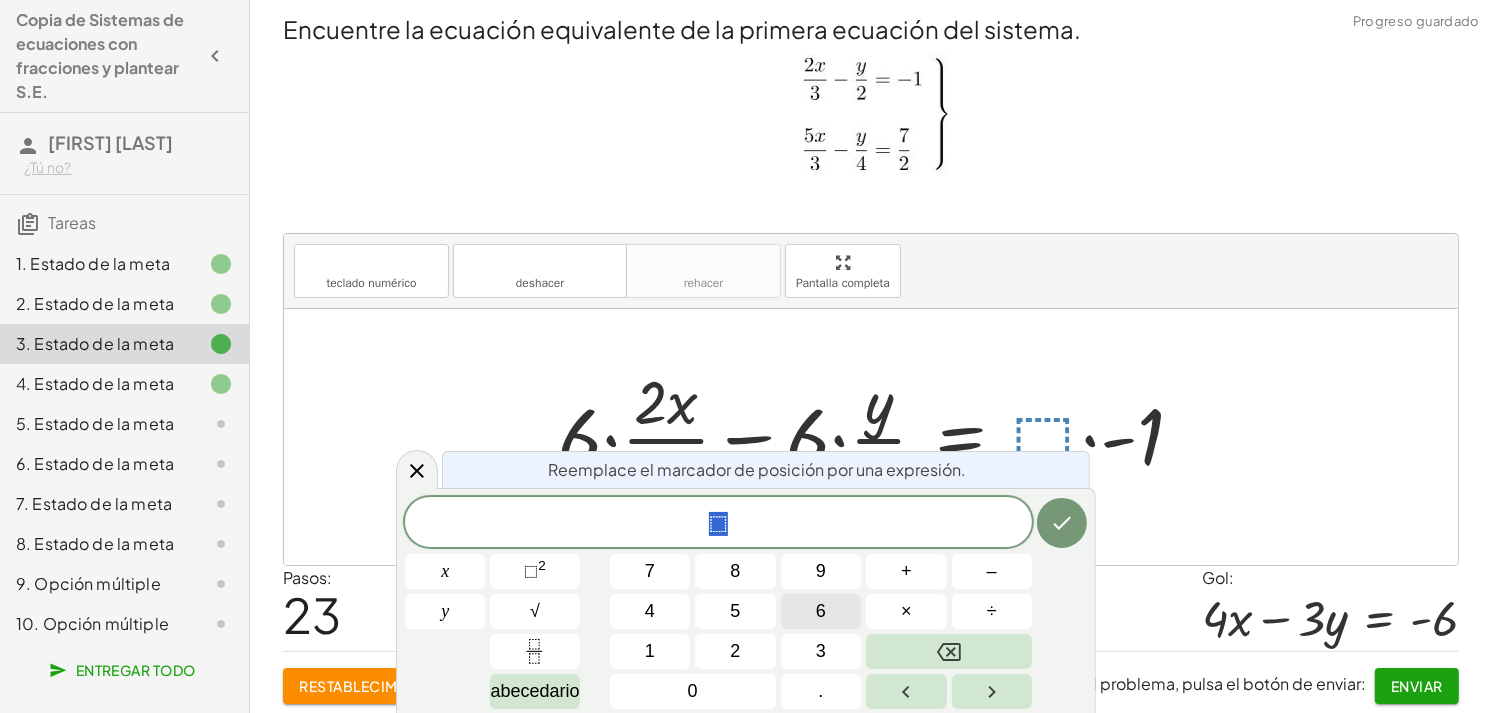 click on "6" at bounding box center (821, 611) 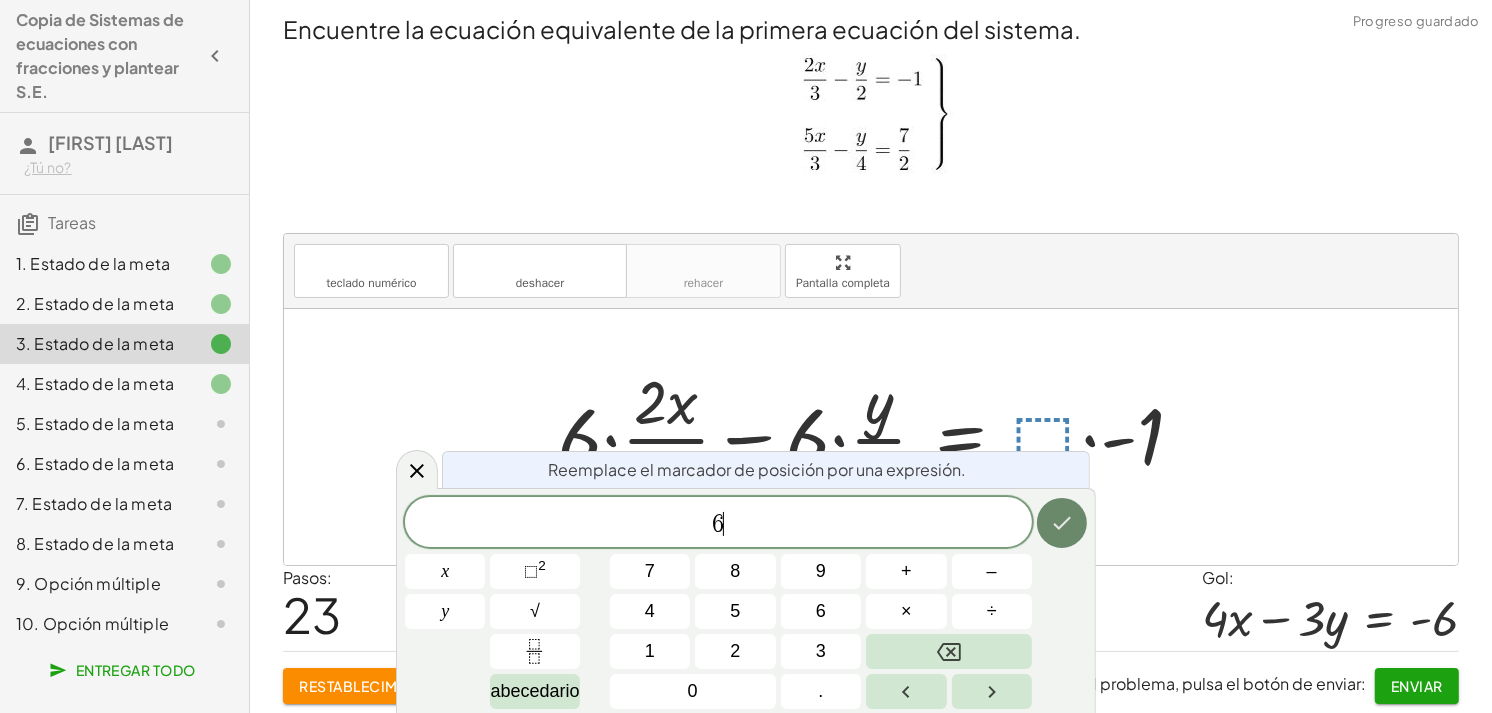 click 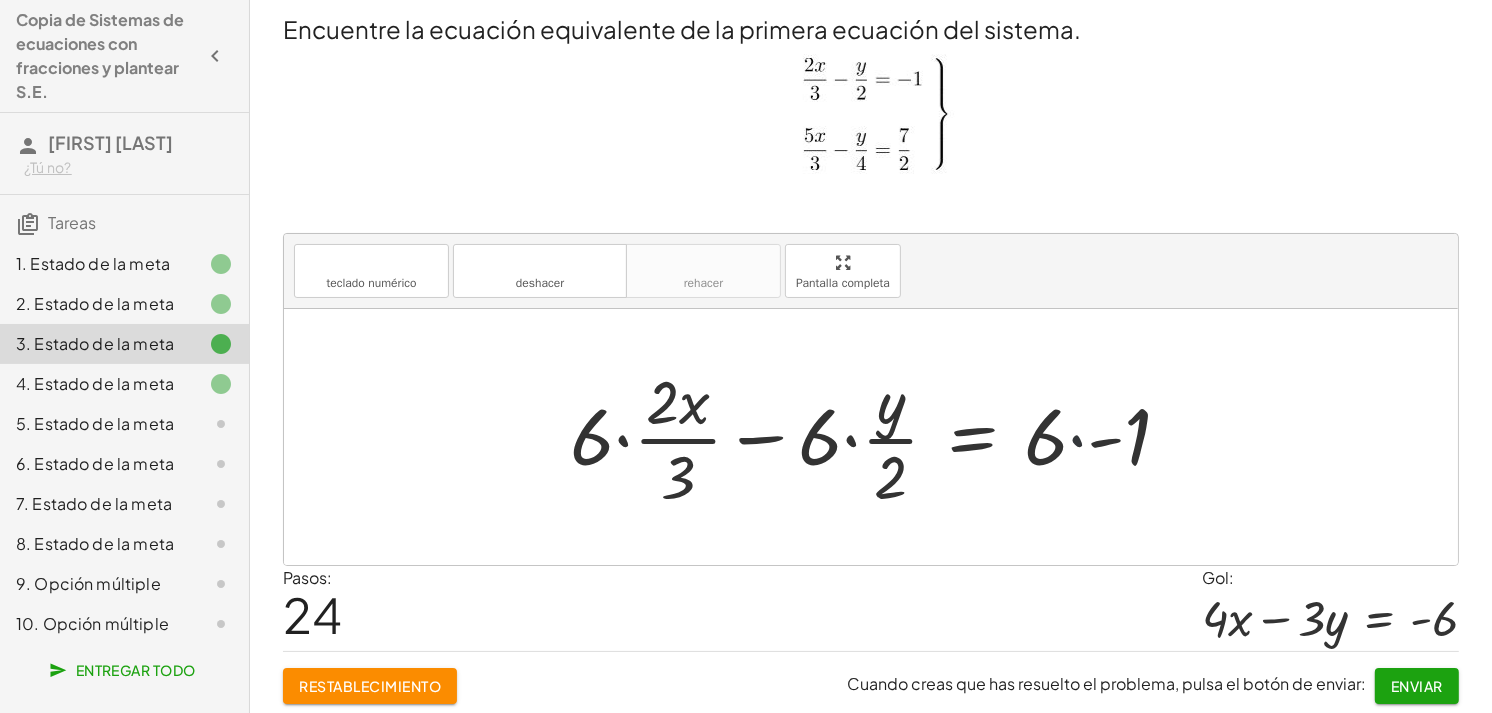 click at bounding box center [878, 437] 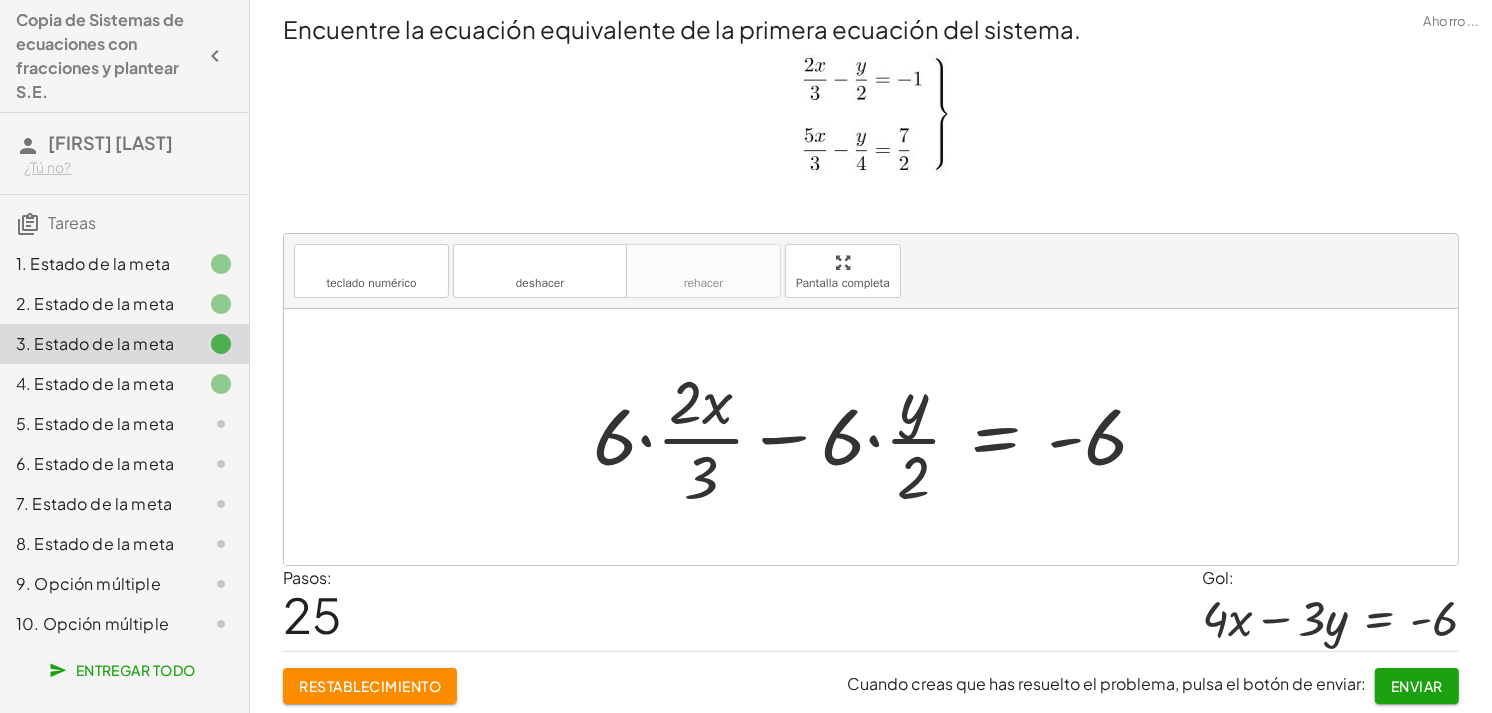 click at bounding box center (878, 437) 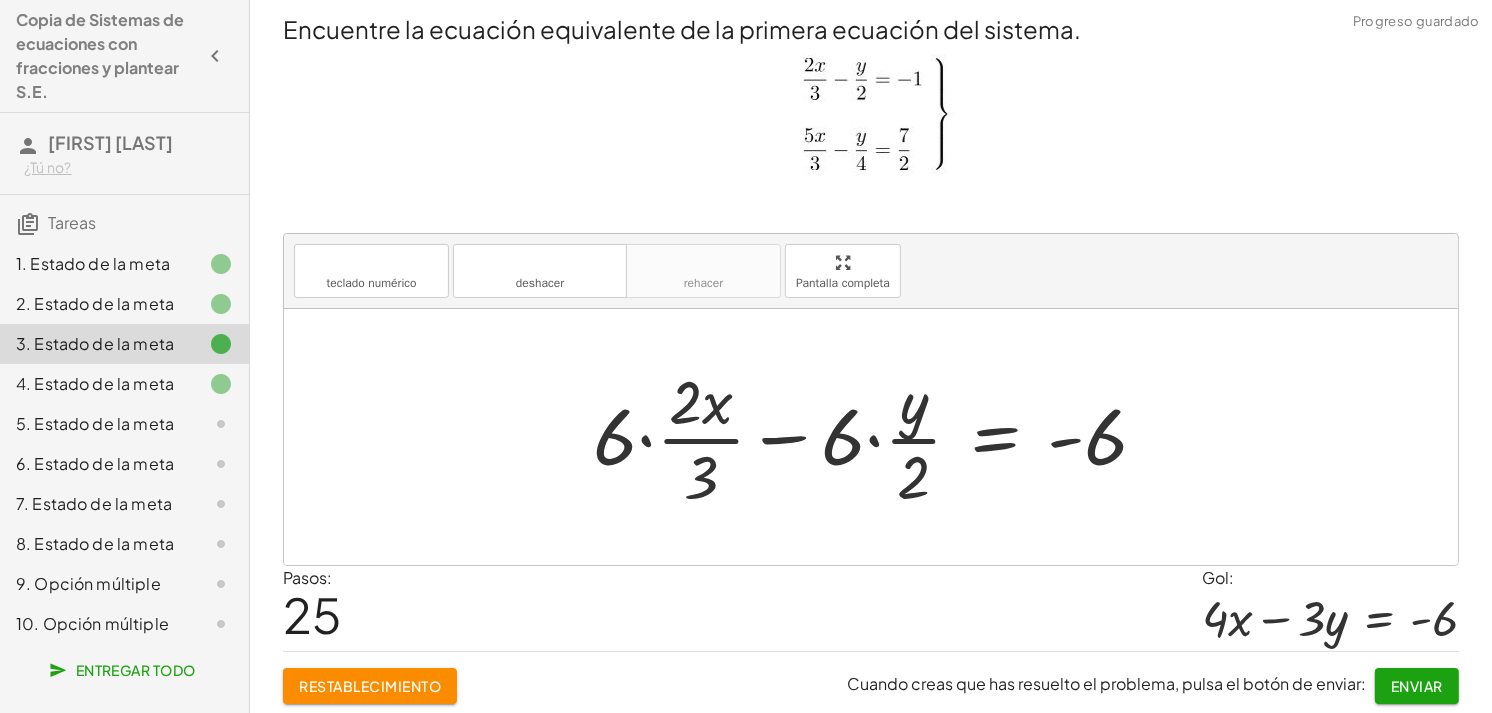 click at bounding box center [878, 437] 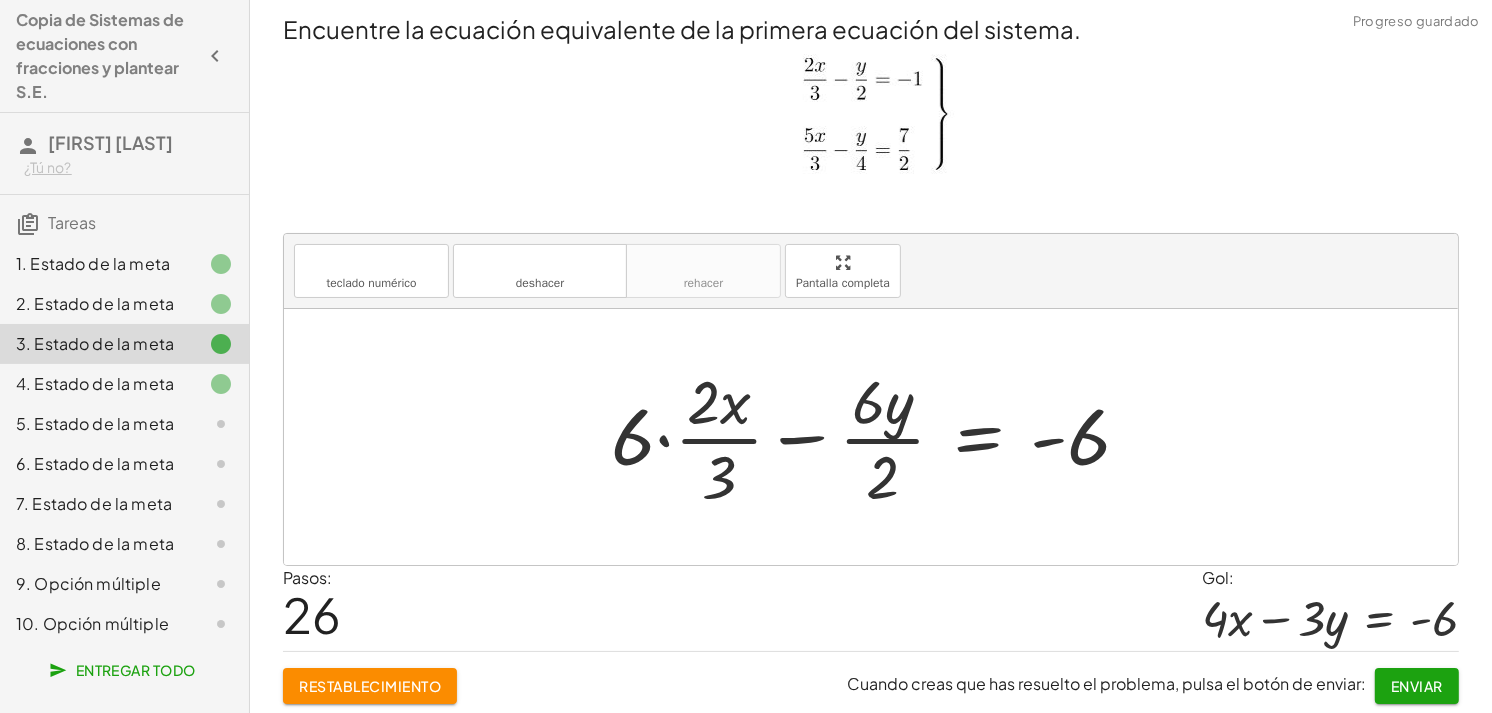 click at bounding box center (878, 437) 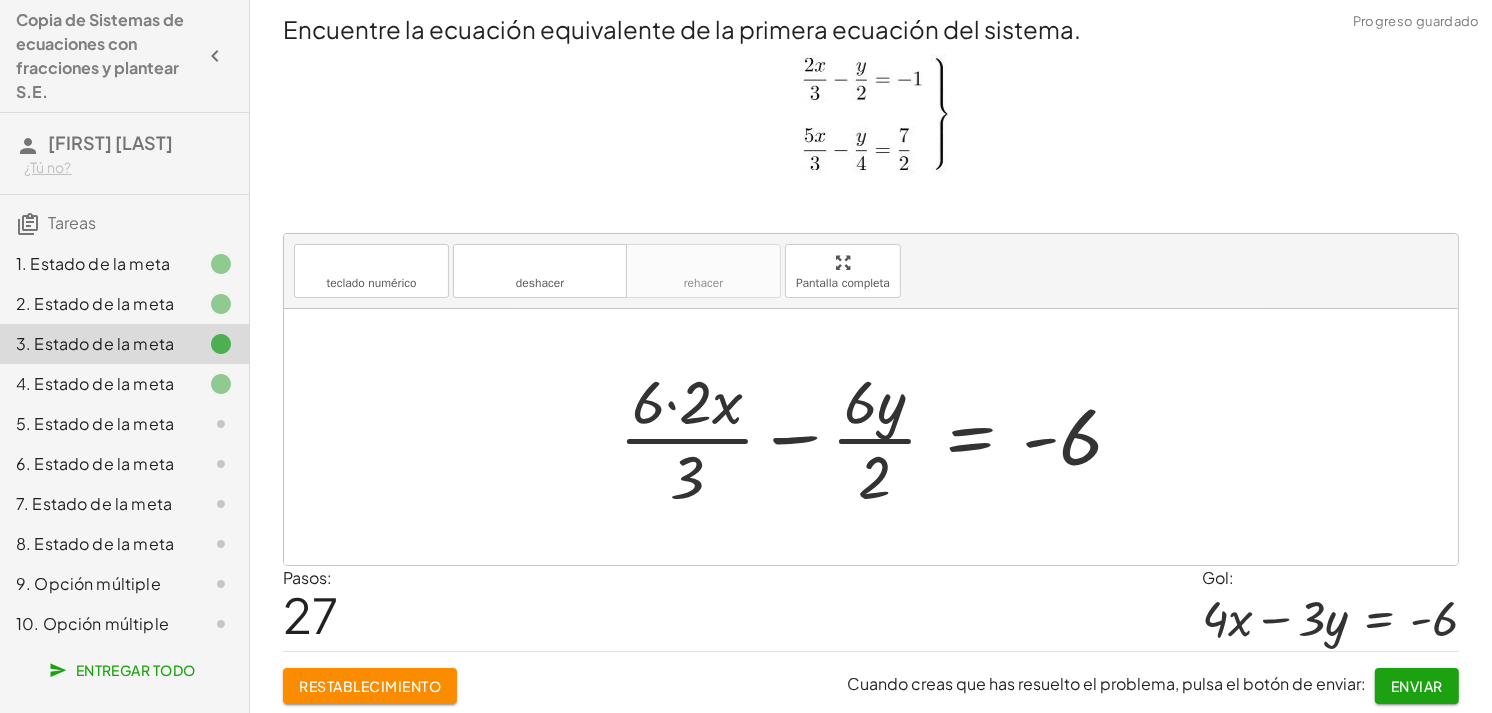 click at bounding box center (879, 437) 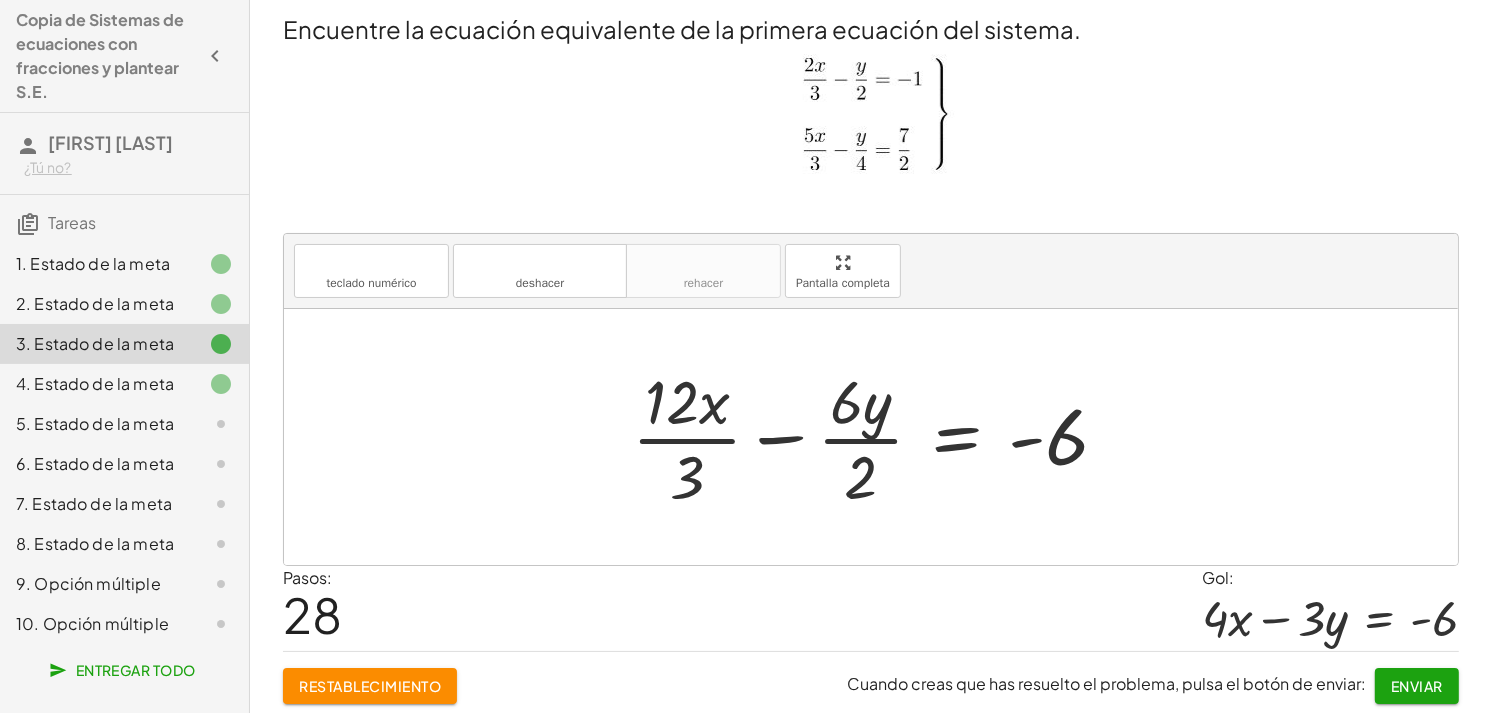 click at bounding box center (878, 437) 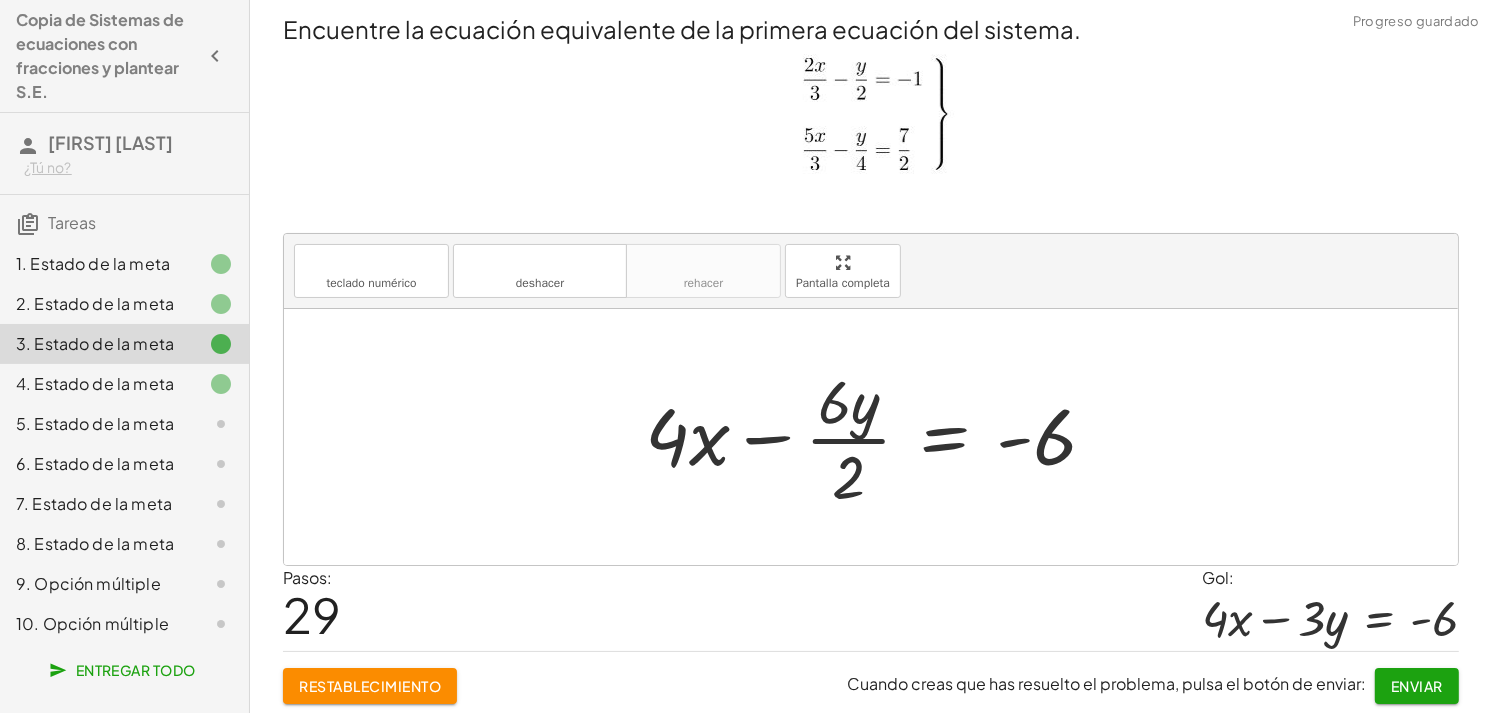 click at bounding box center [878, 437] 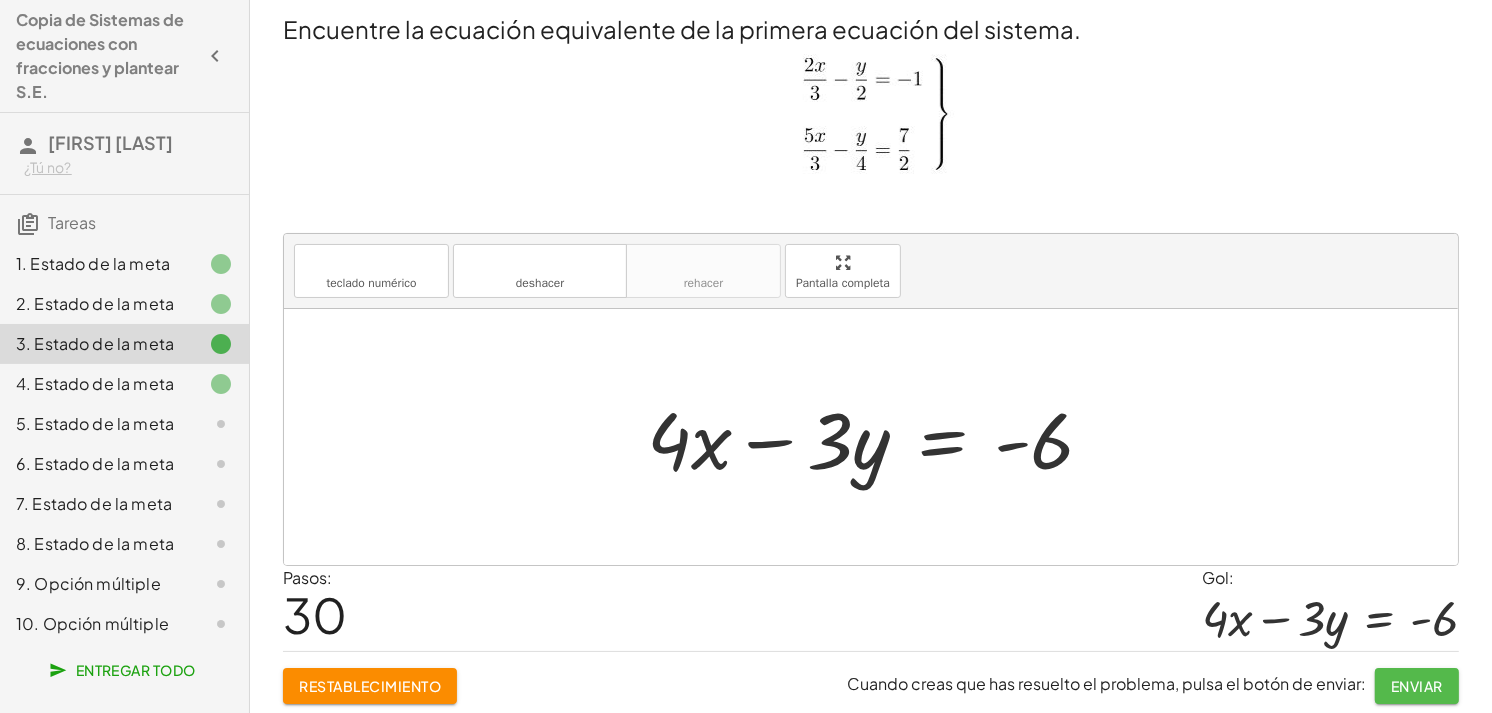 click on "Enviar" 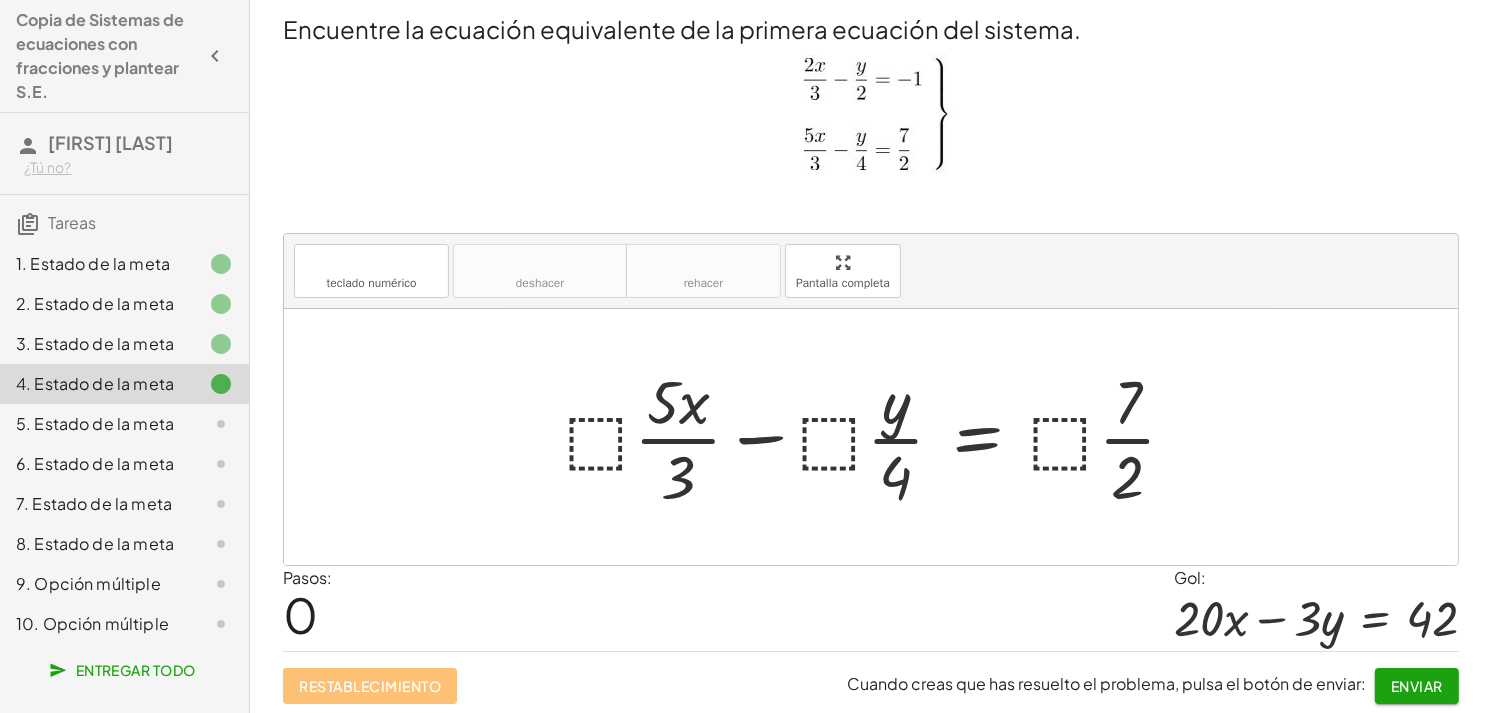 click at bounding box center [878, 437] 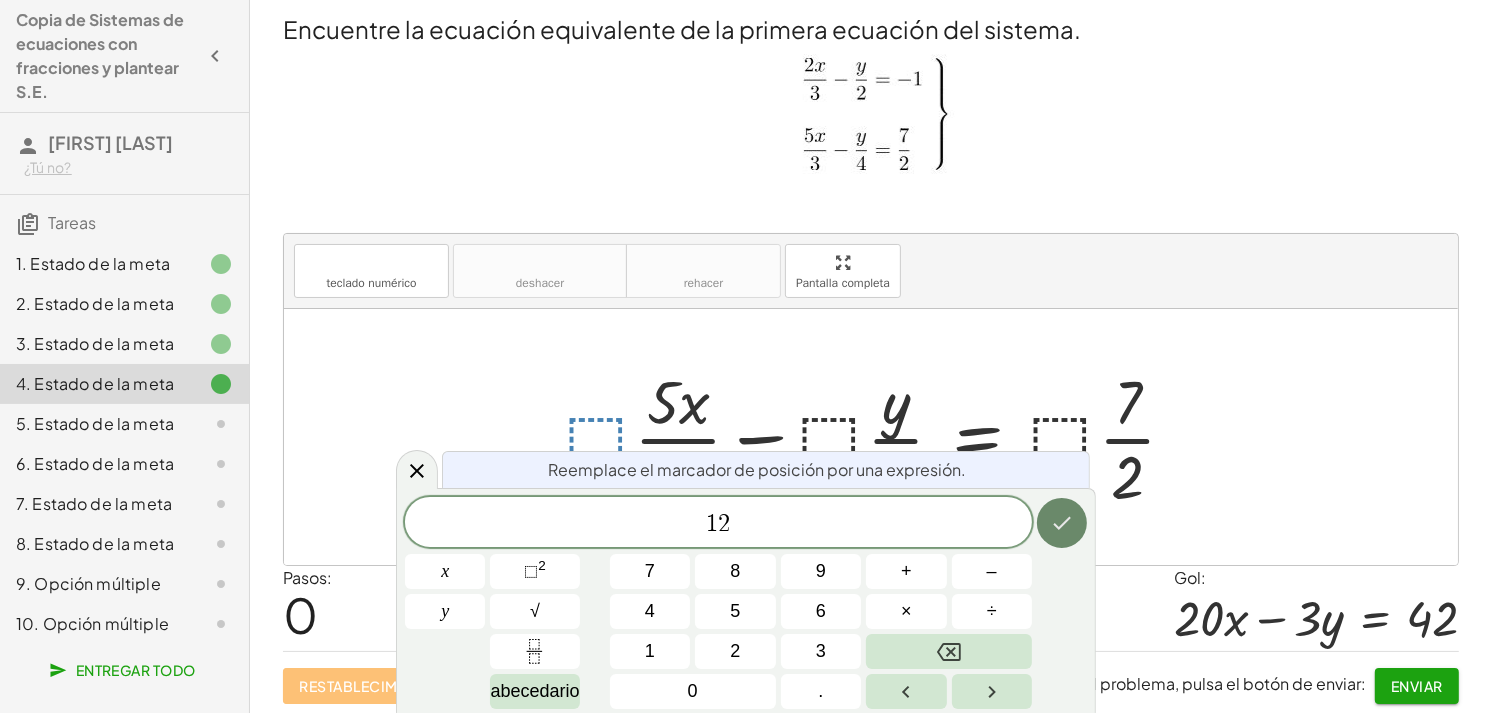 click 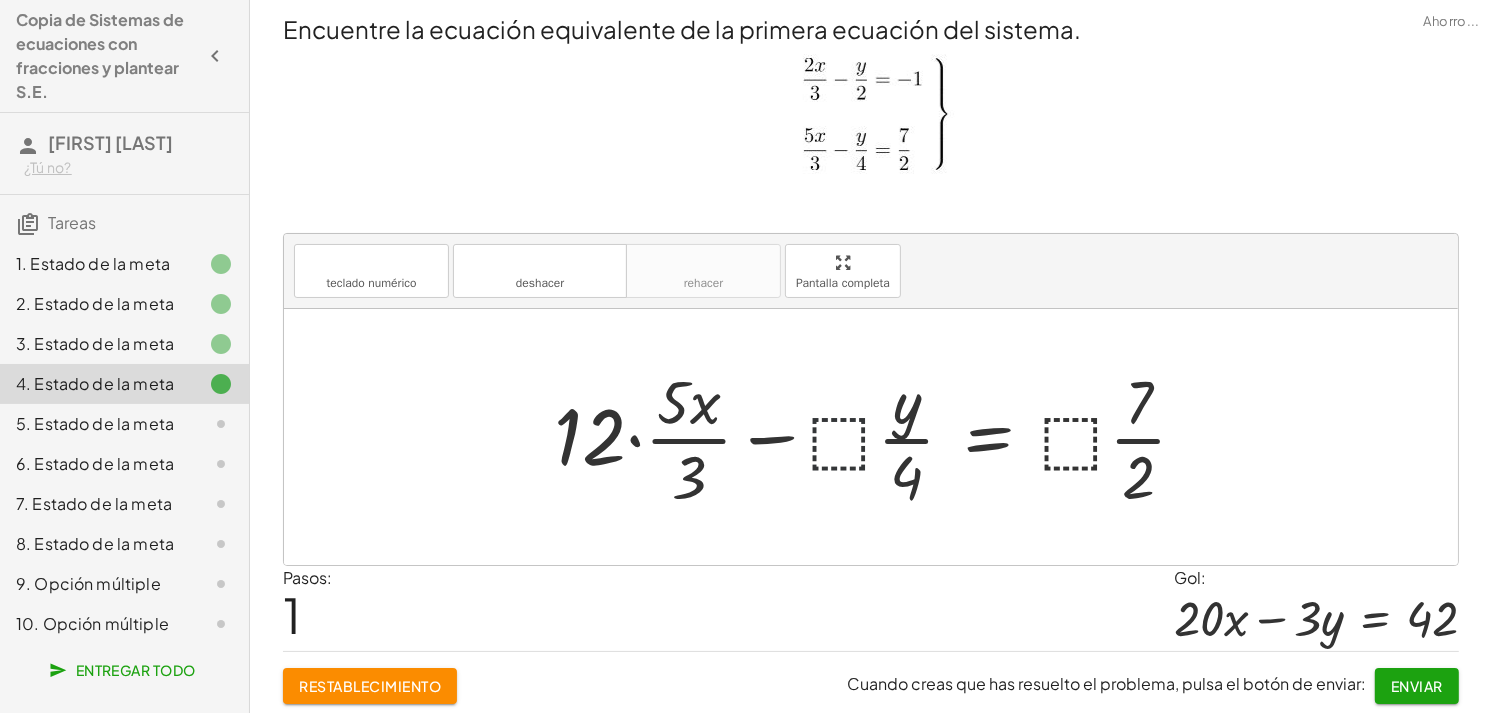 click at bounding box center [878, 437] 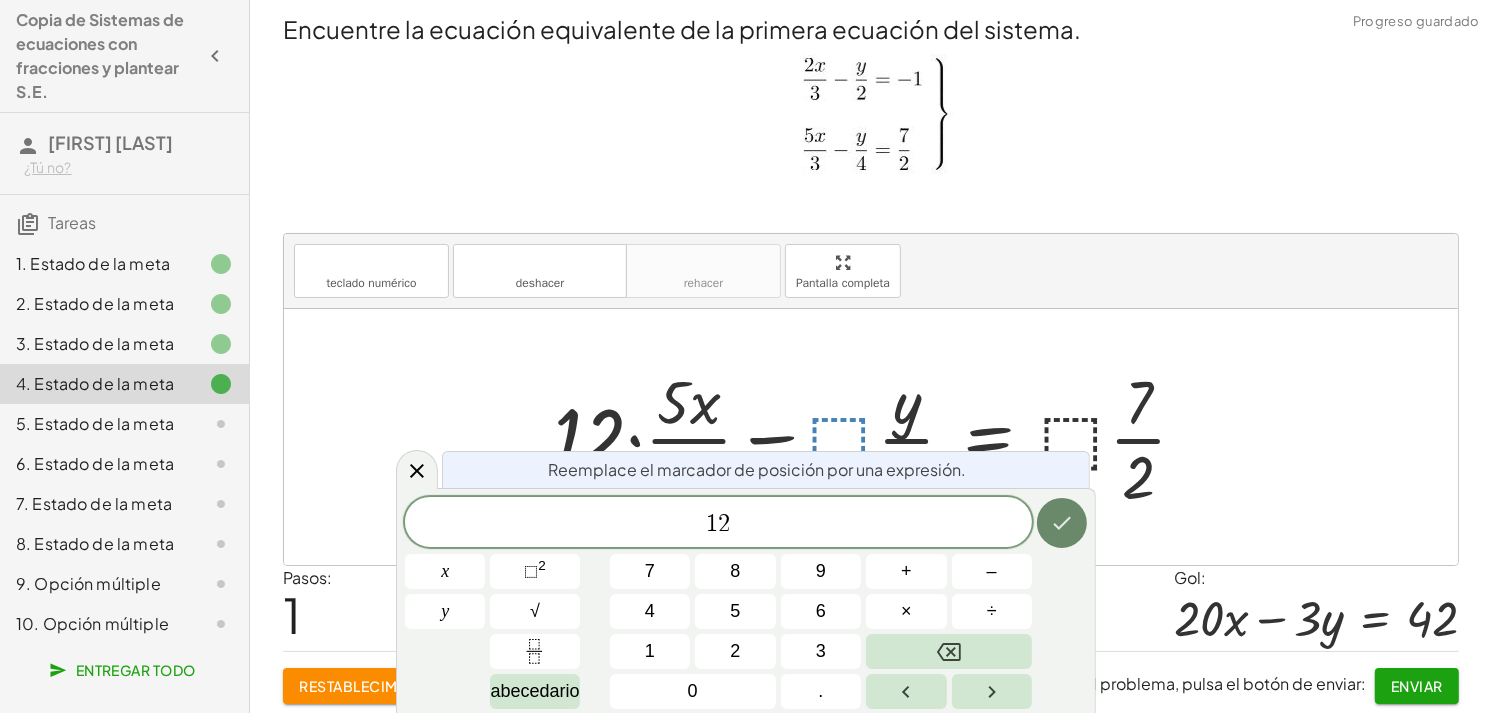 click 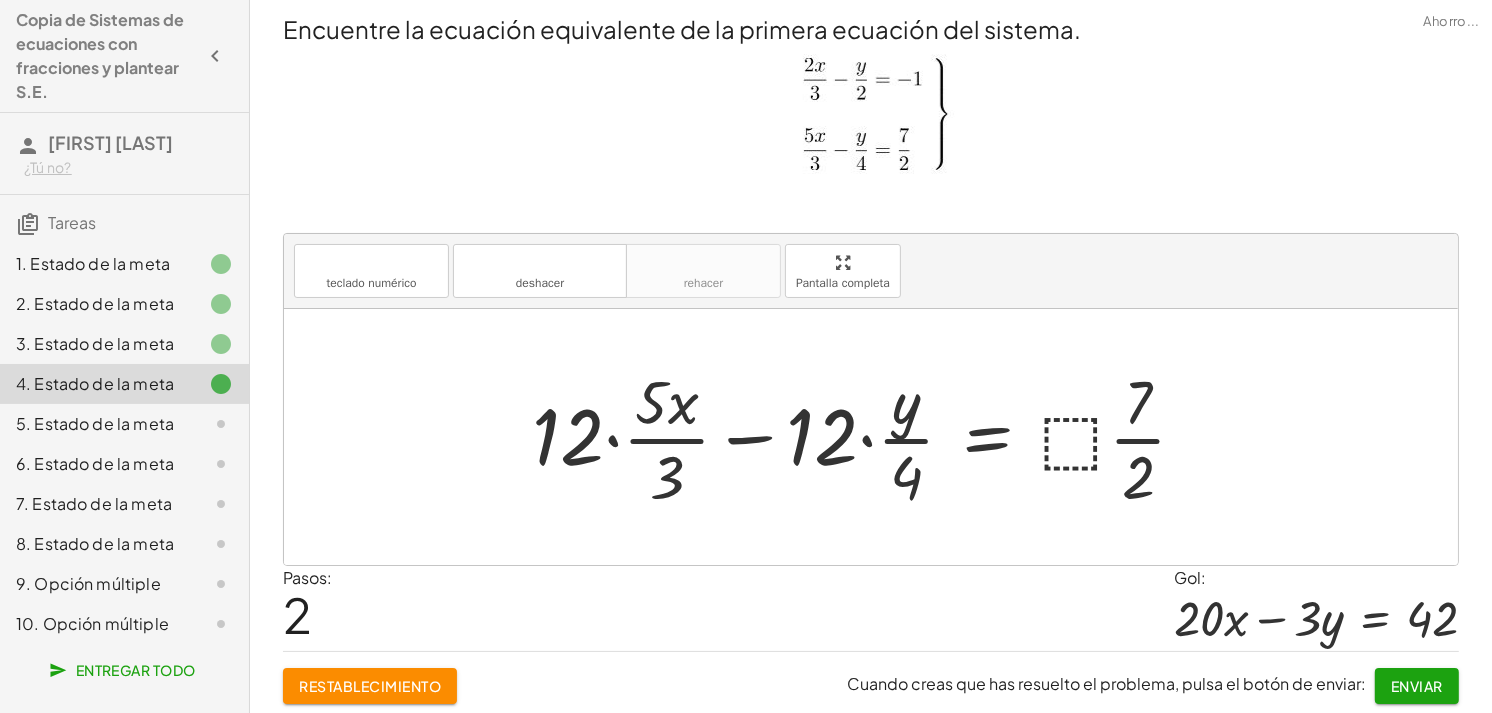 click at bounding box center [867, 437] 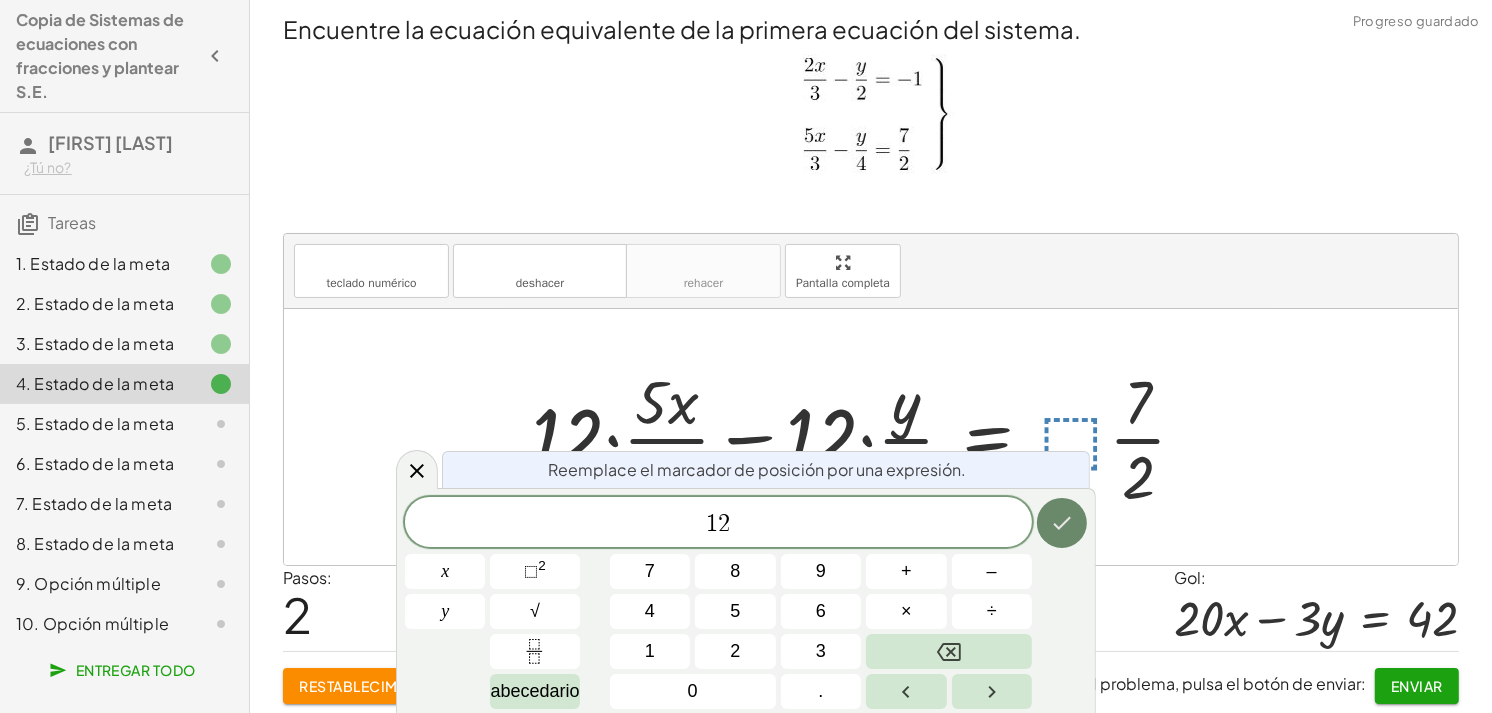 click 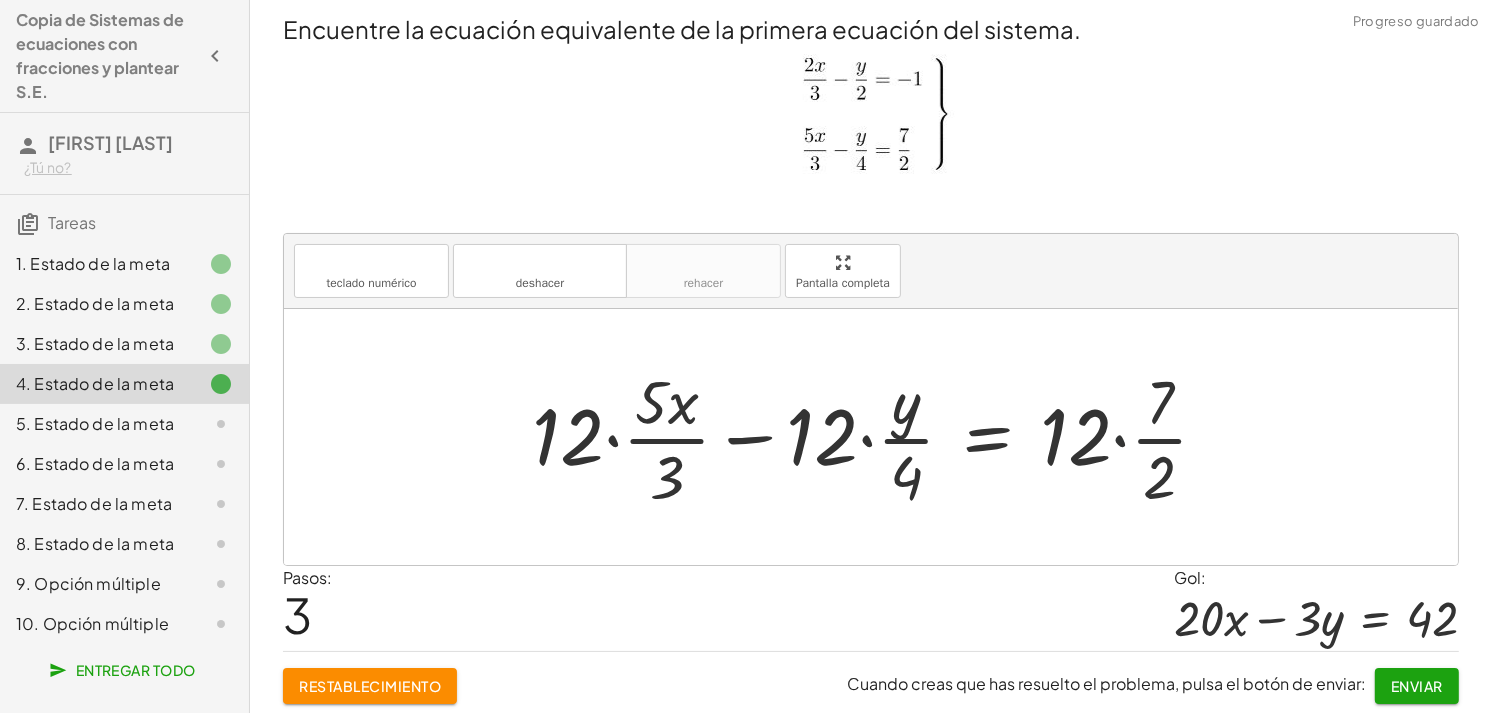 click at bounding box center [878, 437] 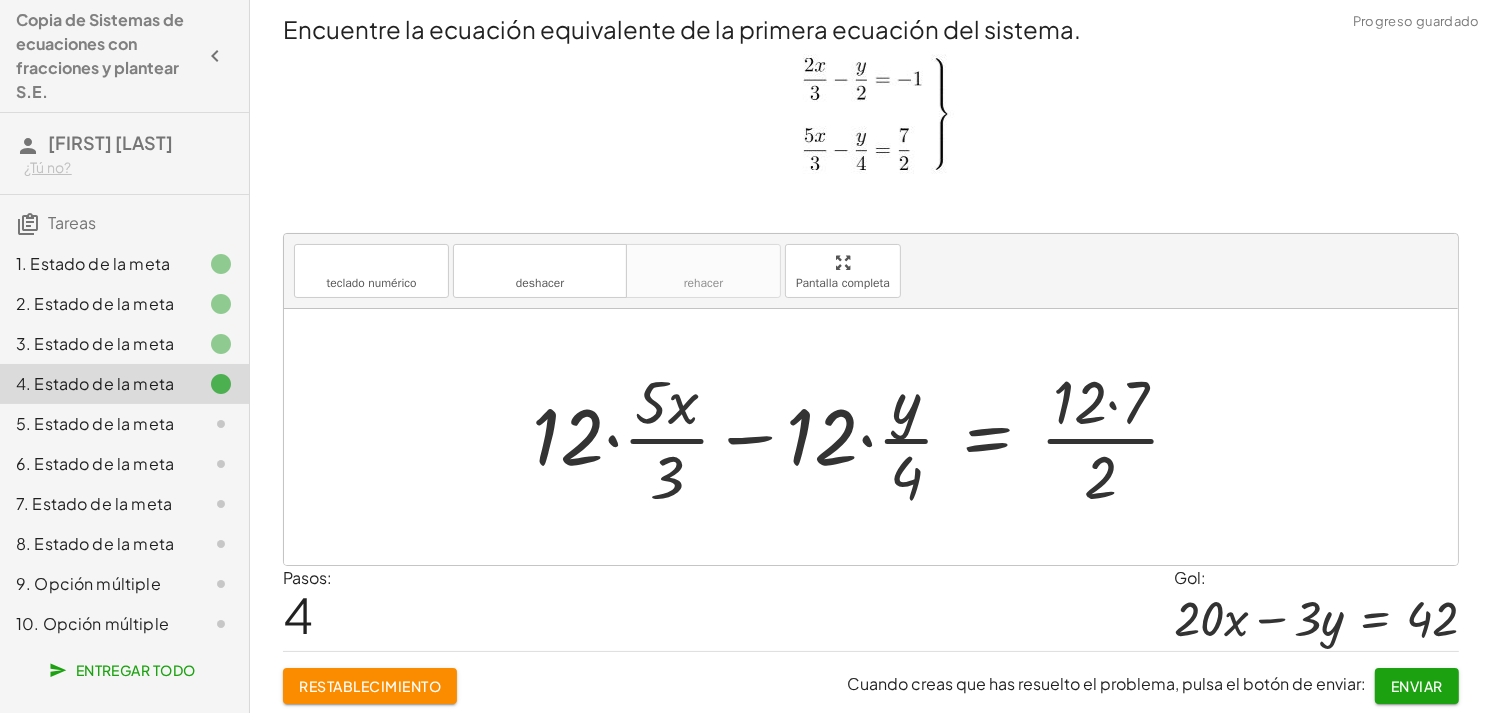 click at bounding box center (864, 437) 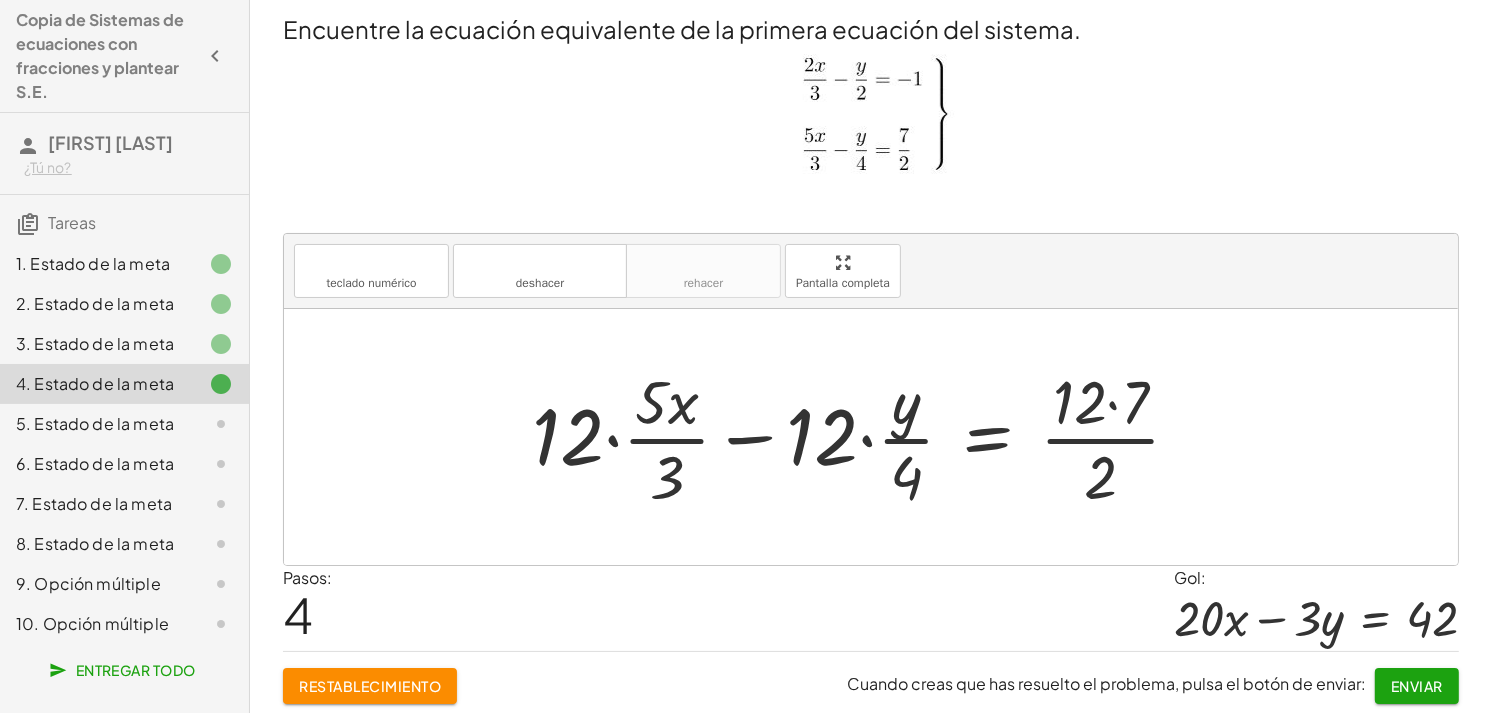 click at bounding box center (864, 437) 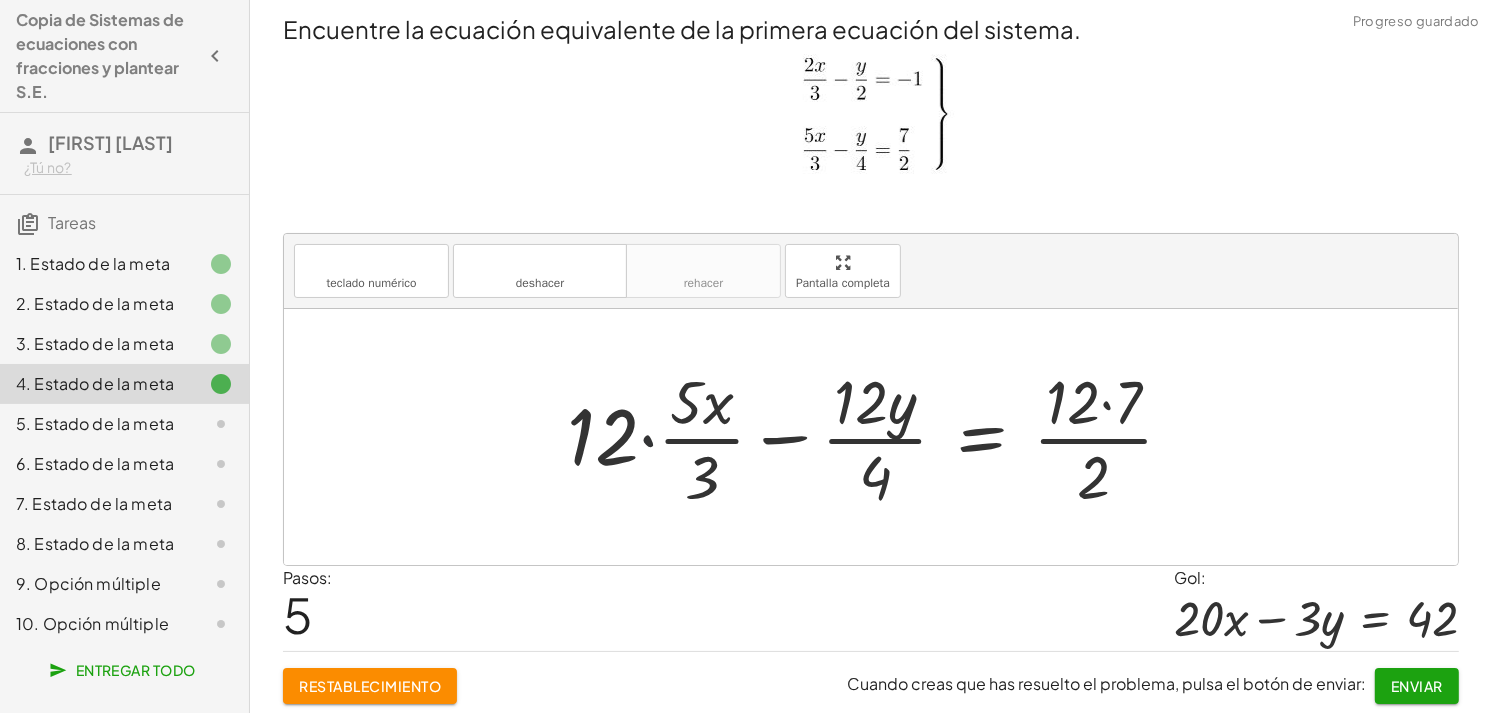 click at bounding box center (878, 437) 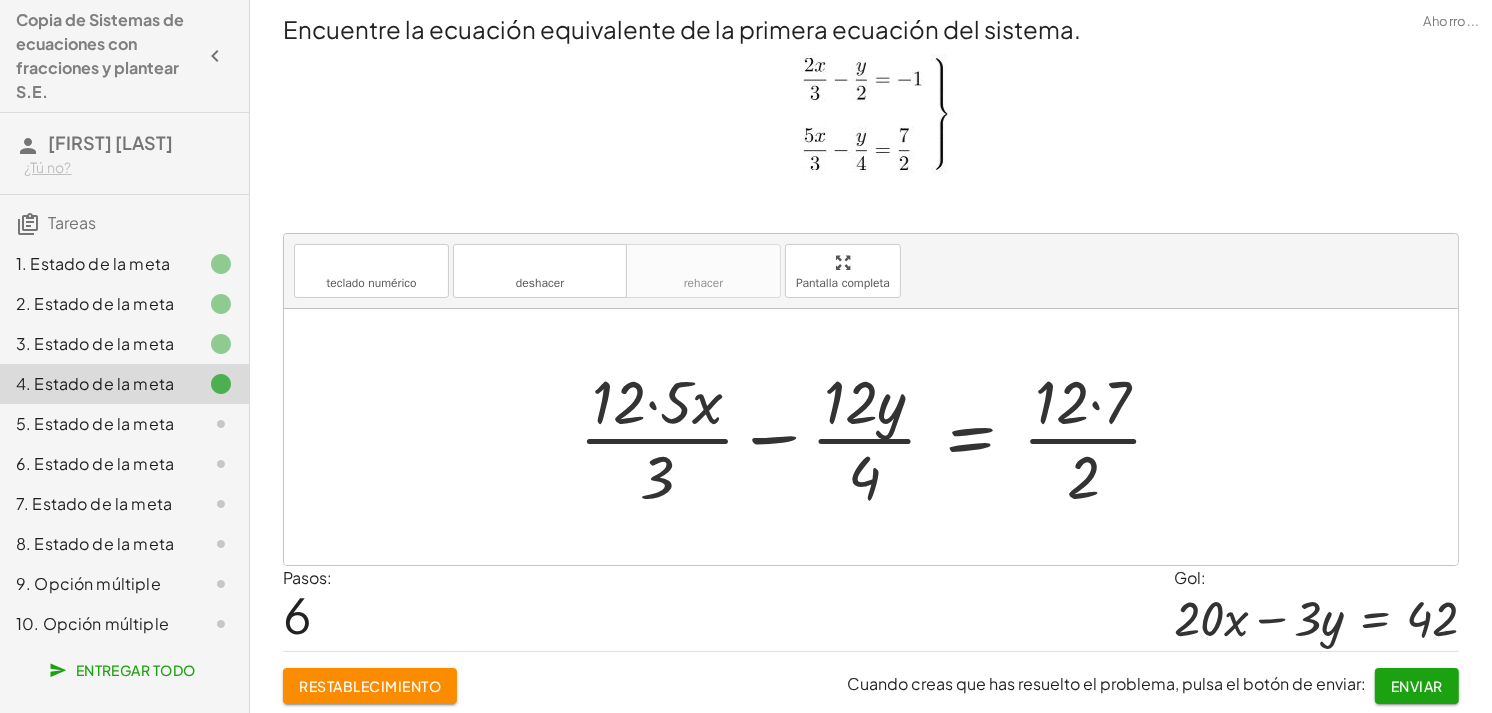 click at bounding box center (879, 437) 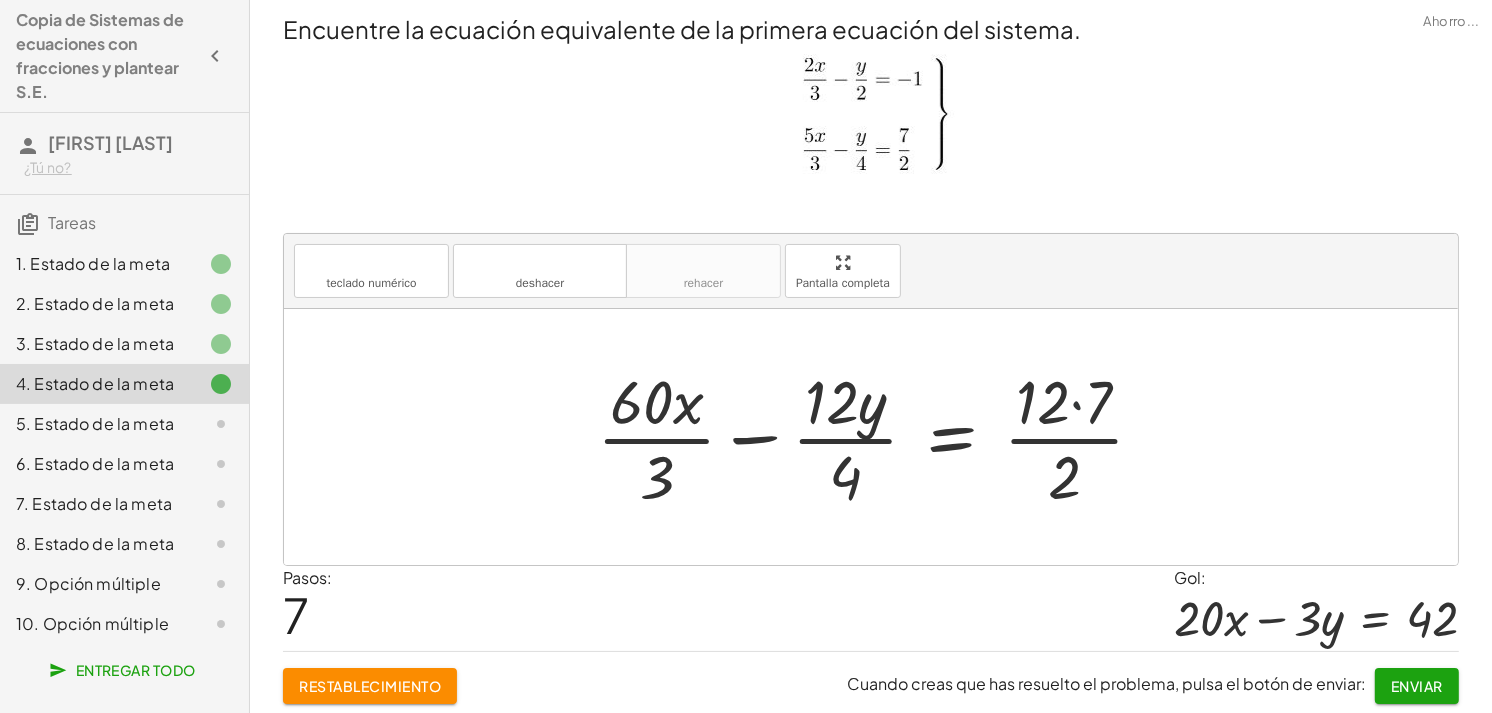 click at bounding box center (878, 437) 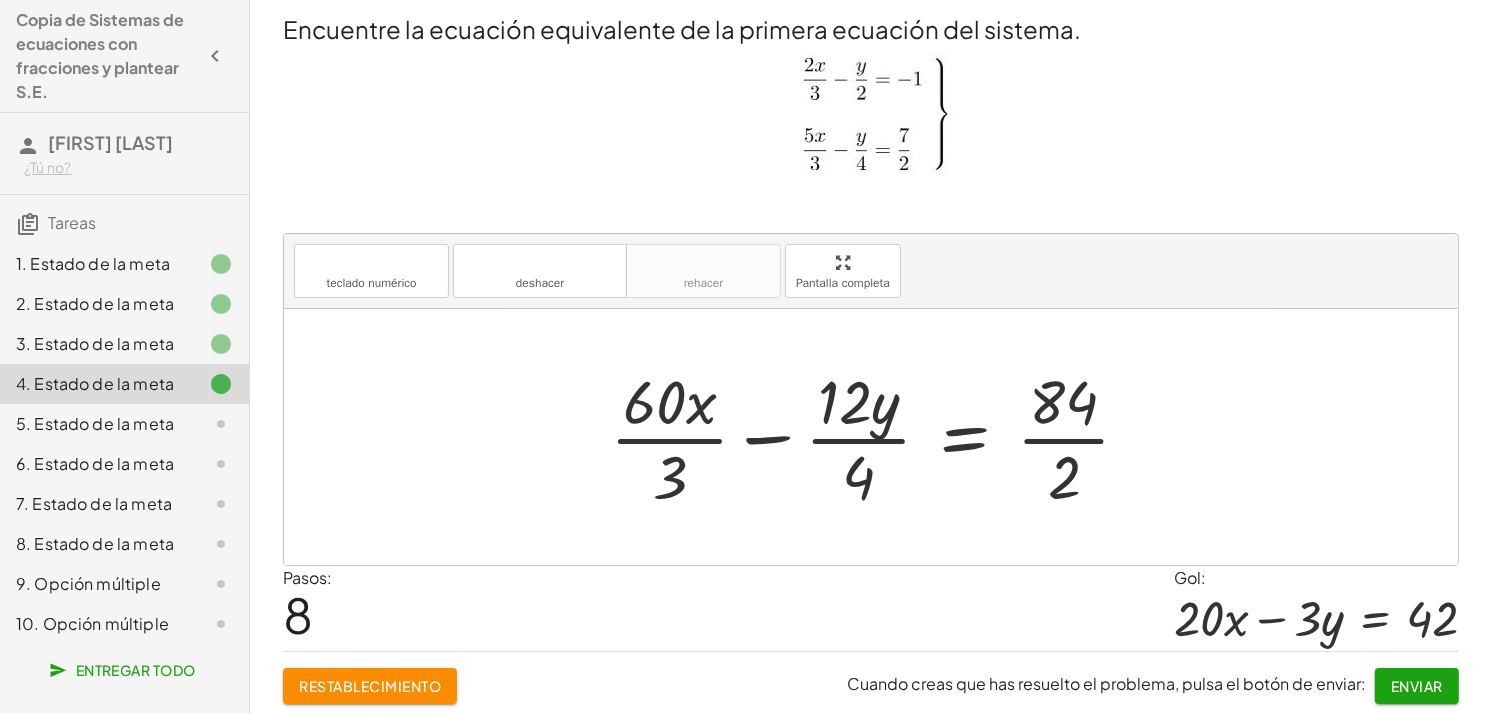 click at bounding box center [878, 437] 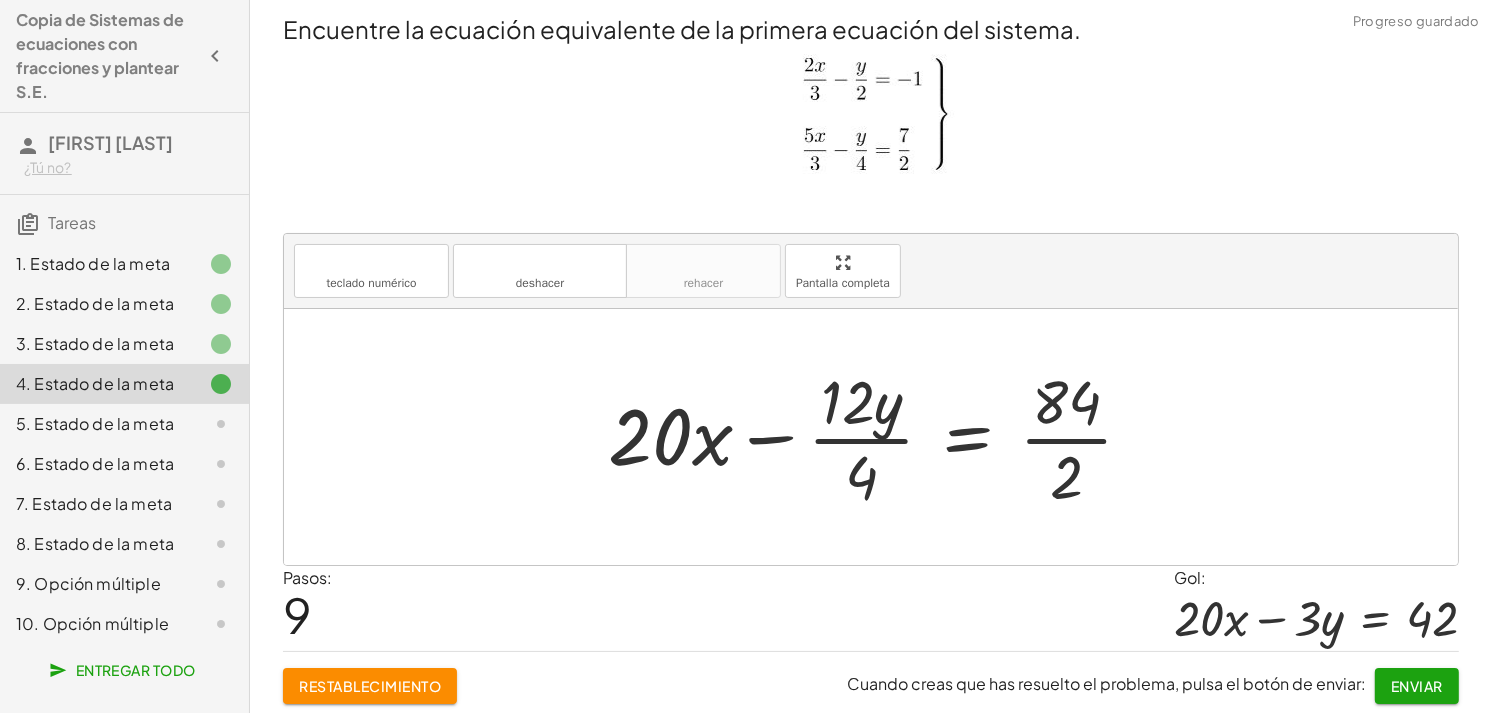 click at bounding box center [879, 437] 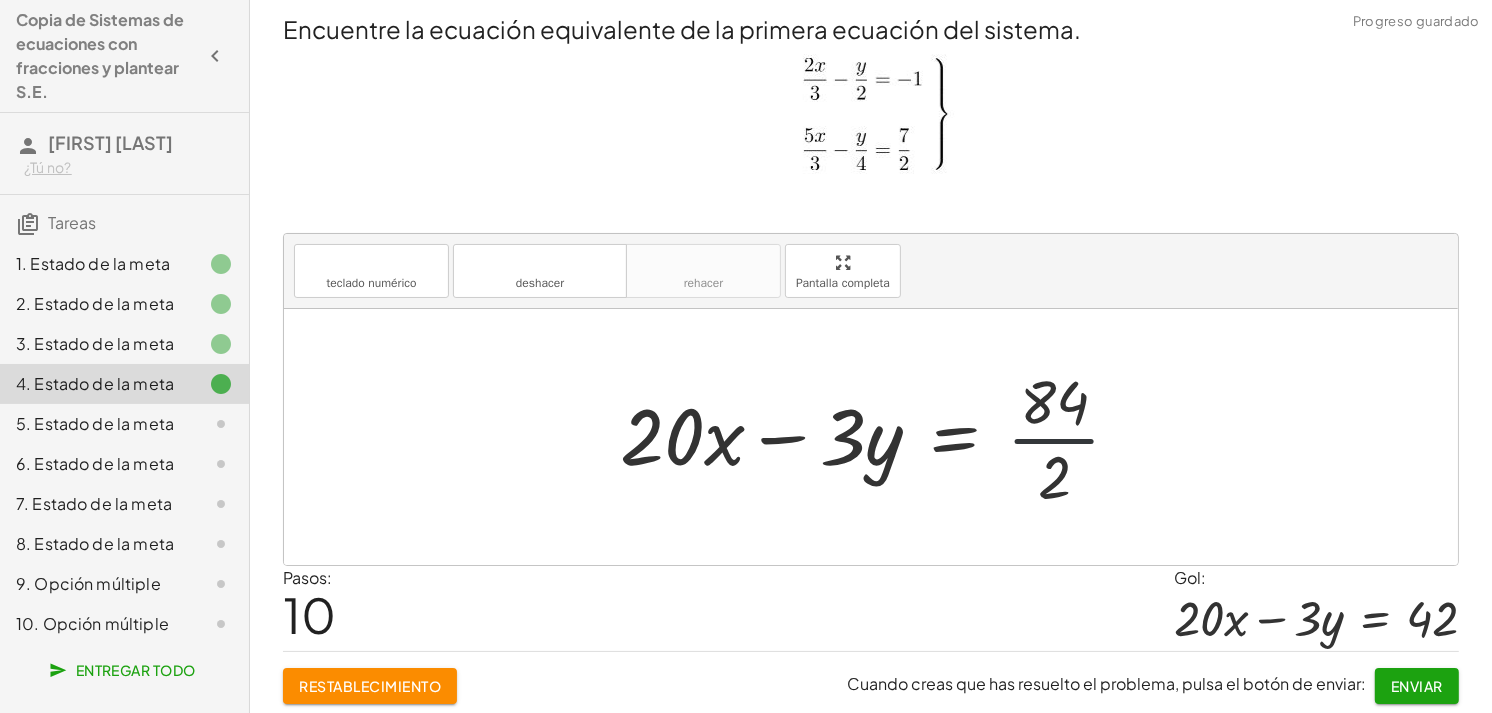 click at bounding box center [878, 437] 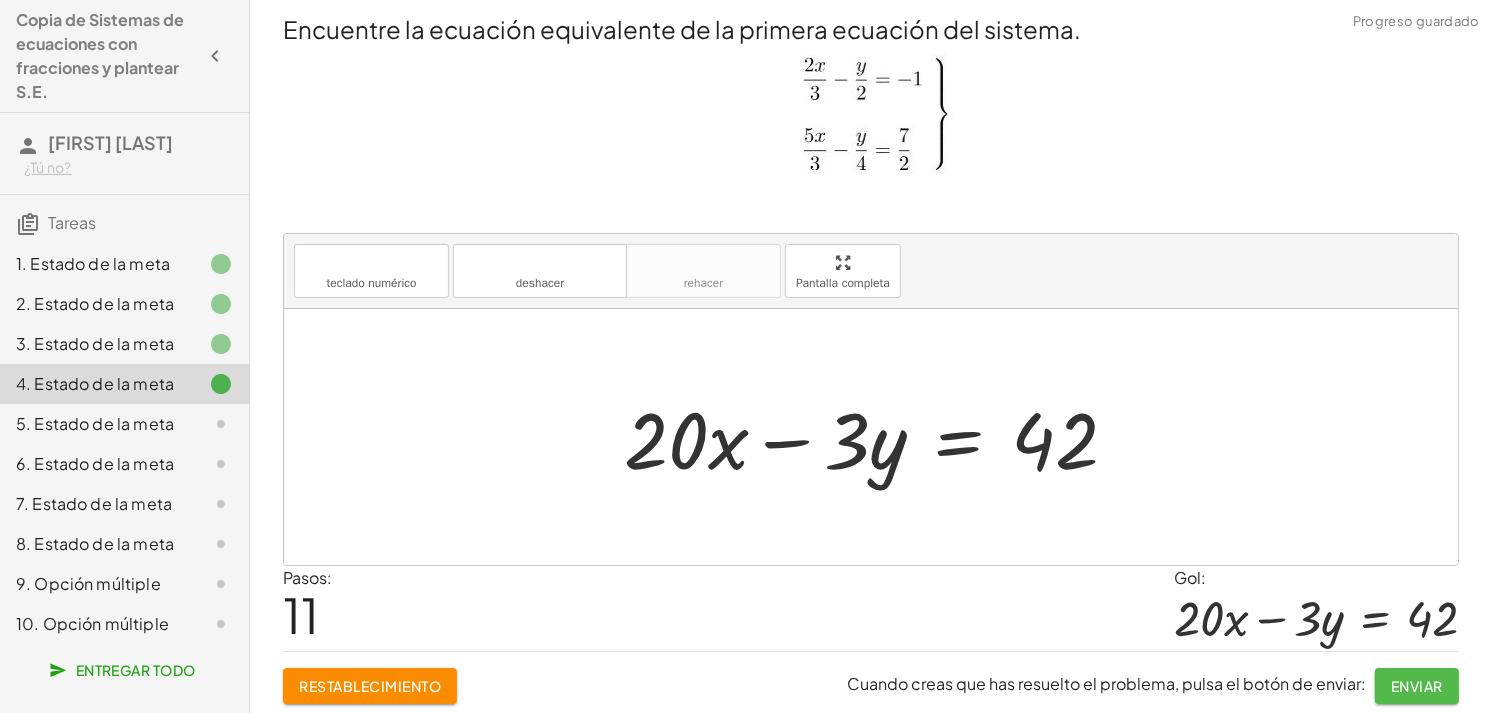 click on "Enviar" 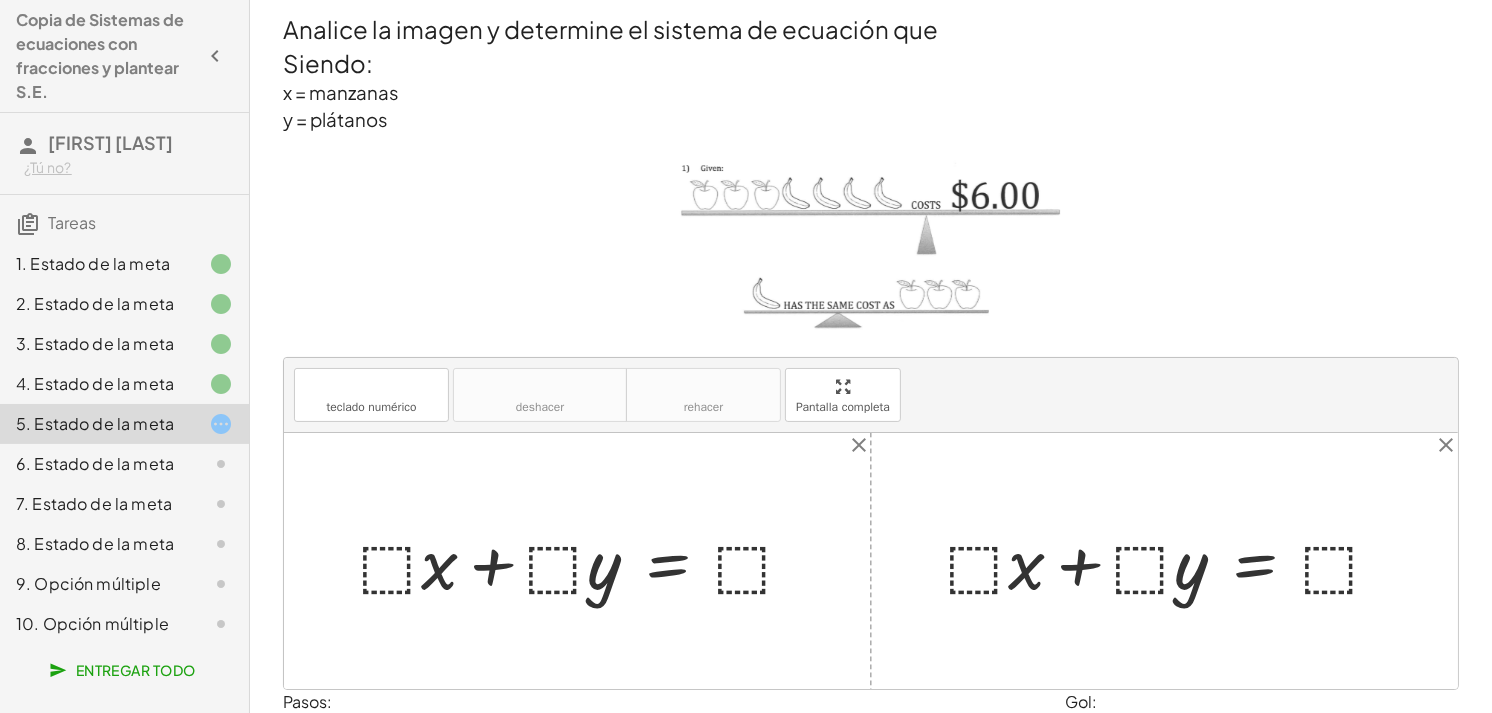 click at bounding box center [871, 561] 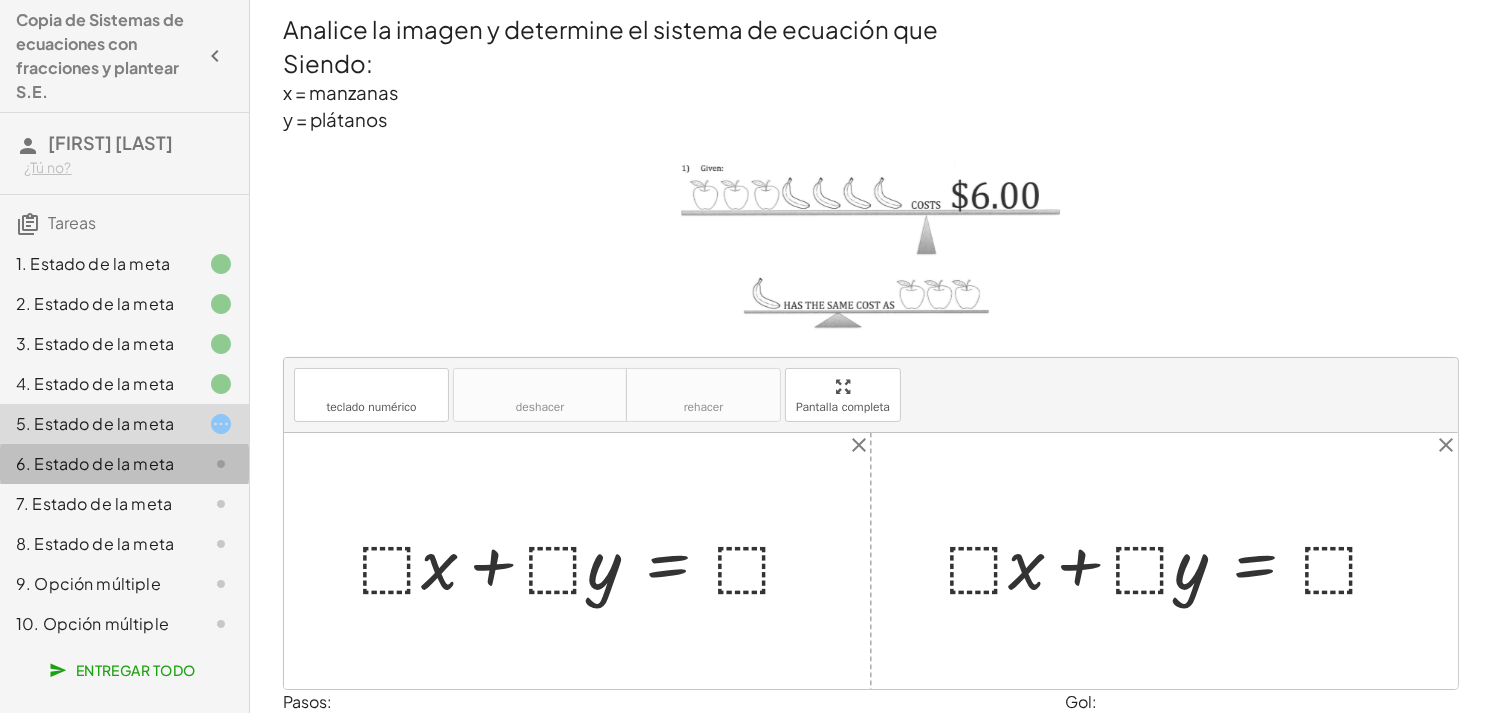 click on "6. Estado de la meta" 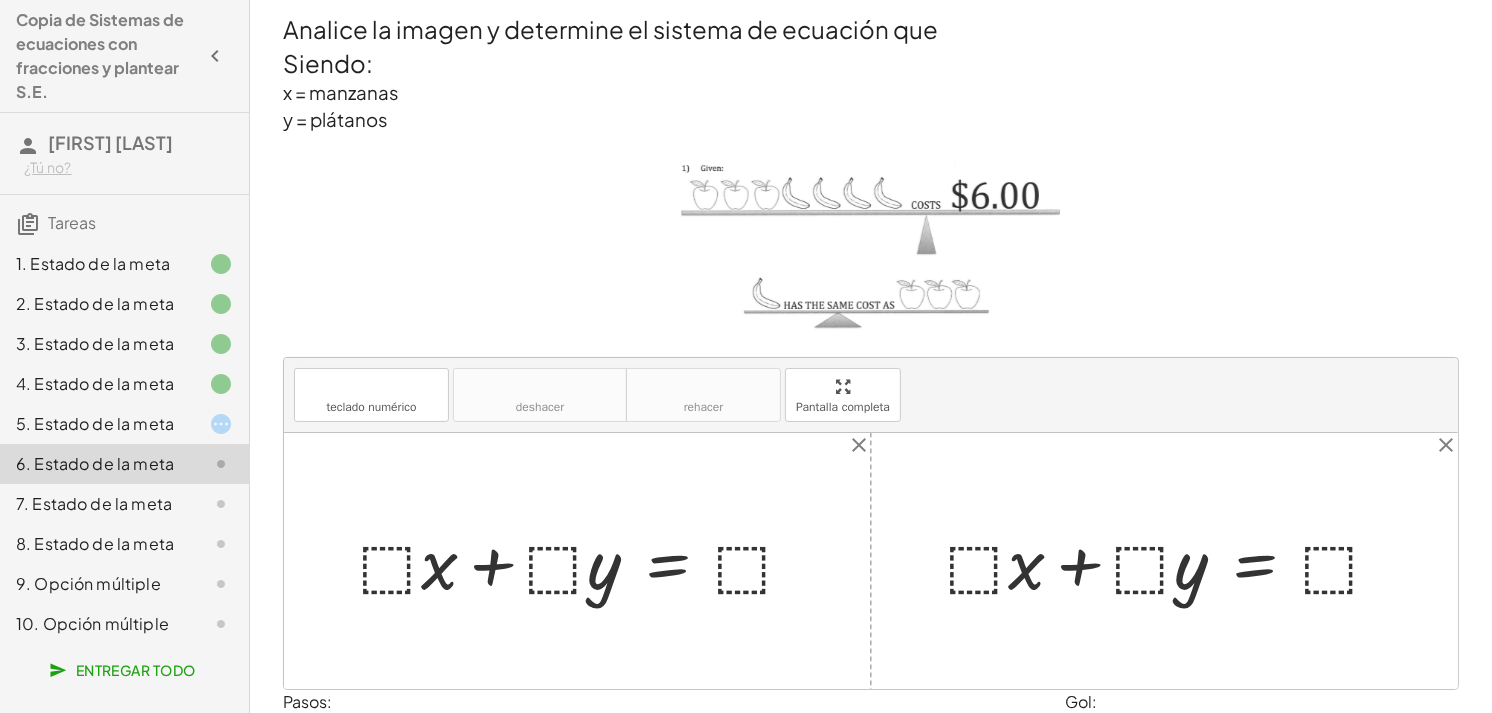 click 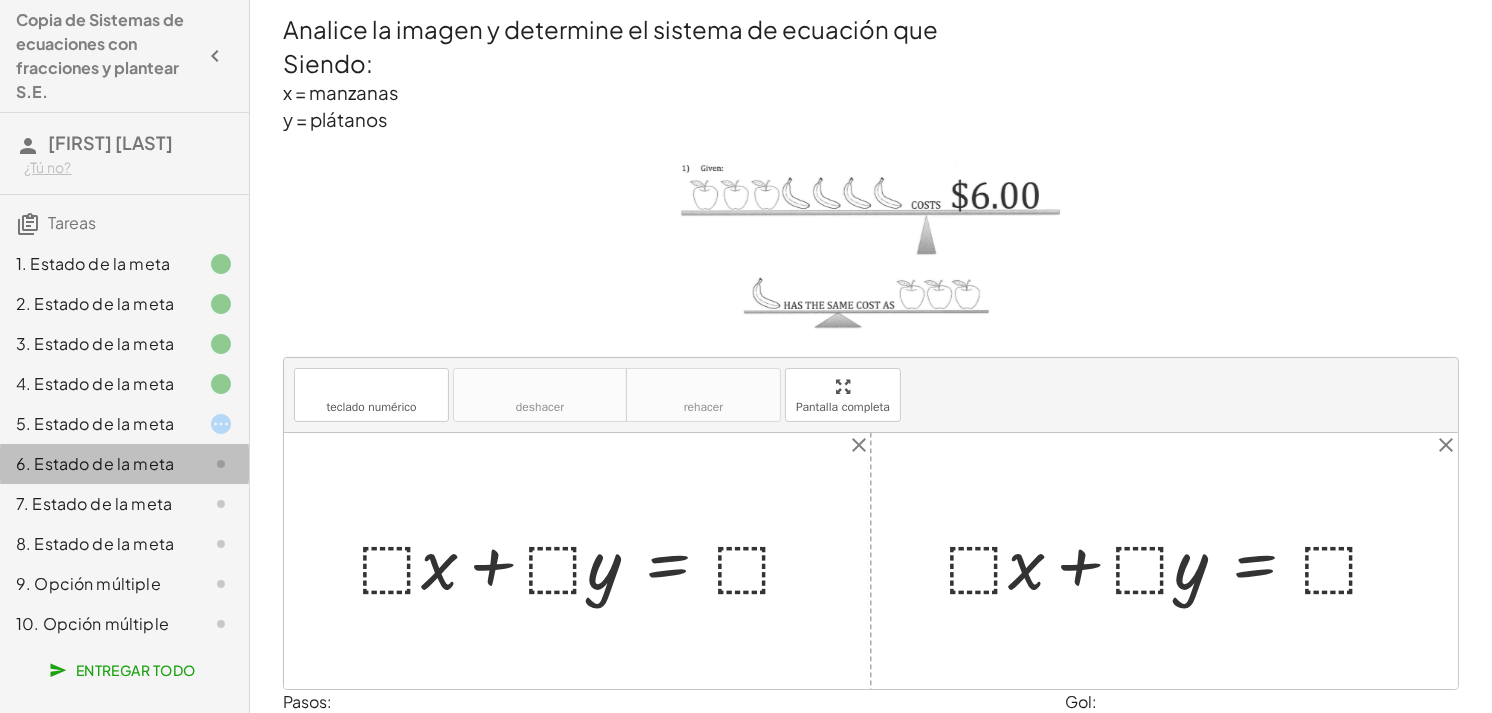 click 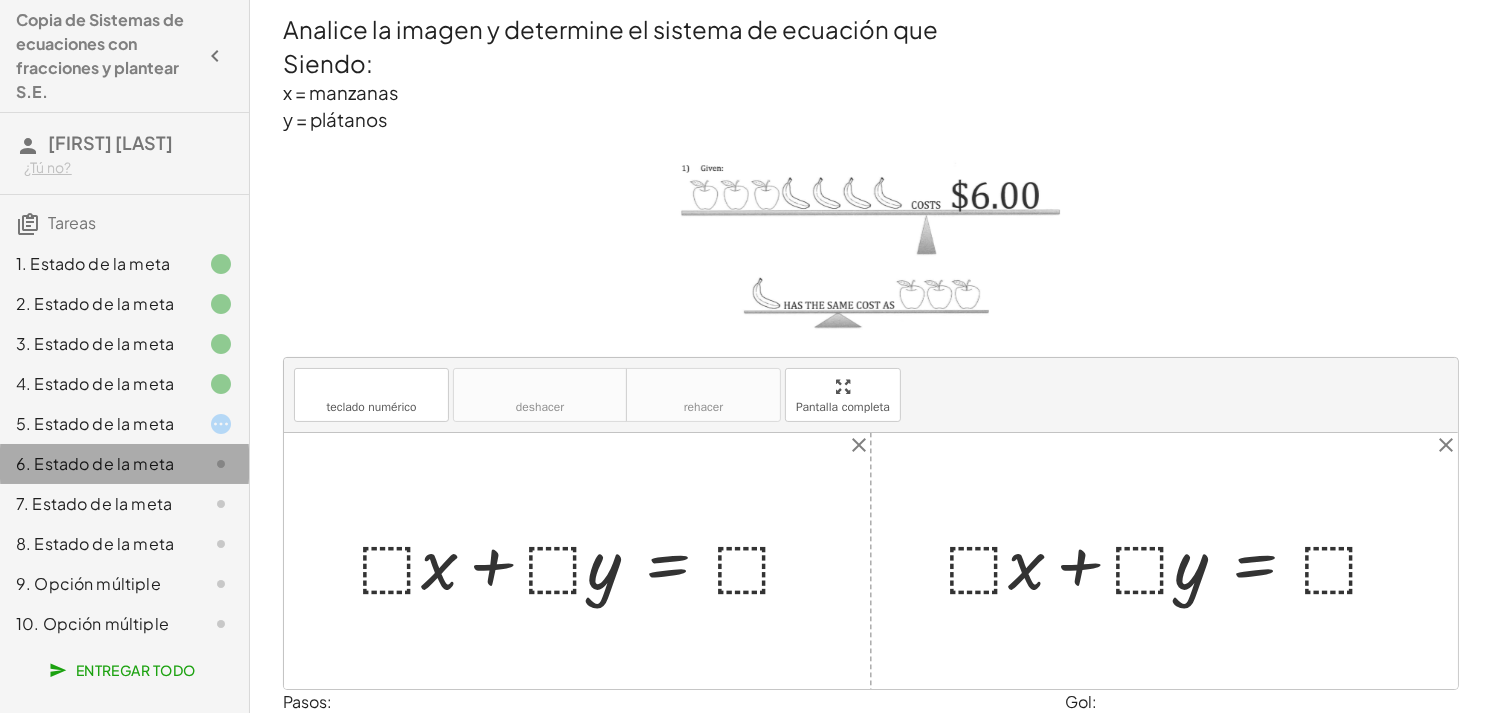 click 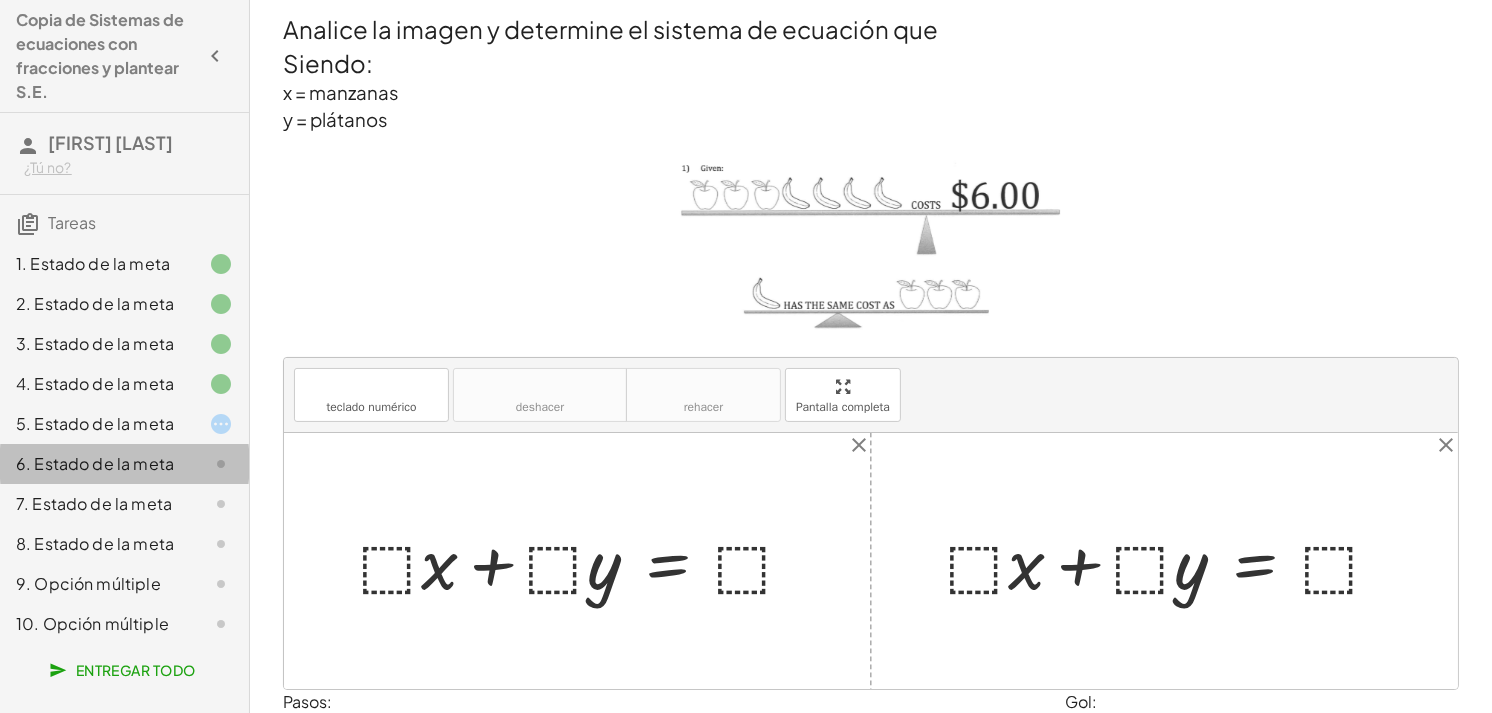 click 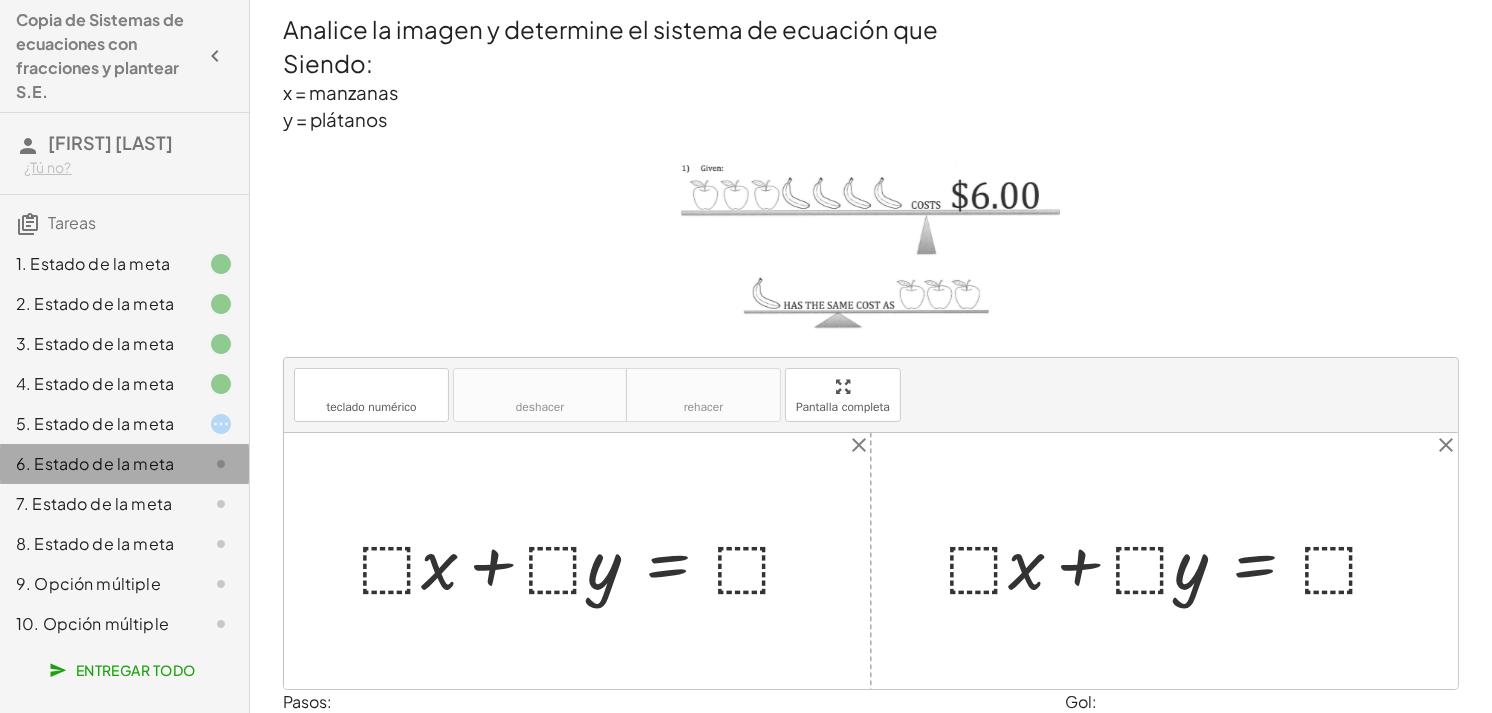 click 